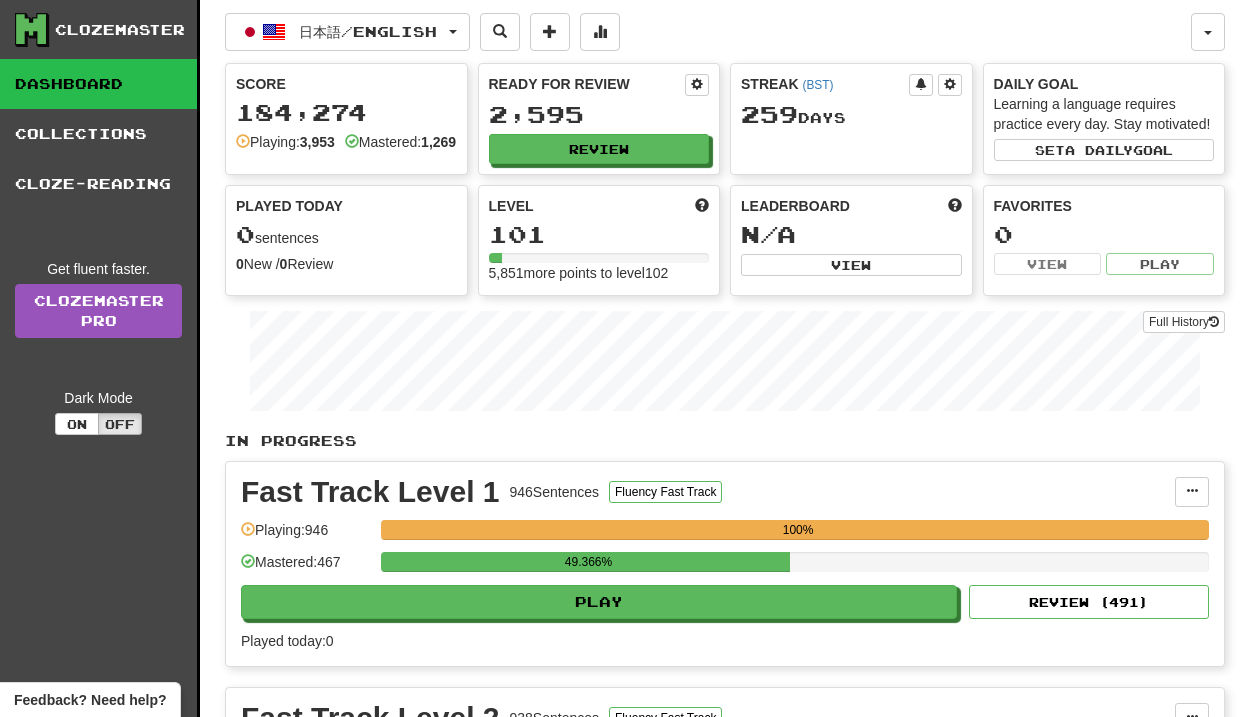 scroll, scrollTop: 482, scrollLeft: 0, axis: vertical 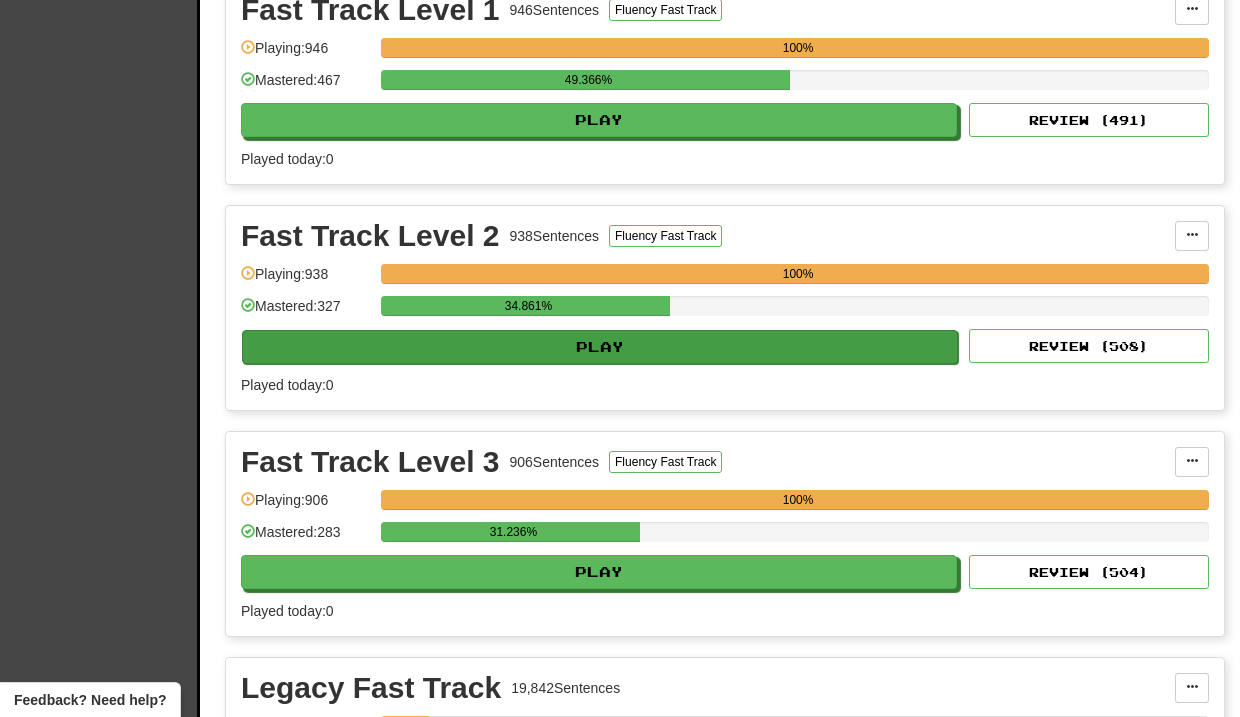 click on "Play" at bounding box center [600, 347] 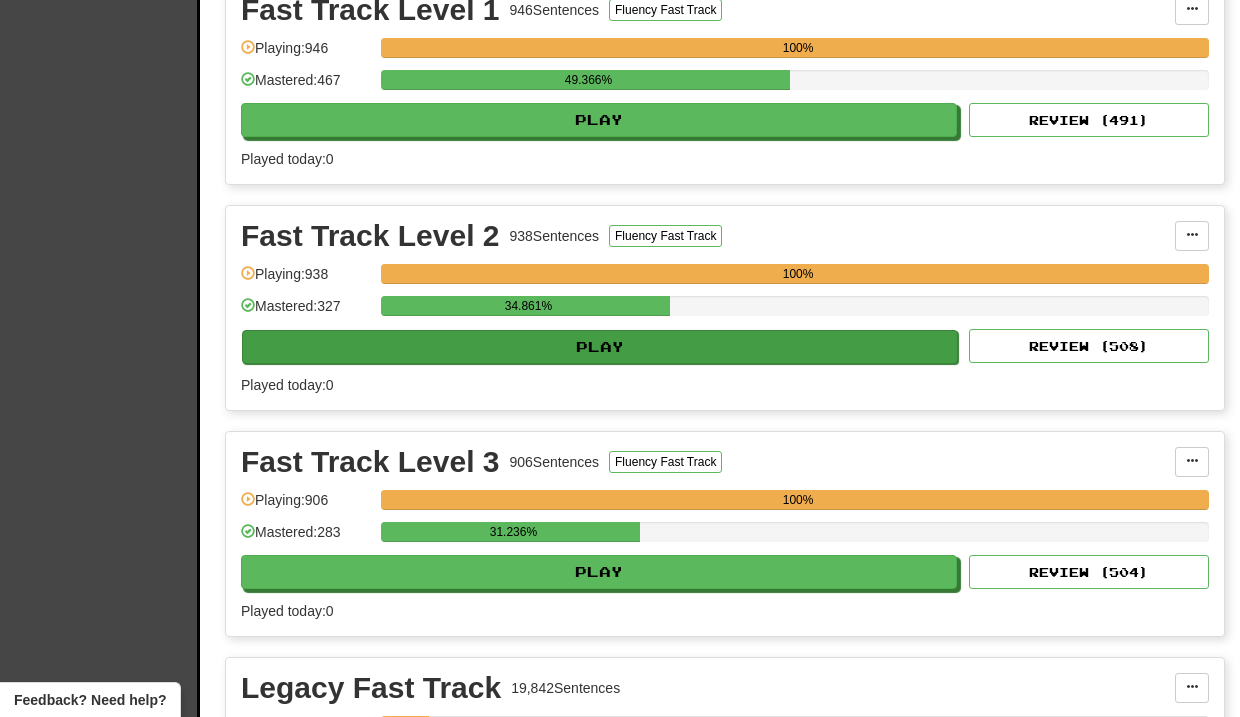 select on "**" 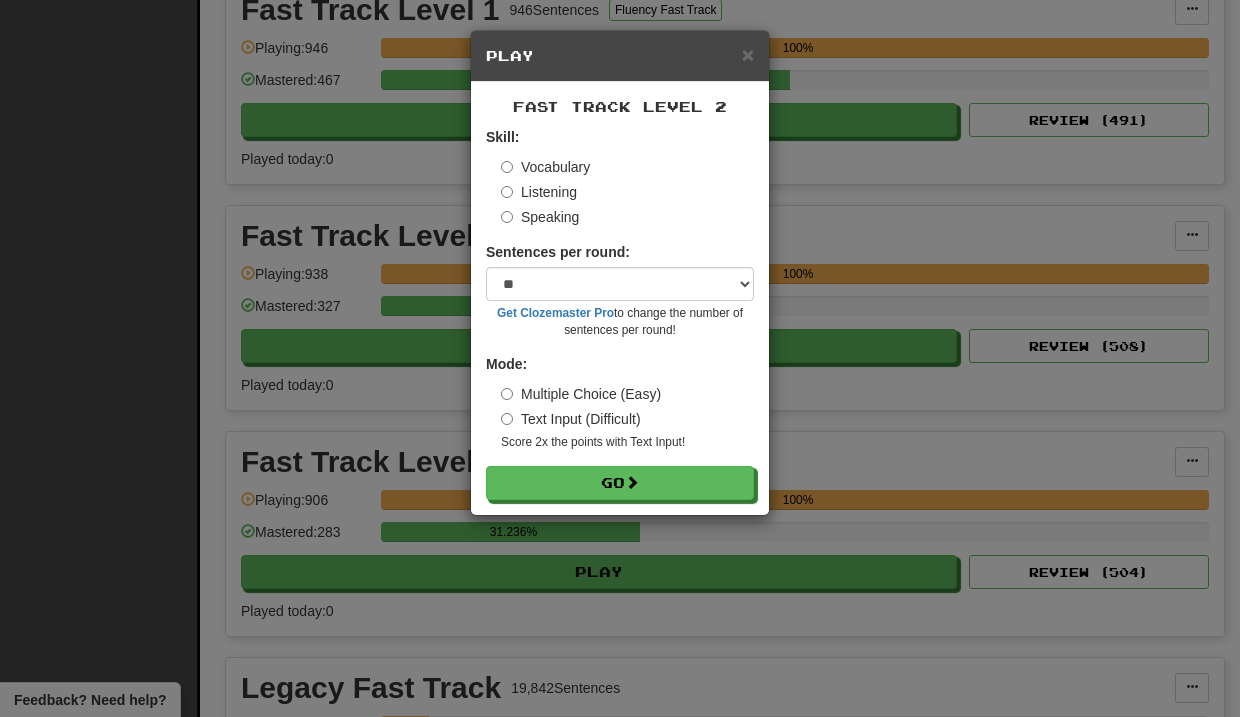 scroll, scrollTop: 482, scrollLeft: 0, axis: vertical 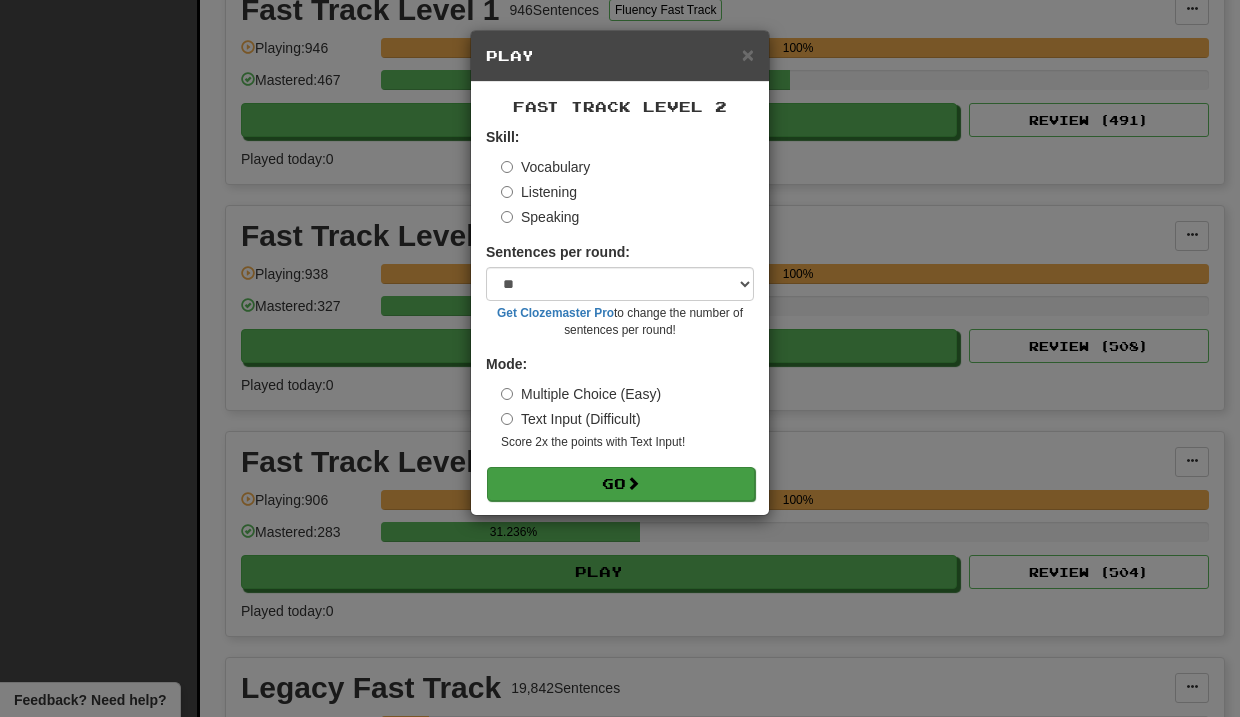 click on "Go" at bounding box center (621, 484) 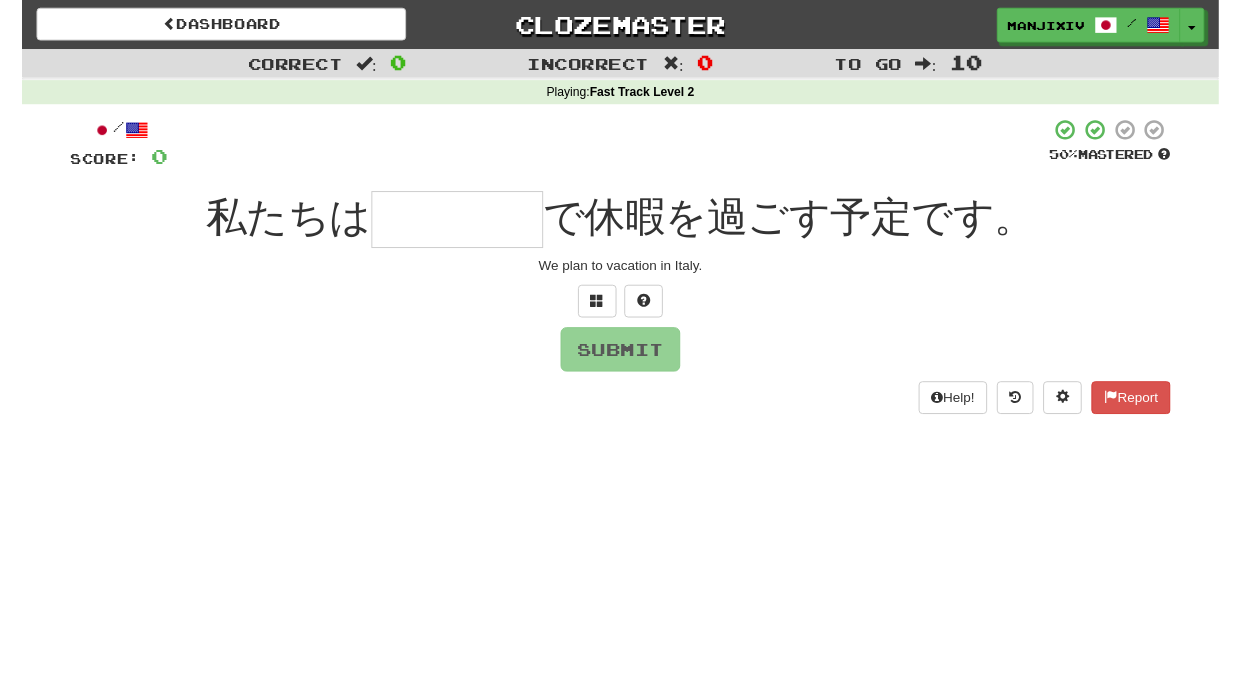 scroll, scrollTop: 0, scrollLeft: 0, axis: both 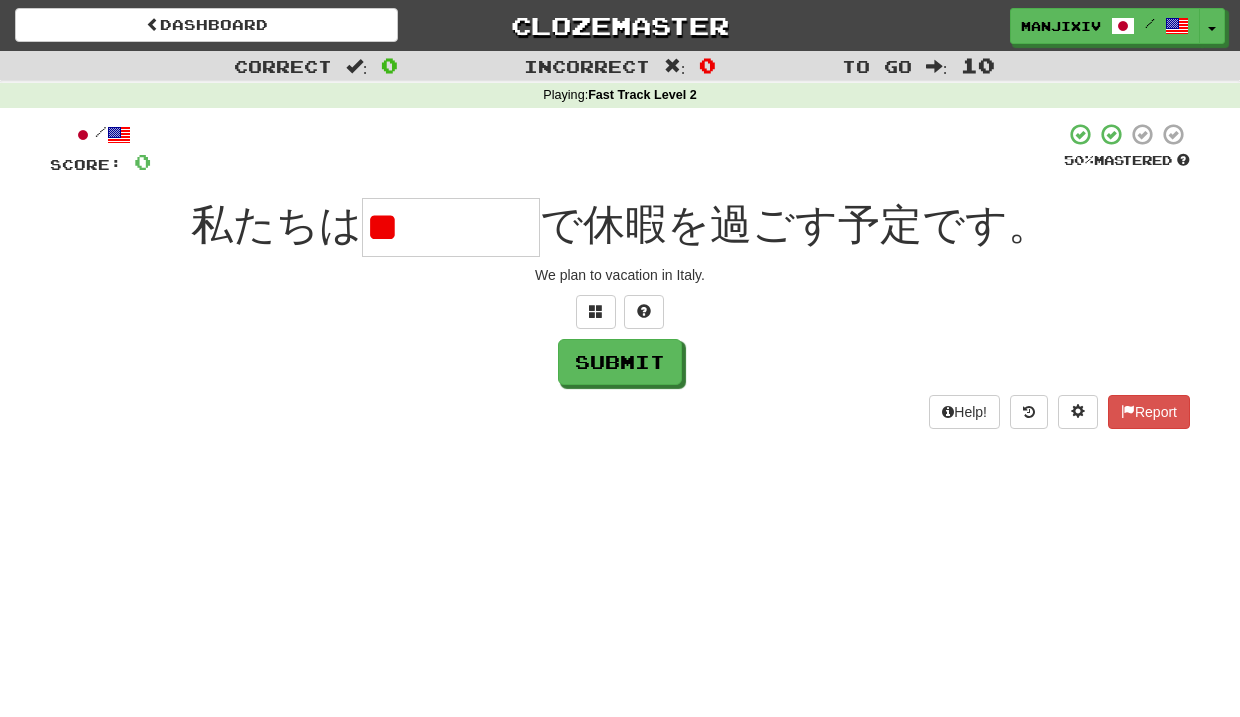 type on "*" 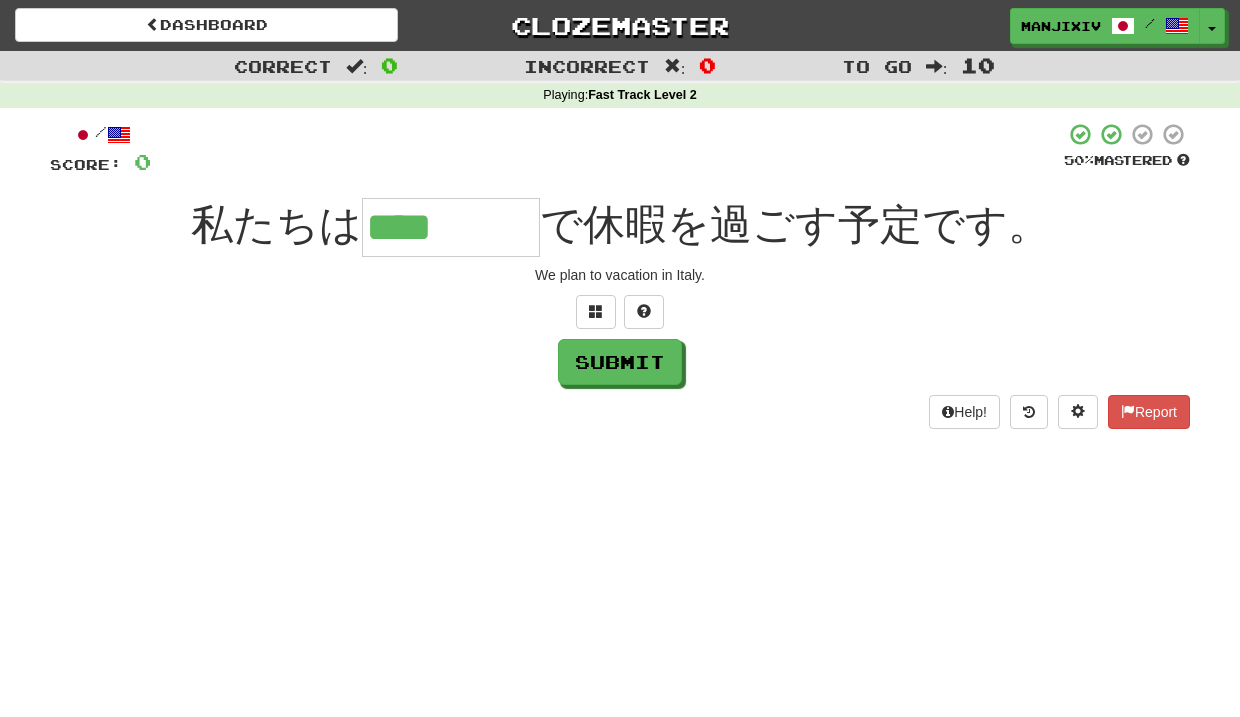 type on "****" 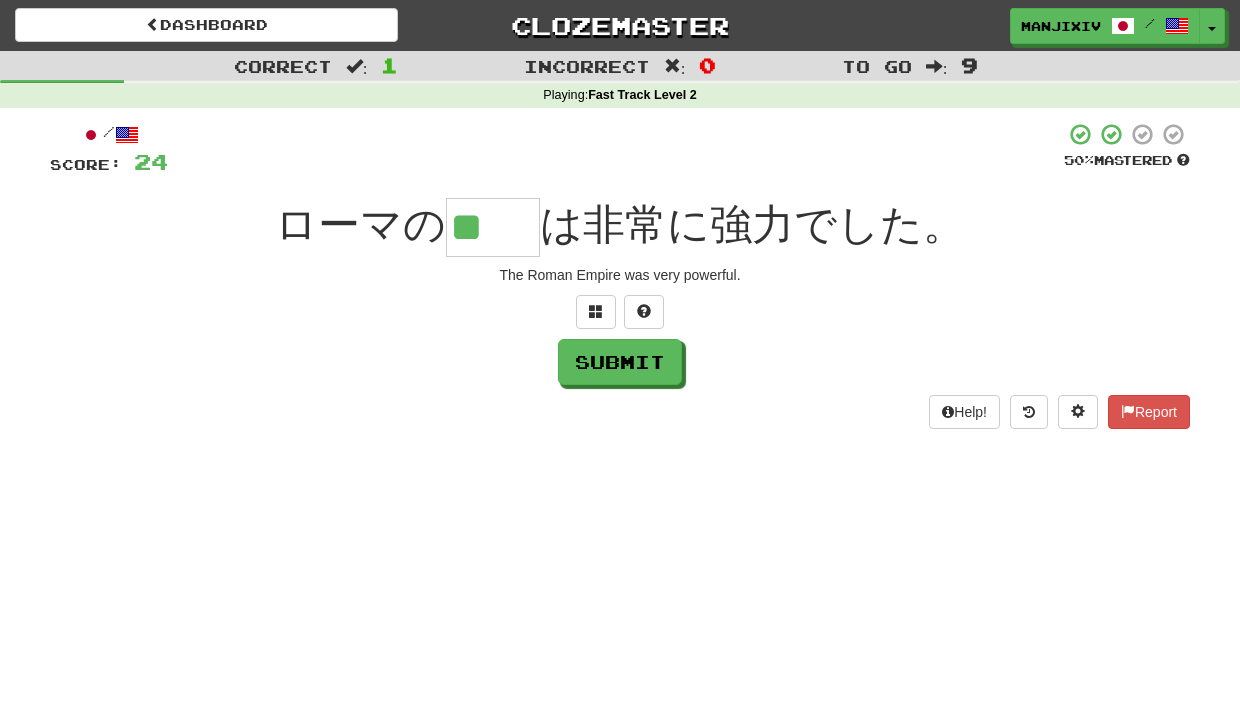 type on "**" 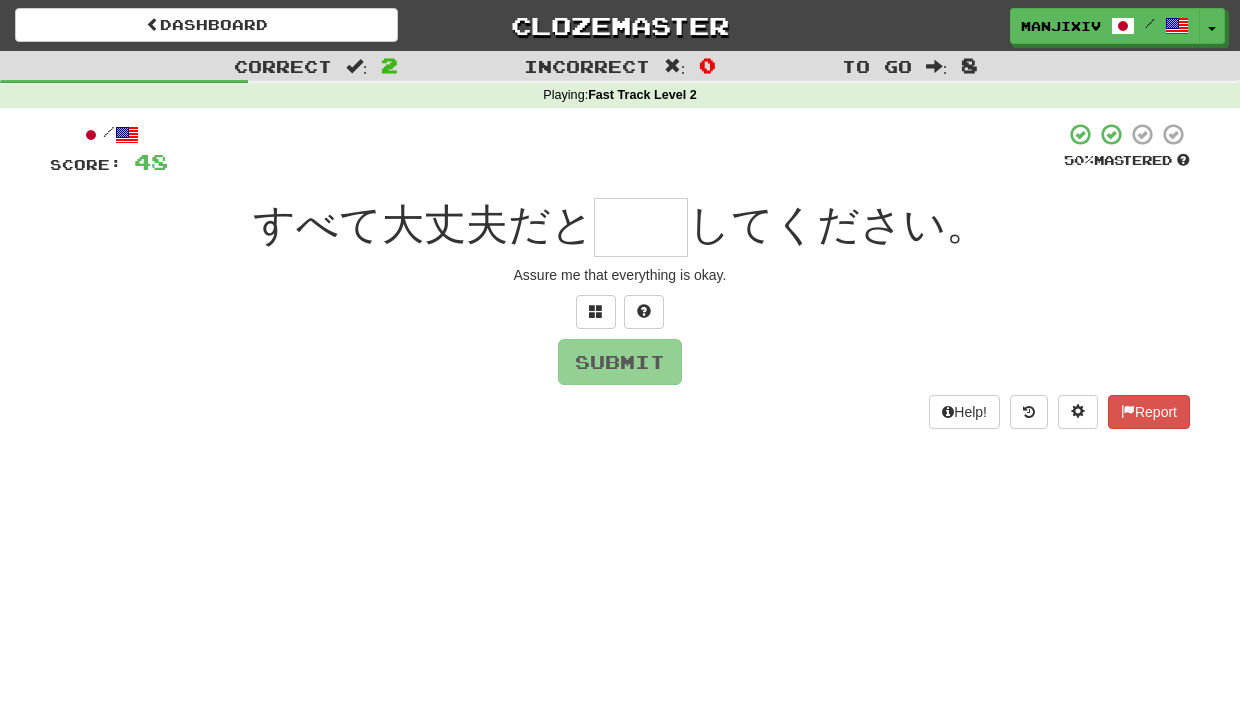 click at bounding box center (641, 227) 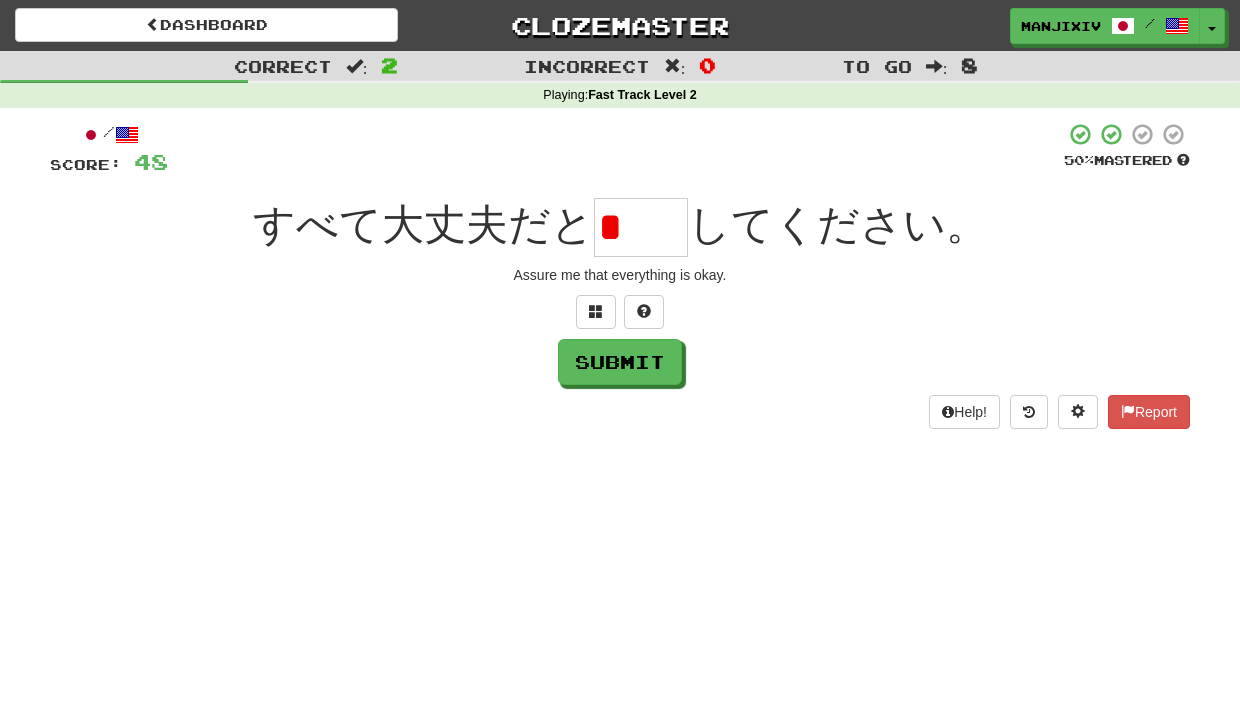 type on "*" 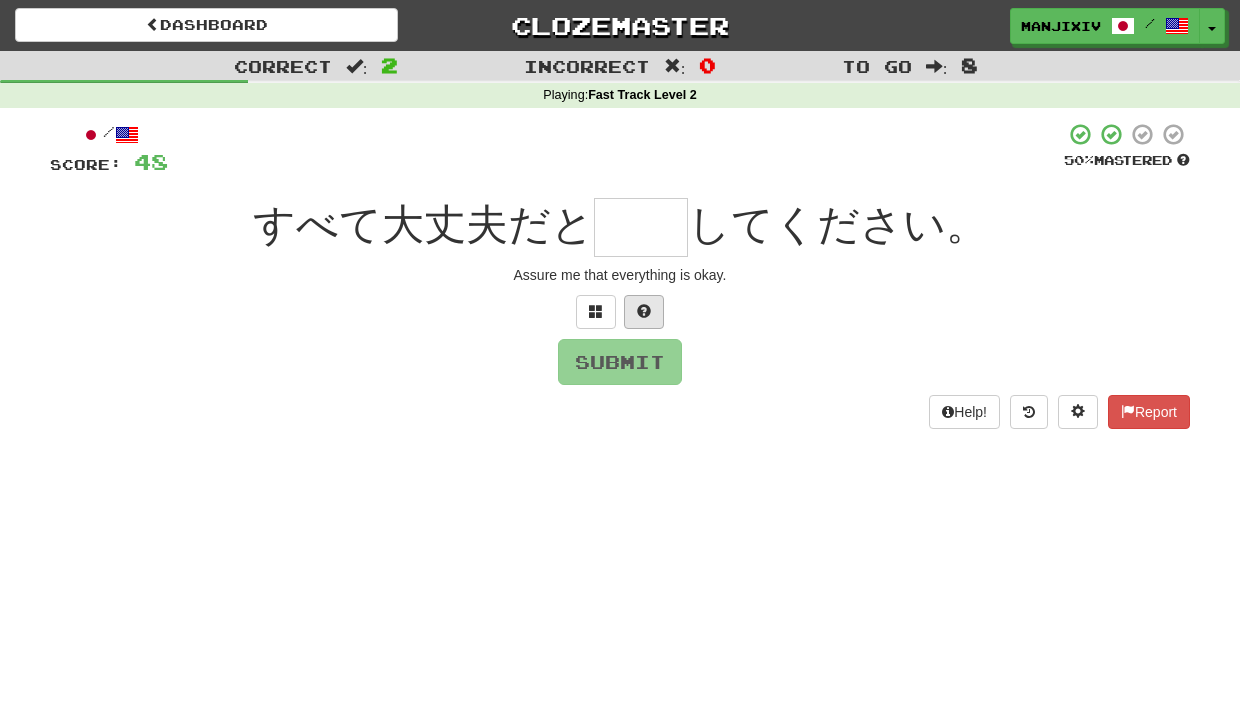click at bounding box center [644, 311] 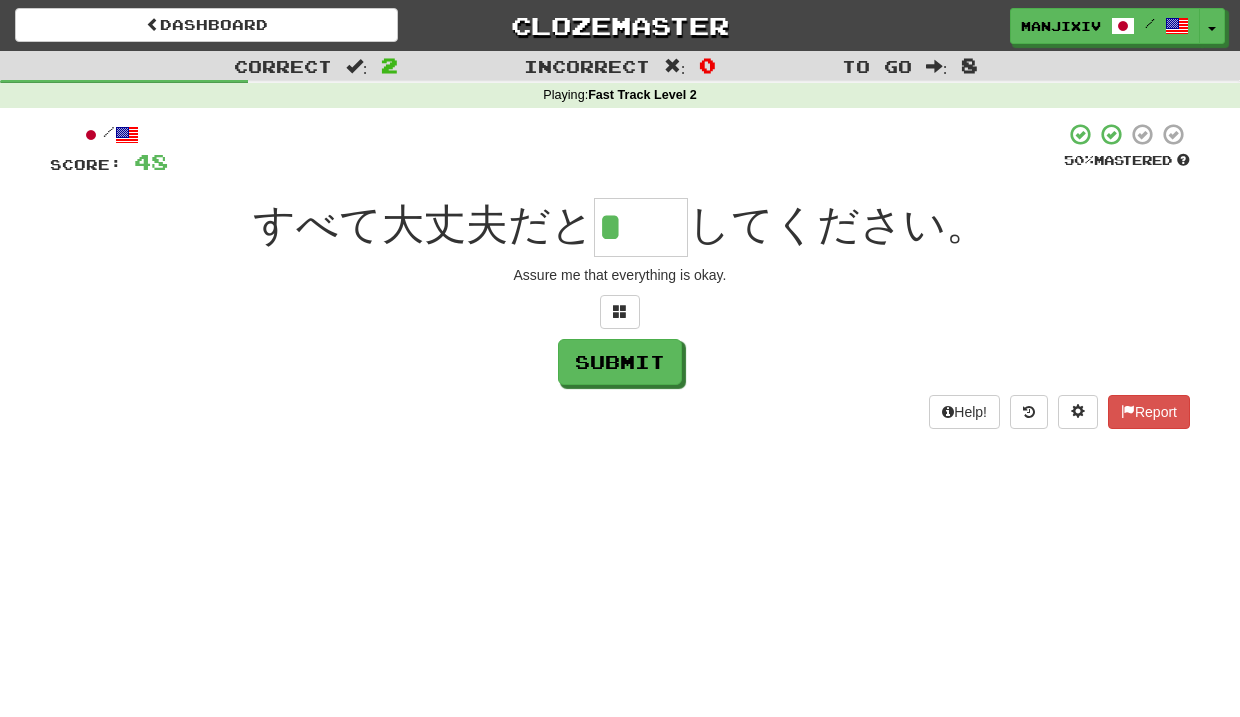 click on "*" at bounding box center [641, 227] 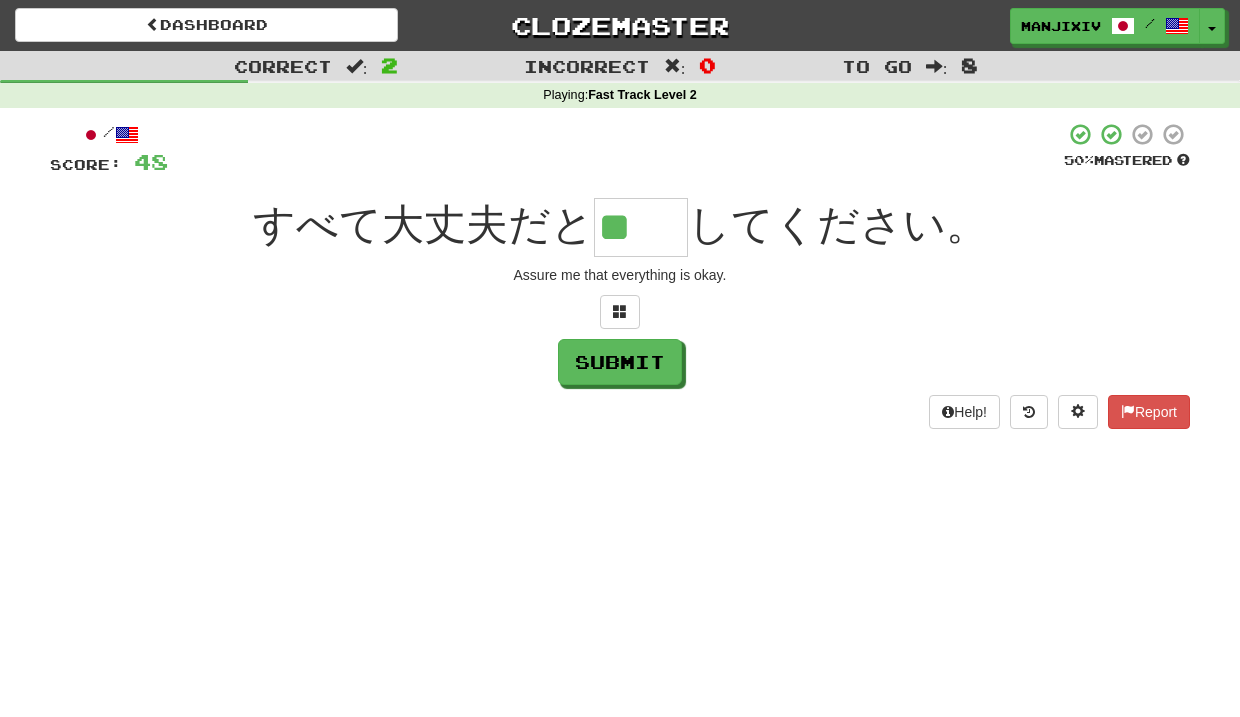 type on "**" 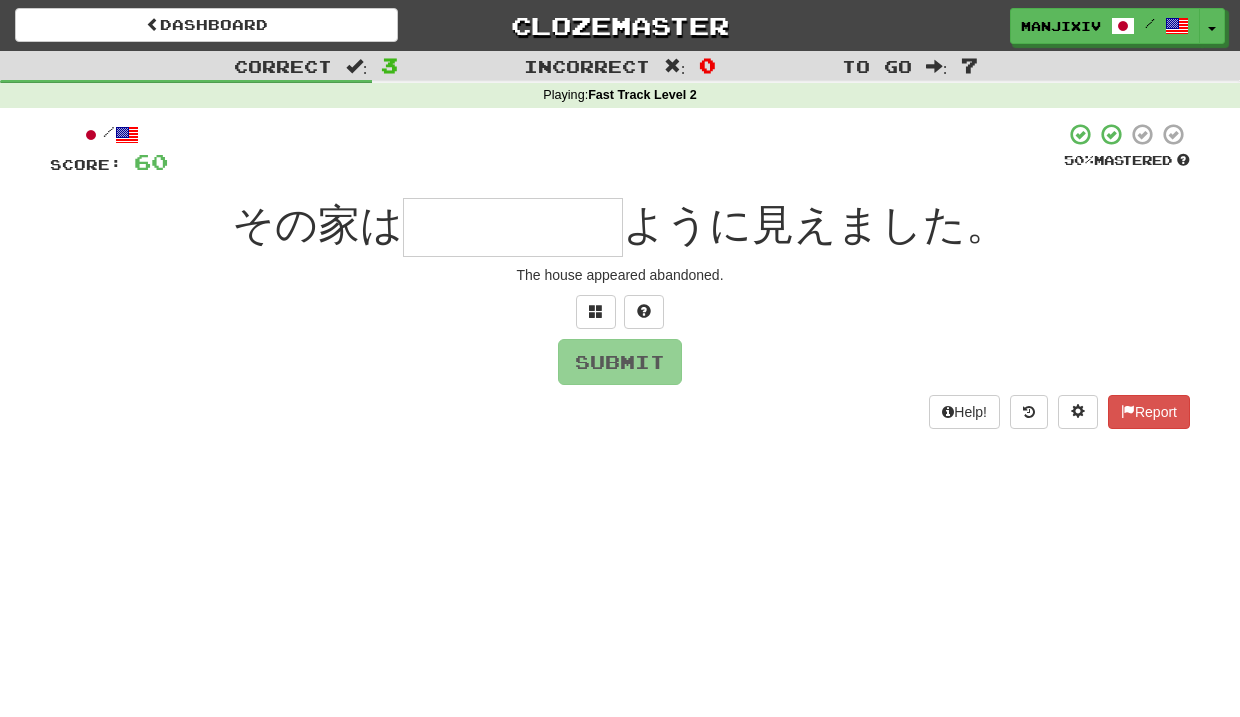 click at bounding box center [513, 227] 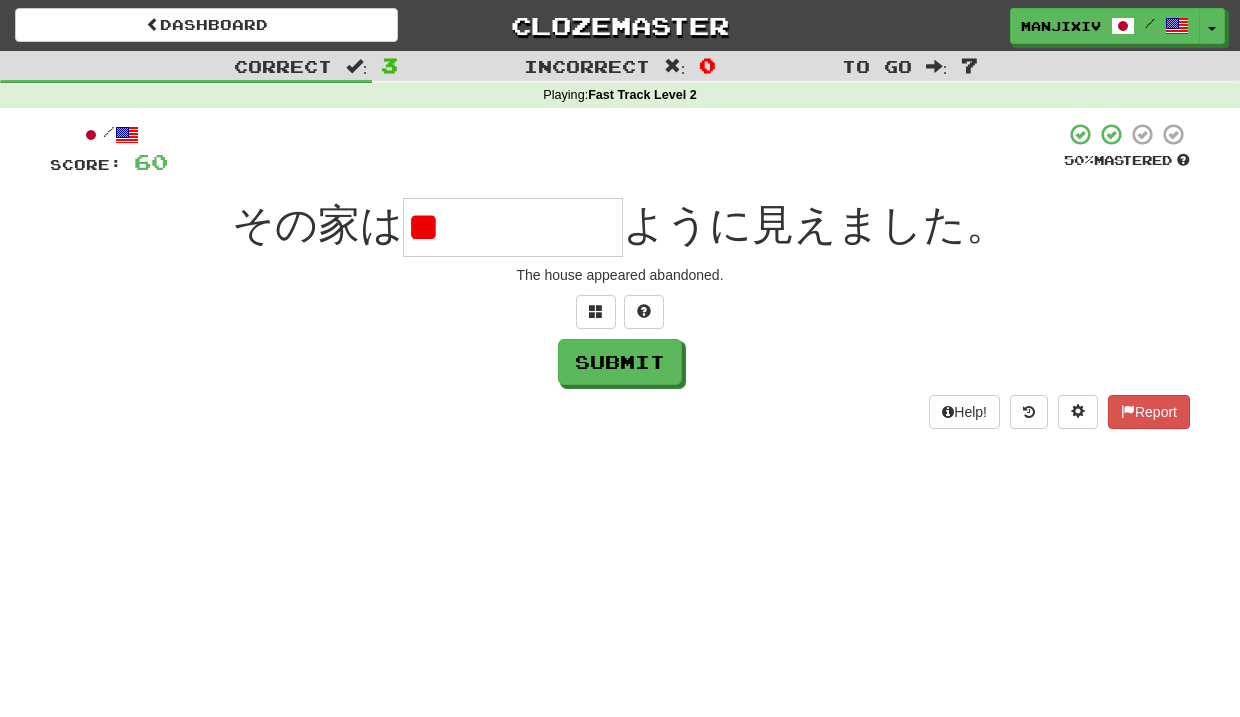 type on "*" 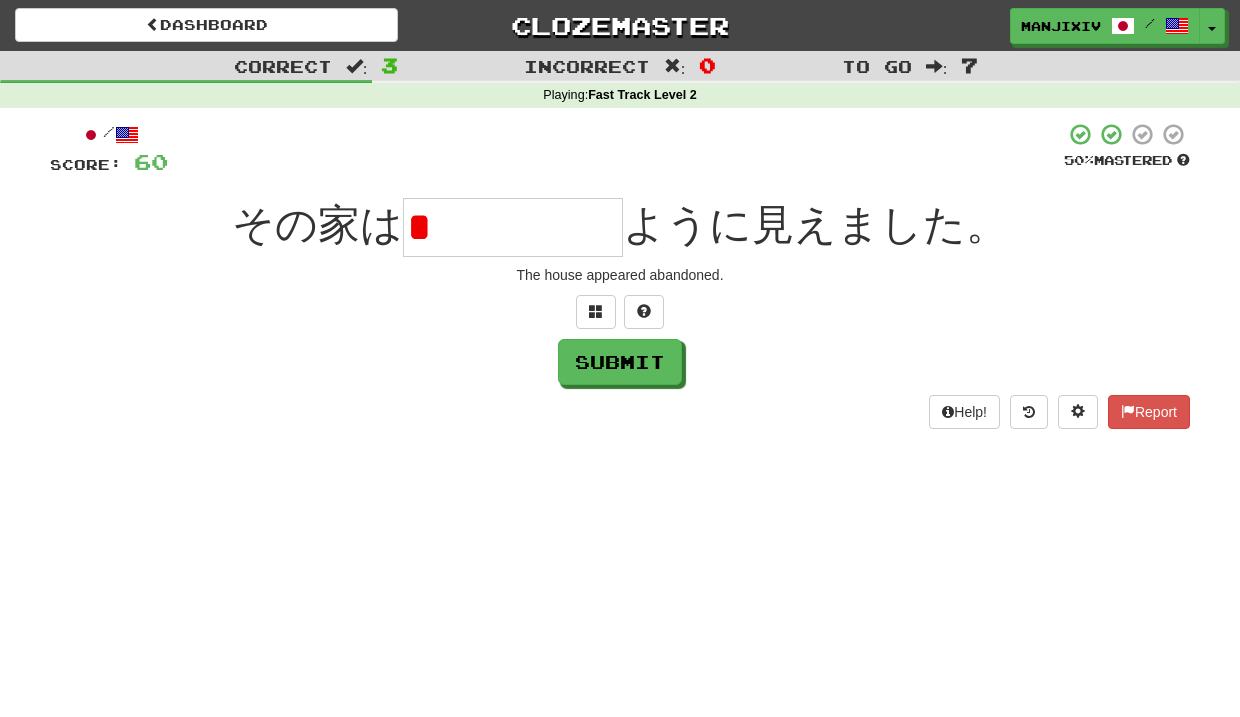 type on "*" 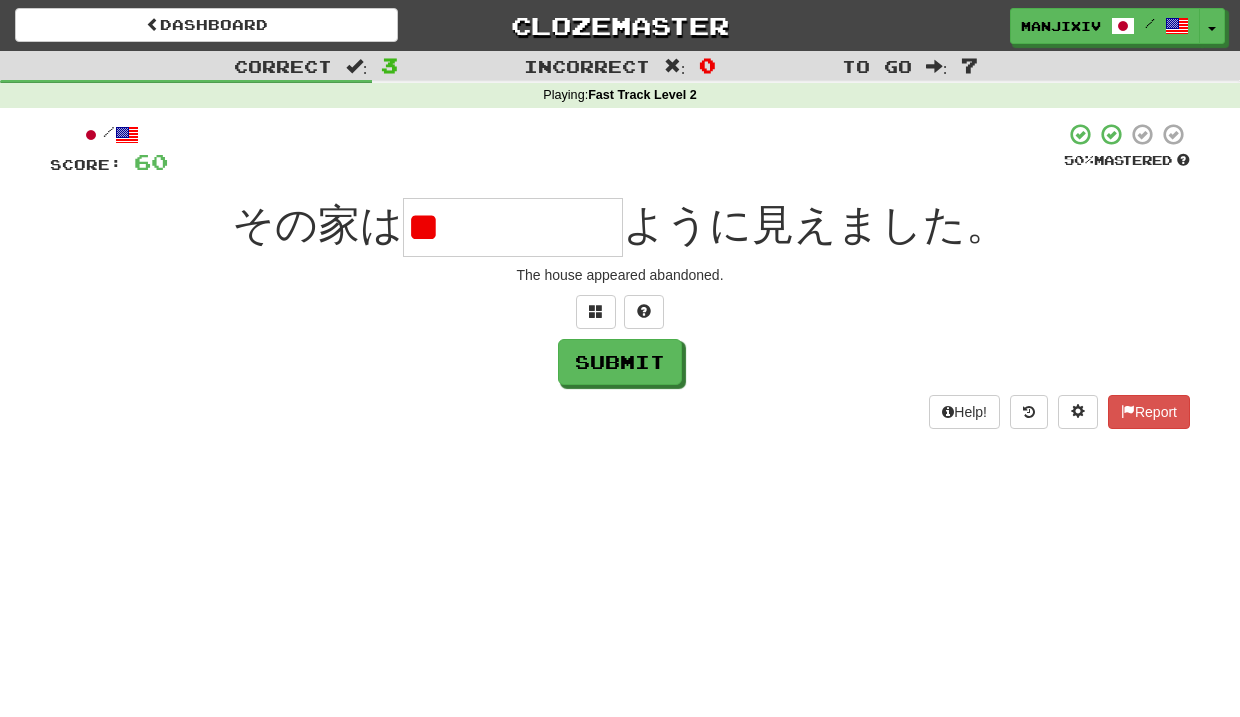 type on "*" 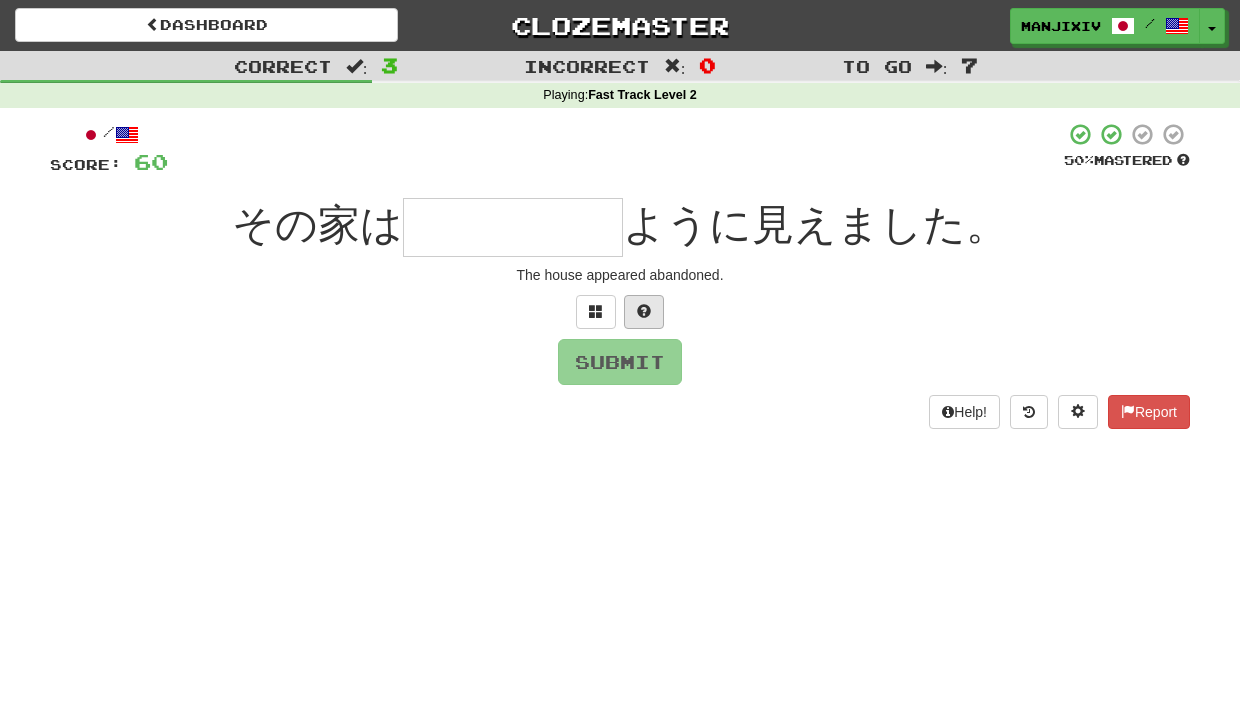 click at bounding box center (644, 311) 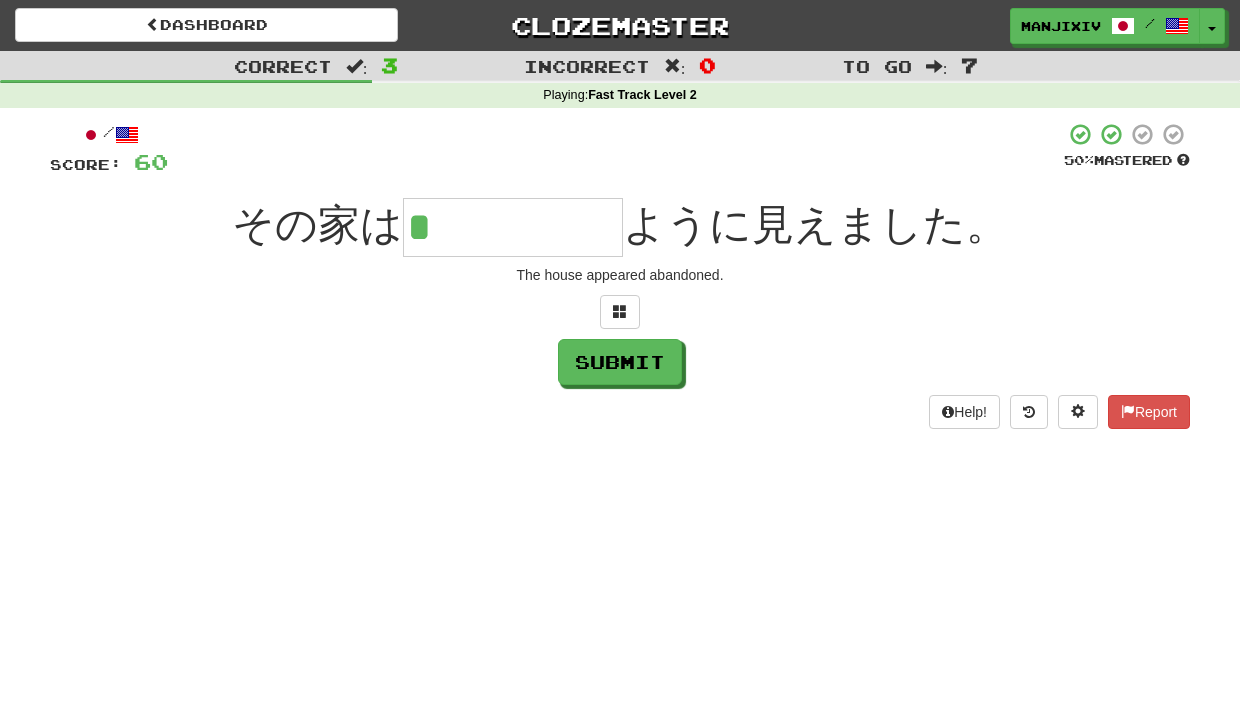click on "*" at bounding box center [513, 227] 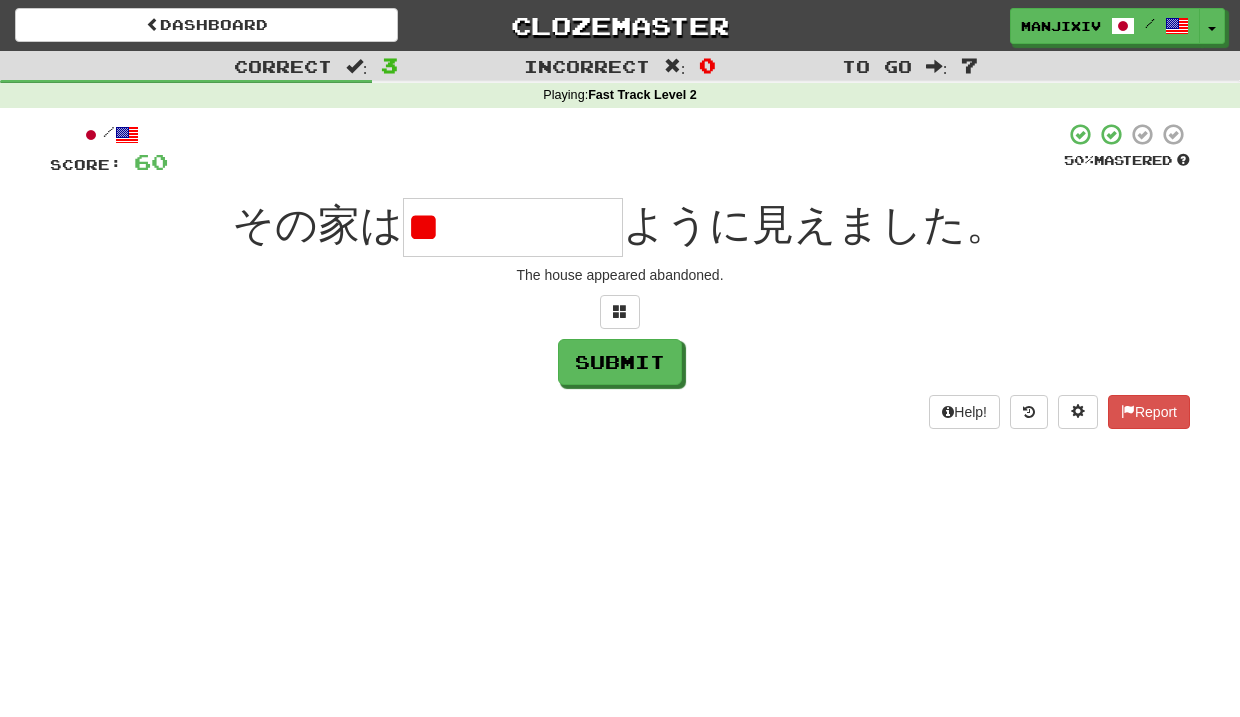 type on "*" 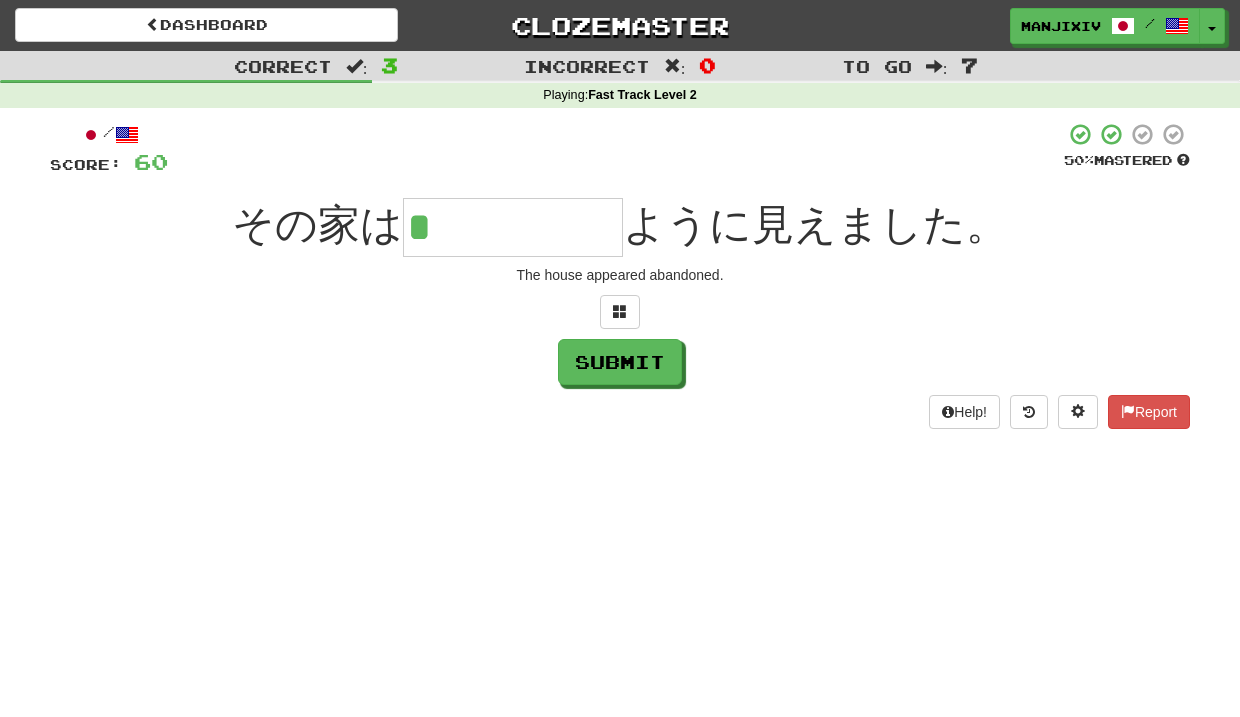 drag, startPoint x: 471, startPoint y: 221, endPoint x: 367, endPoint y: 228, distance: 104.23531 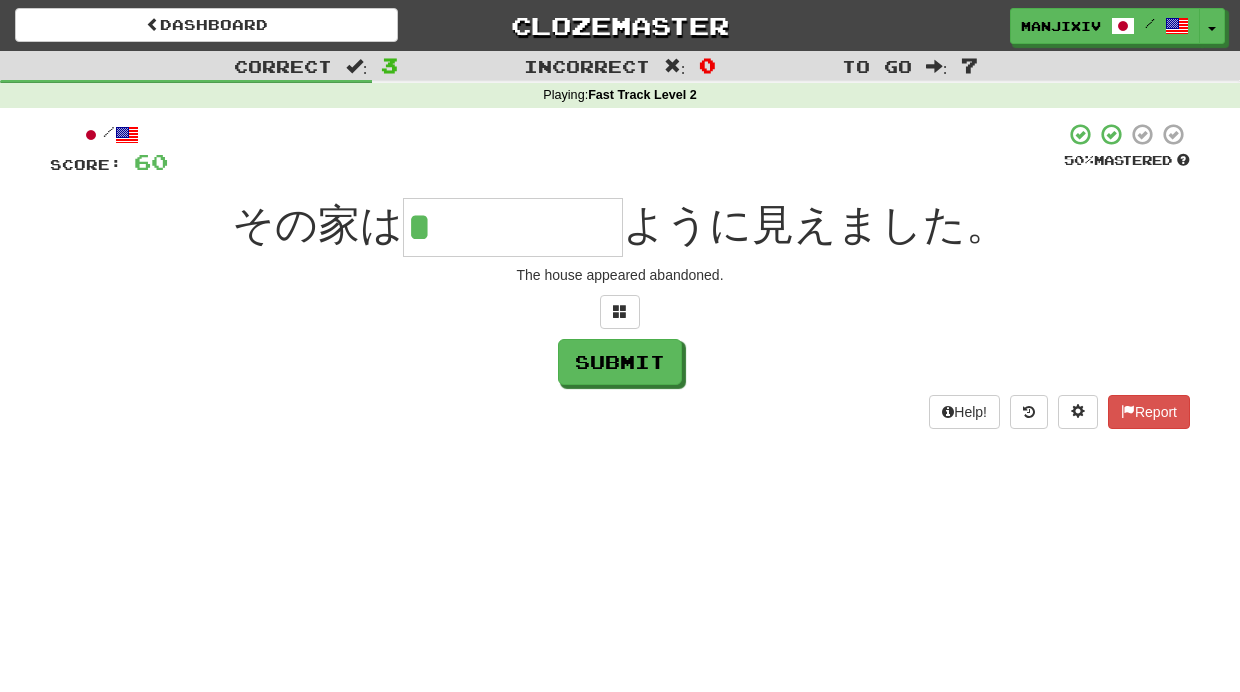 click on "*" at bounding box center [513, 227] 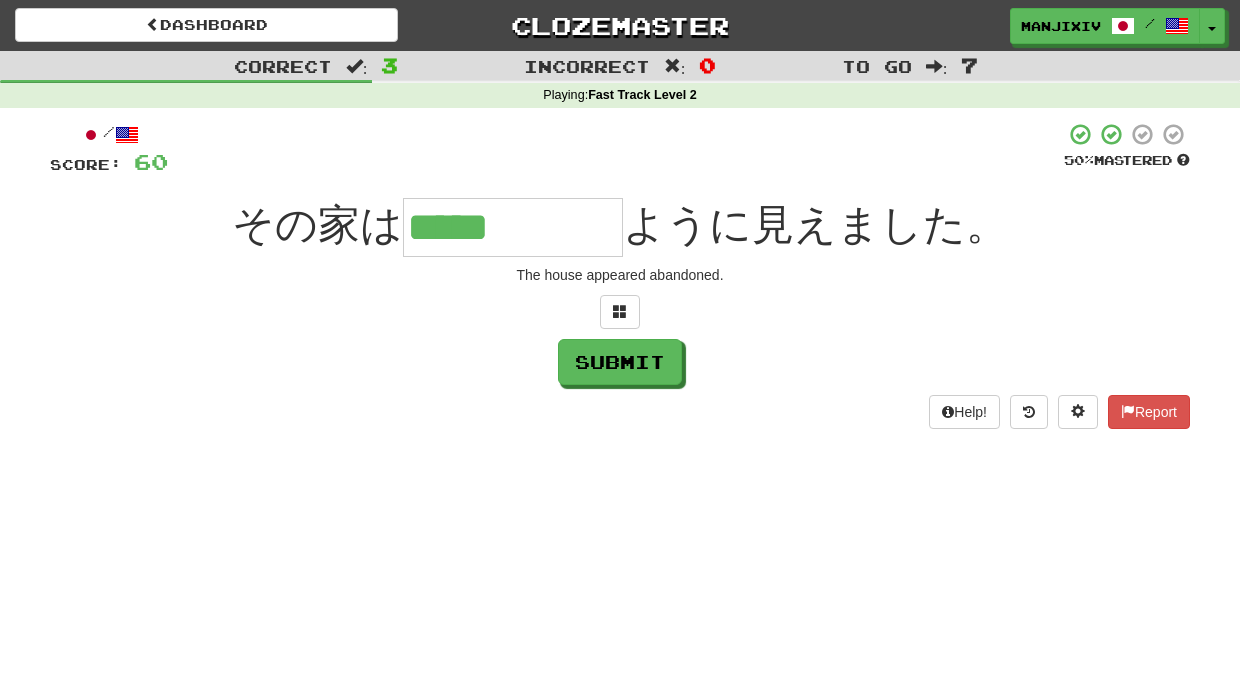 type on "*****" 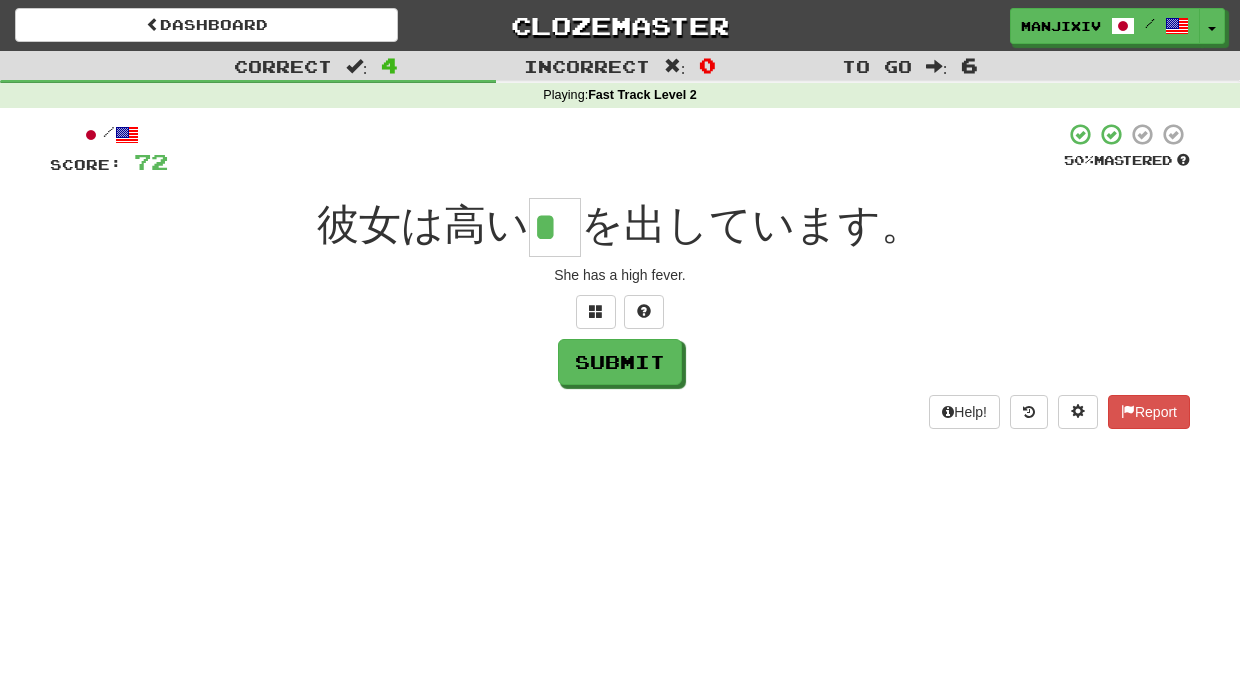 type on "*" 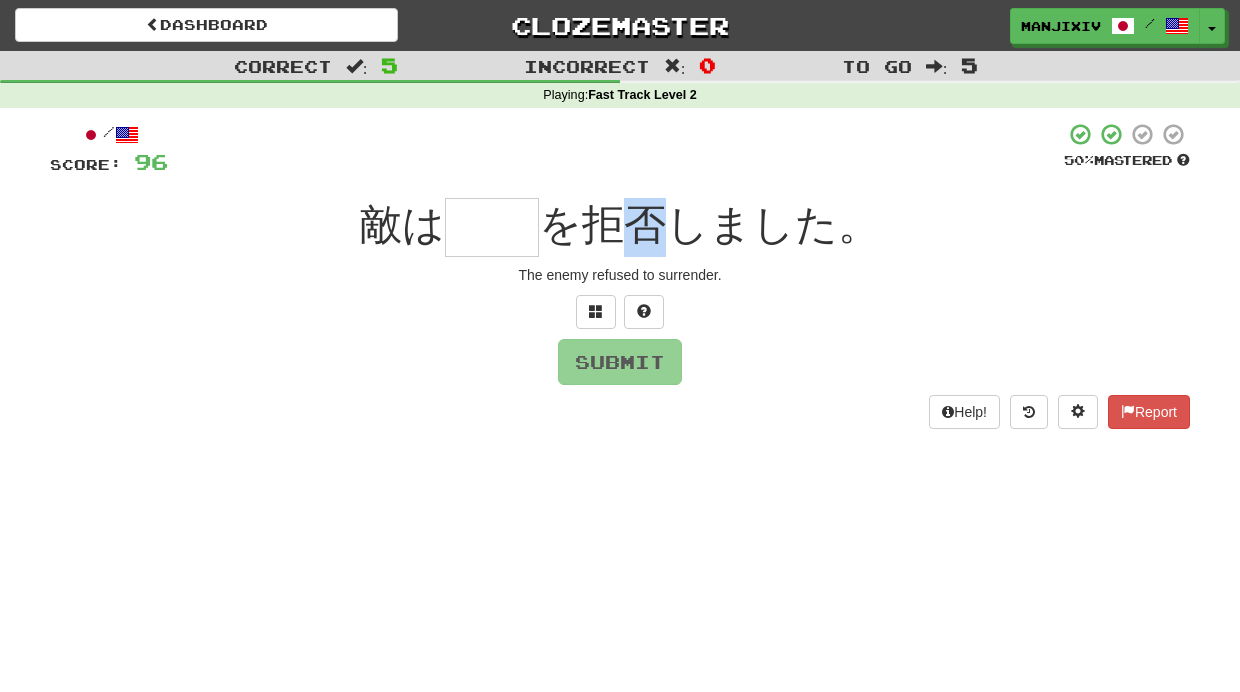 drag, startPoint x: 633, startPoint y: 225, endPoint x: 680, endPoint y: 227, distance: 47.042534 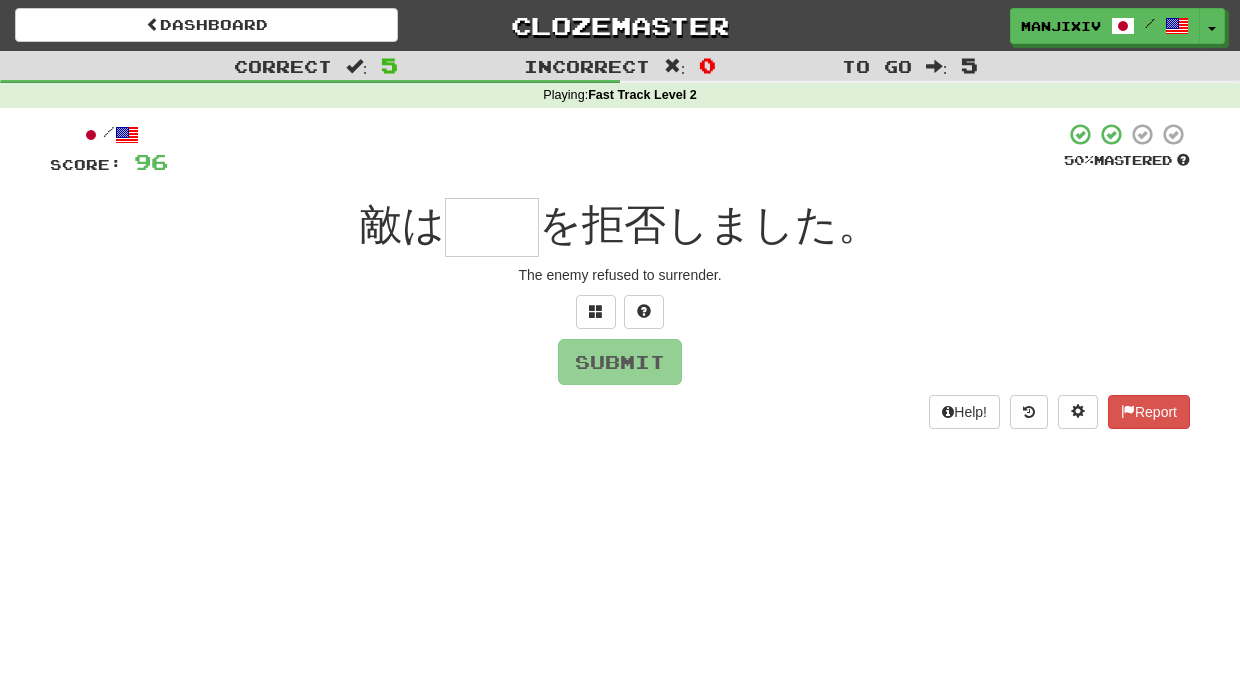 click on "を拒否しました。" at bounding box center (709, 224) 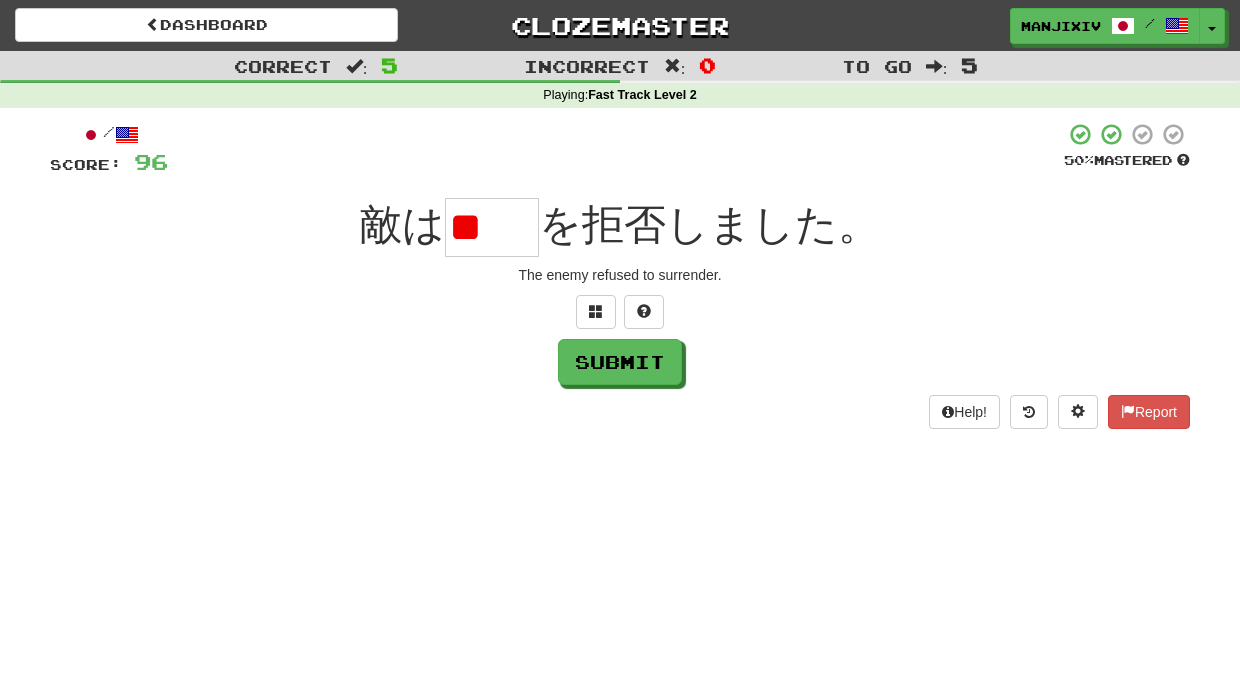 type on "*" 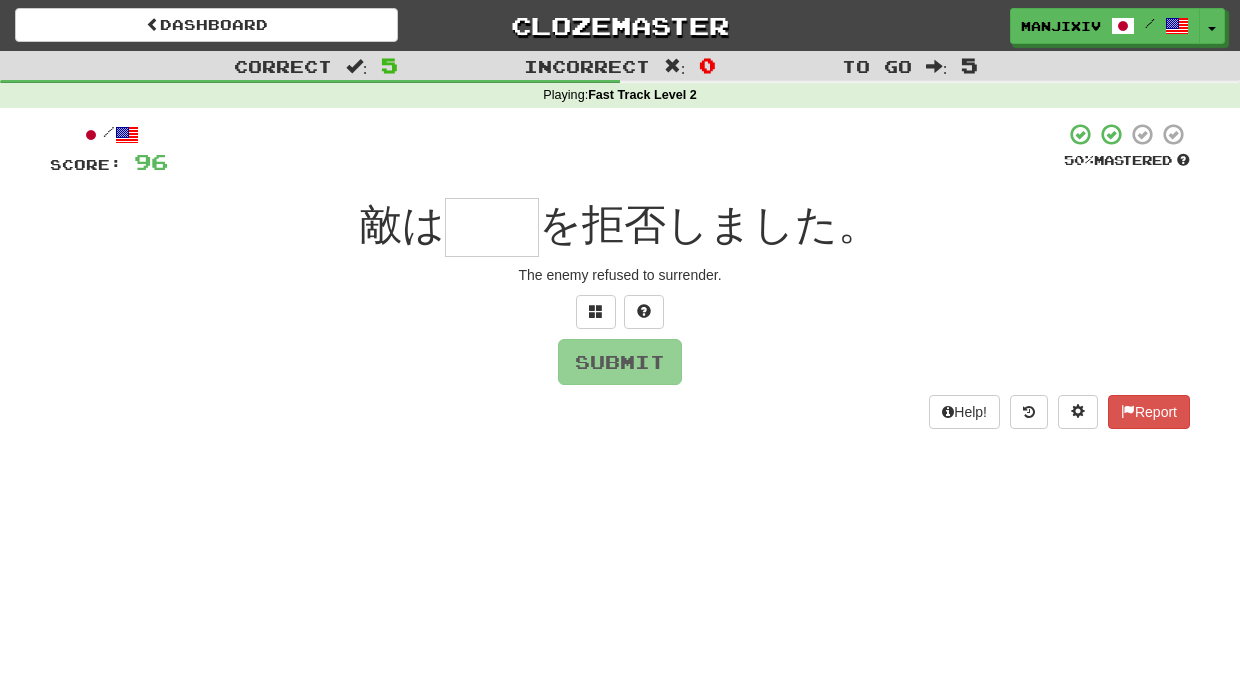 click on "を拒否しました。" at bounding box center [709, 224] 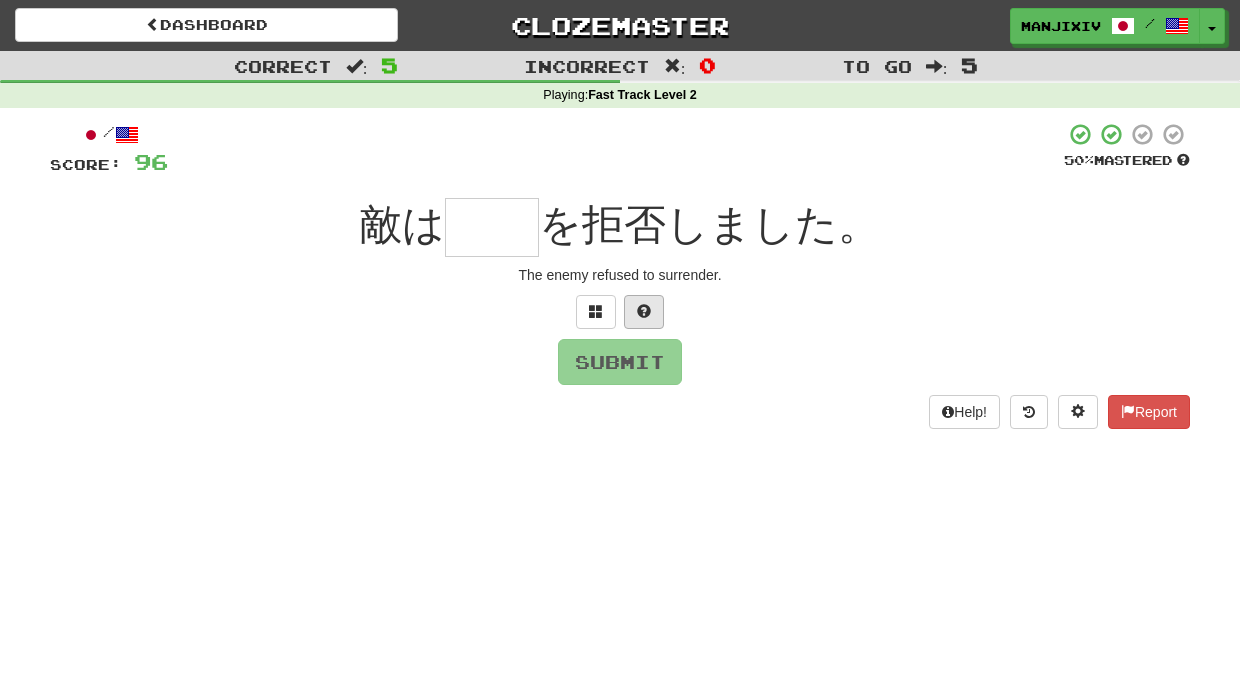 click at bounding box center (644, 312) 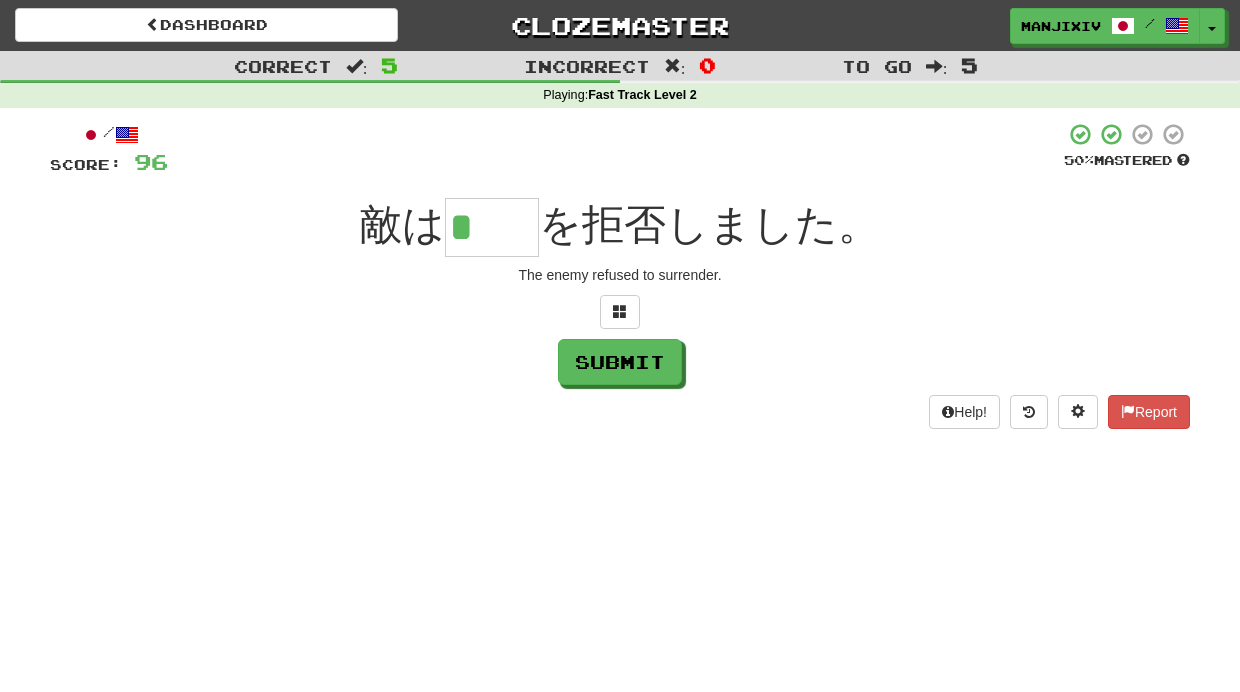 click on "*" at bounding box center (492, 227) 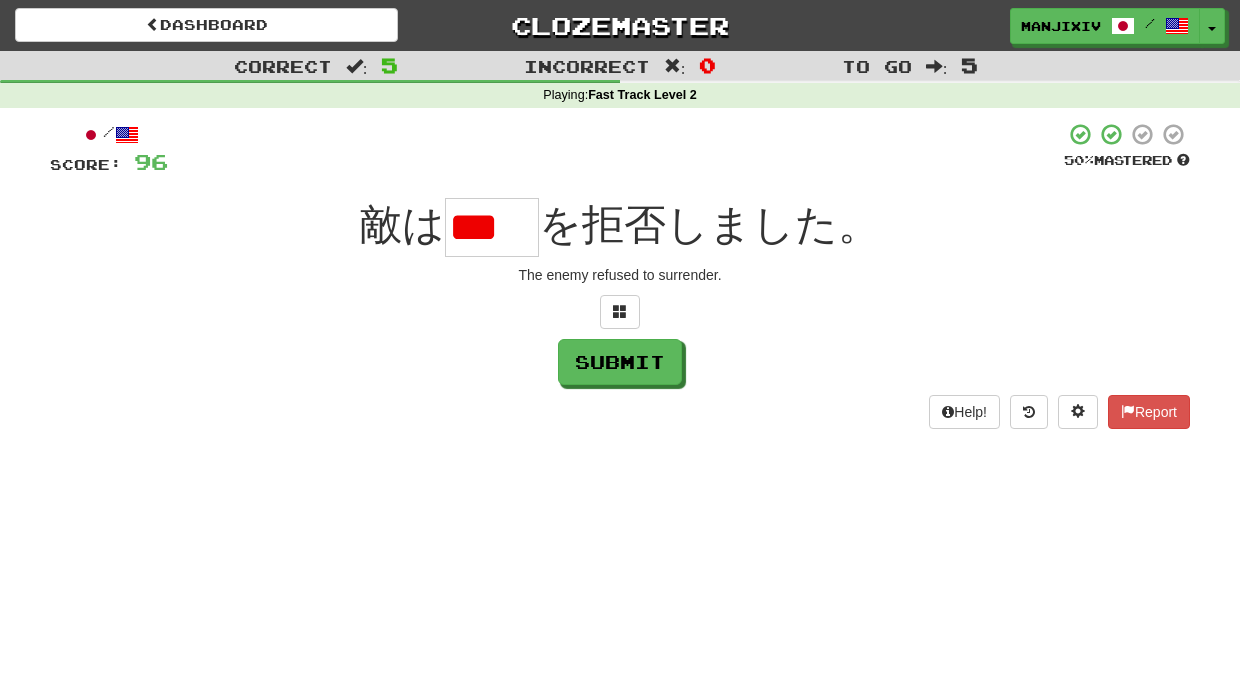drag, startPoint x: 507, startPoint y: 213, endPoint x: 574, endPoint y: 248, distance: 75.591 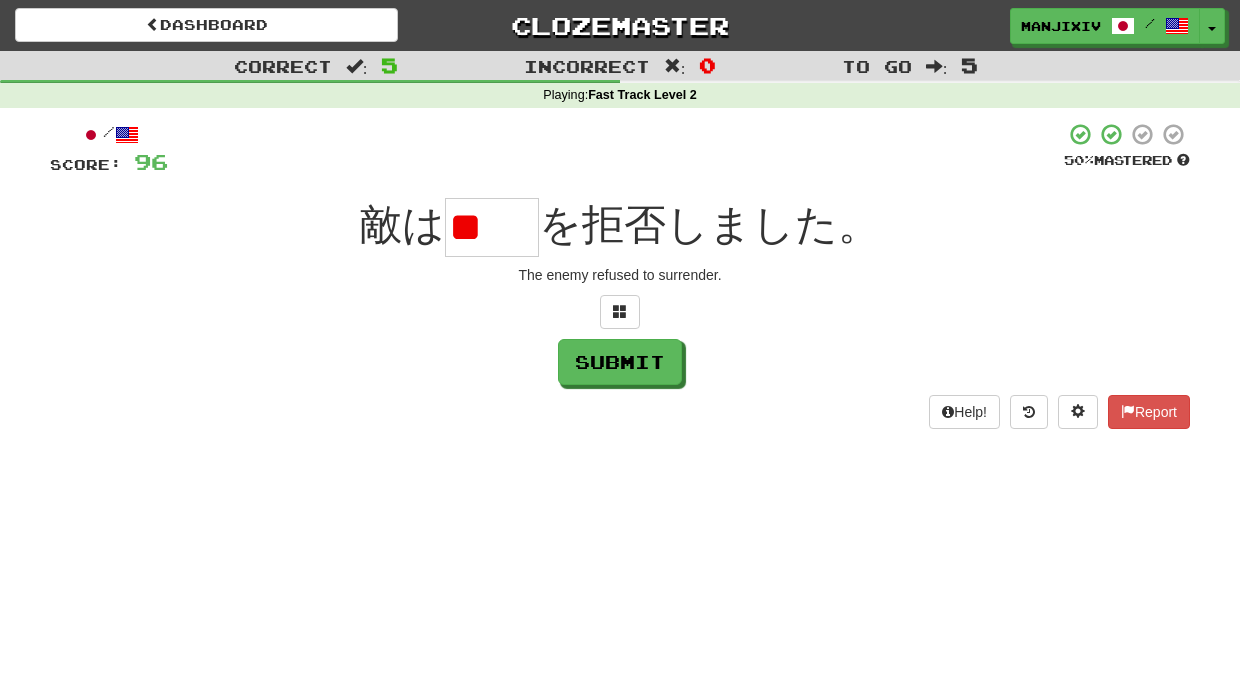 drag, startPoint x: 519, startPoint y: 238, endPoint x: 610, endPoint y: 242, distance: 91.08787 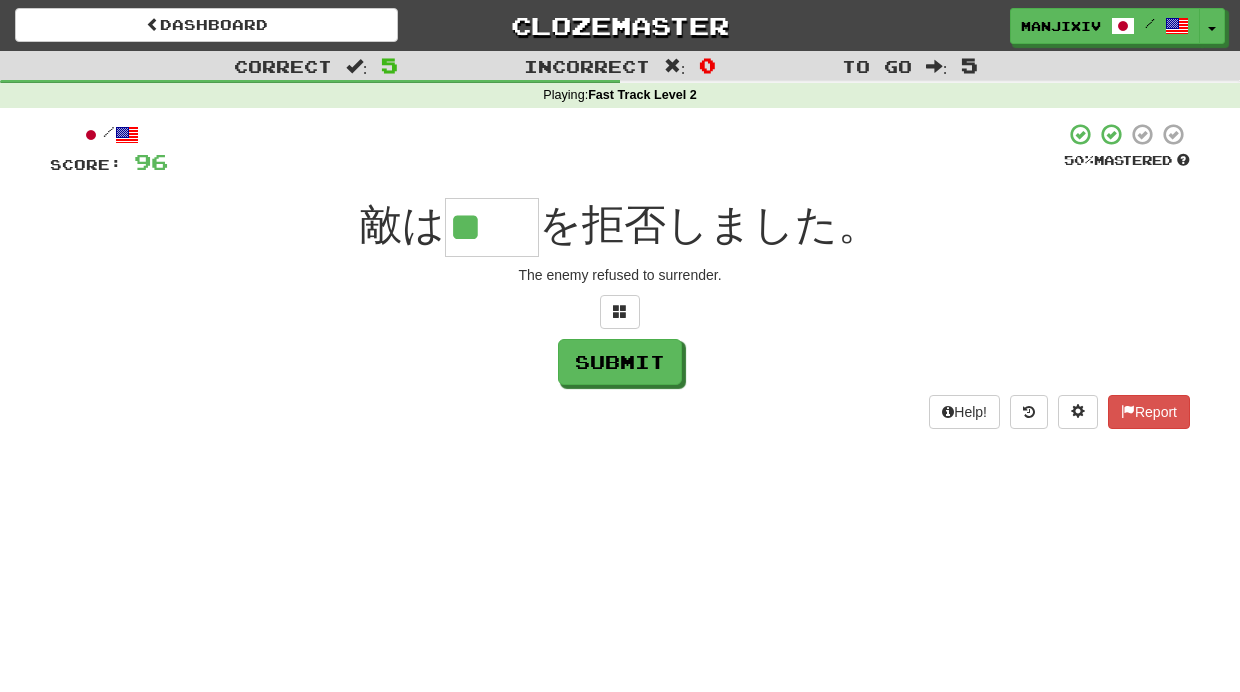 type on "**" 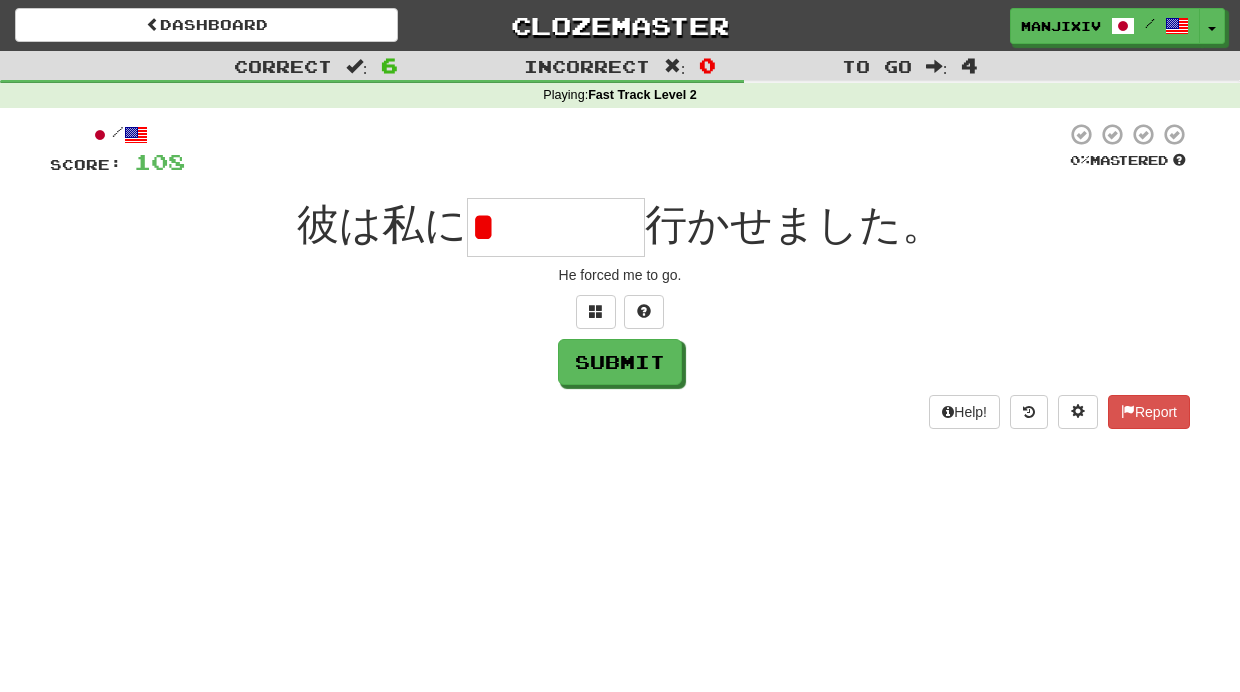 type on "*" 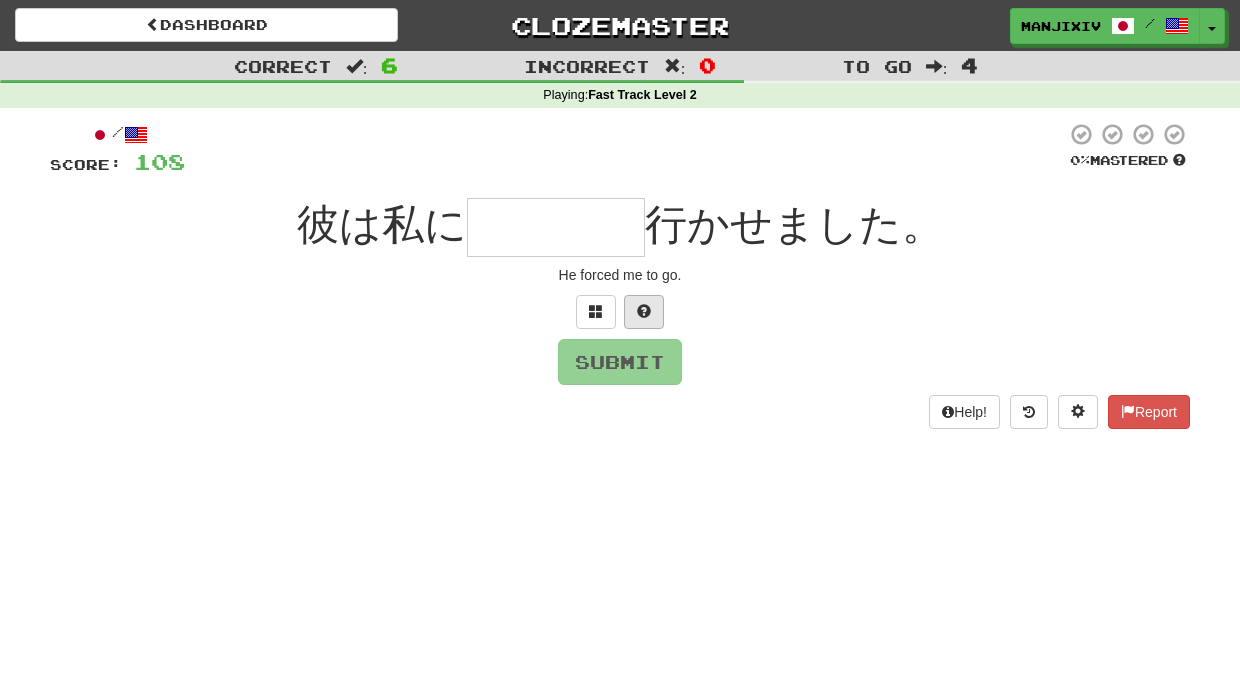 click at bounding box center [644, 311] 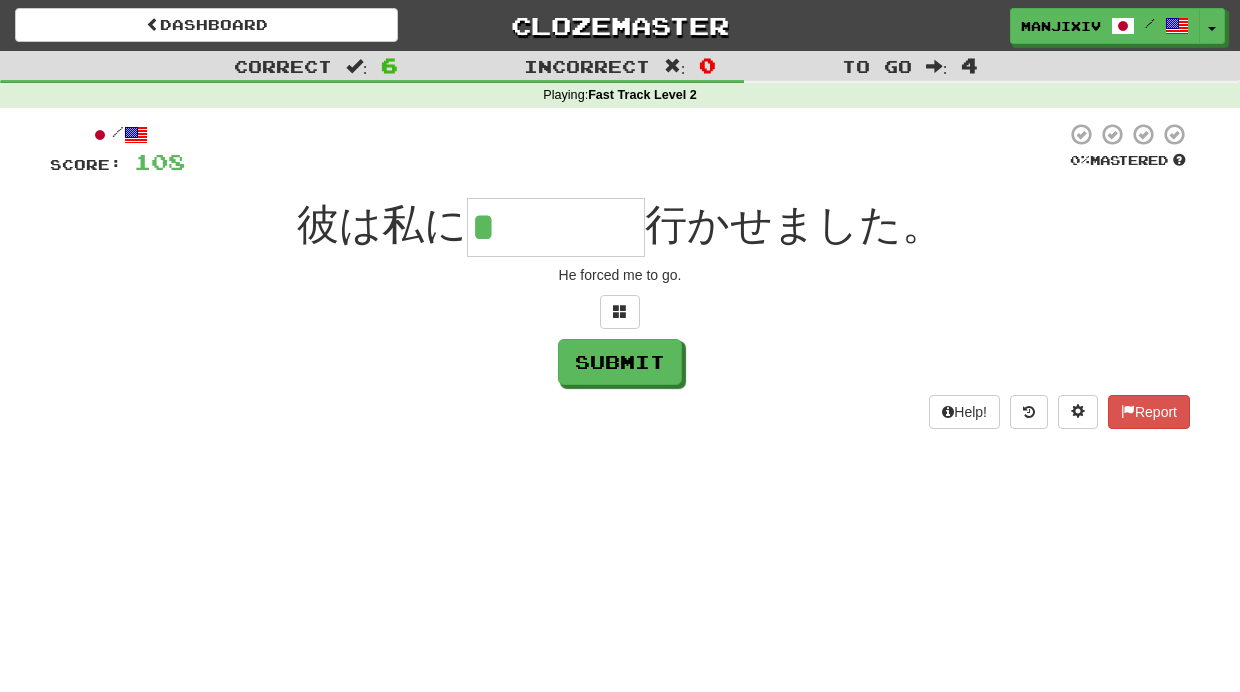 click on "*" at bounding box center (556, 227) 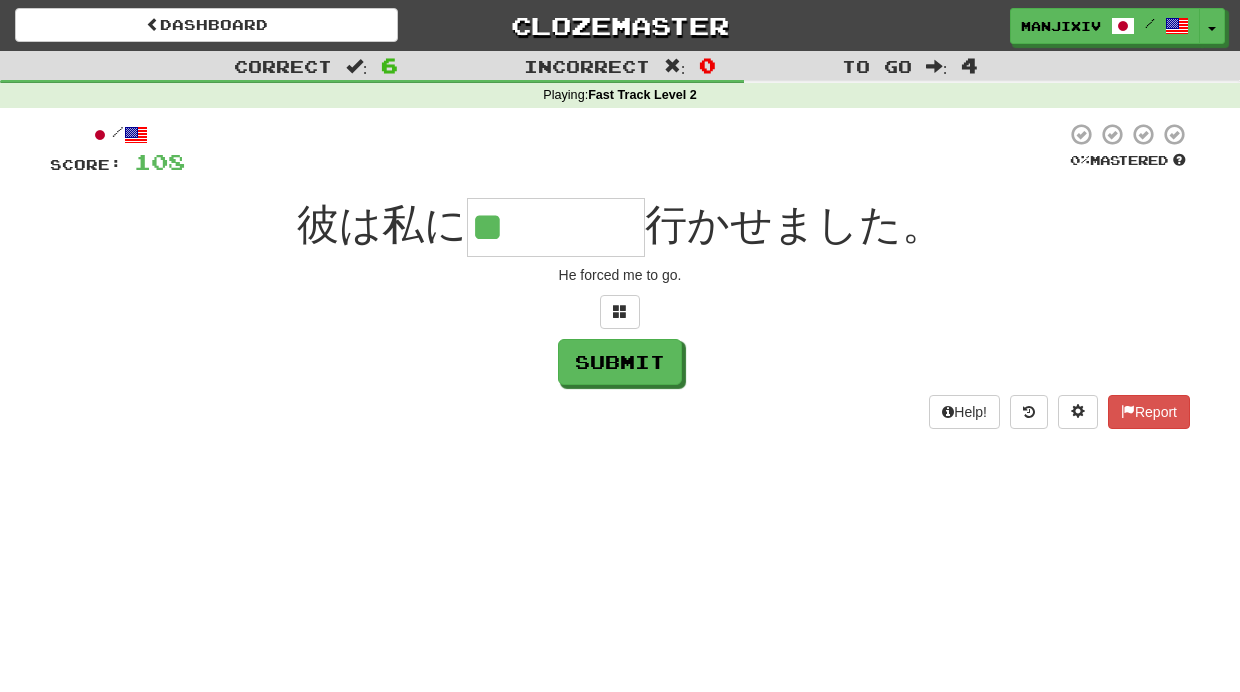 click on "Submit" at bounding box center (620, 362) 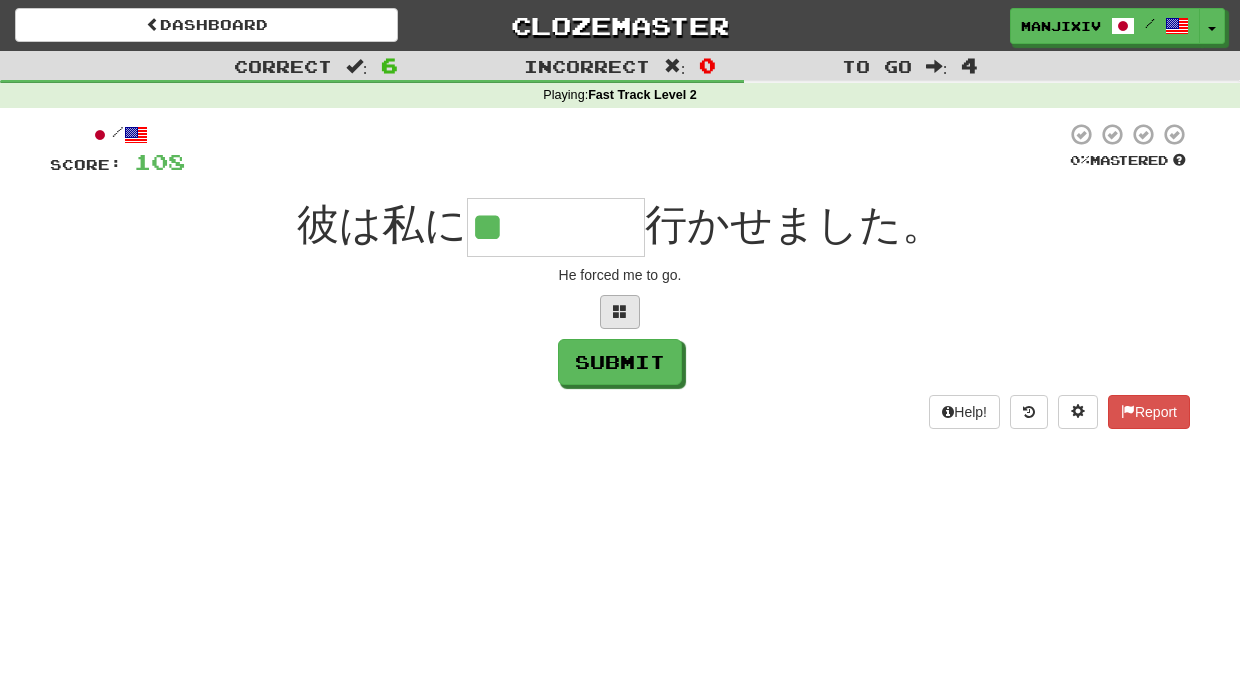 click at bounding box center (620, 311) 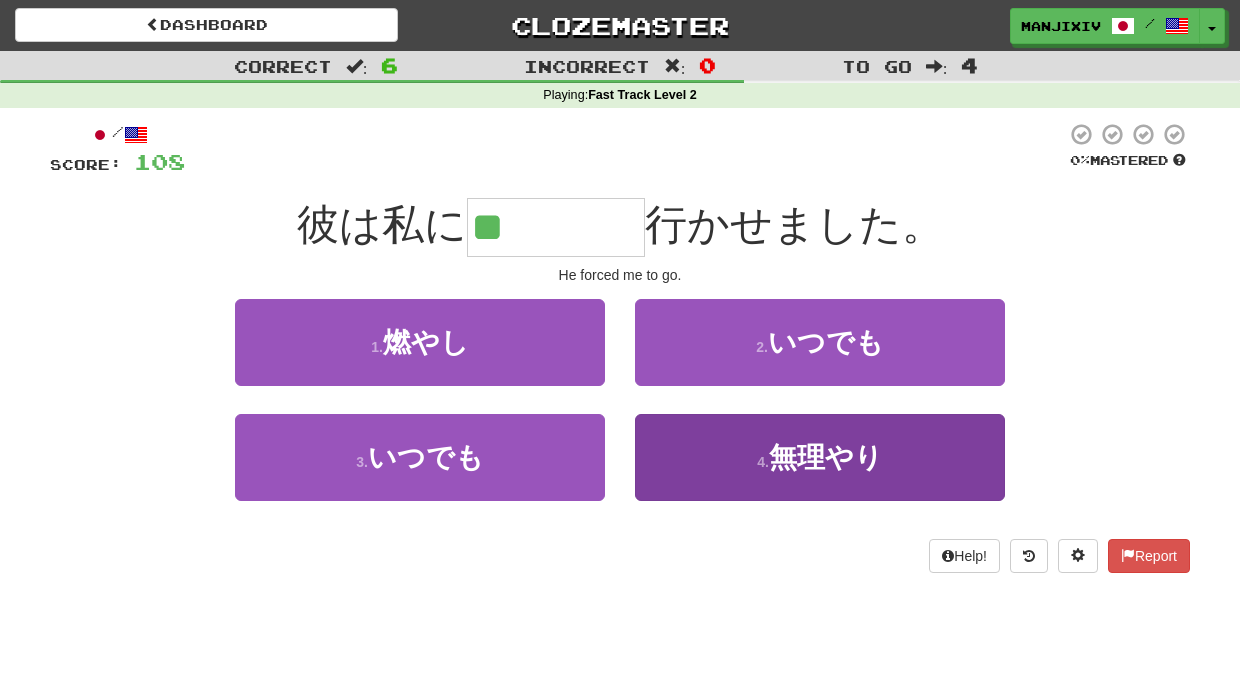 click on "無理やり" at bounding box center [826, 457] 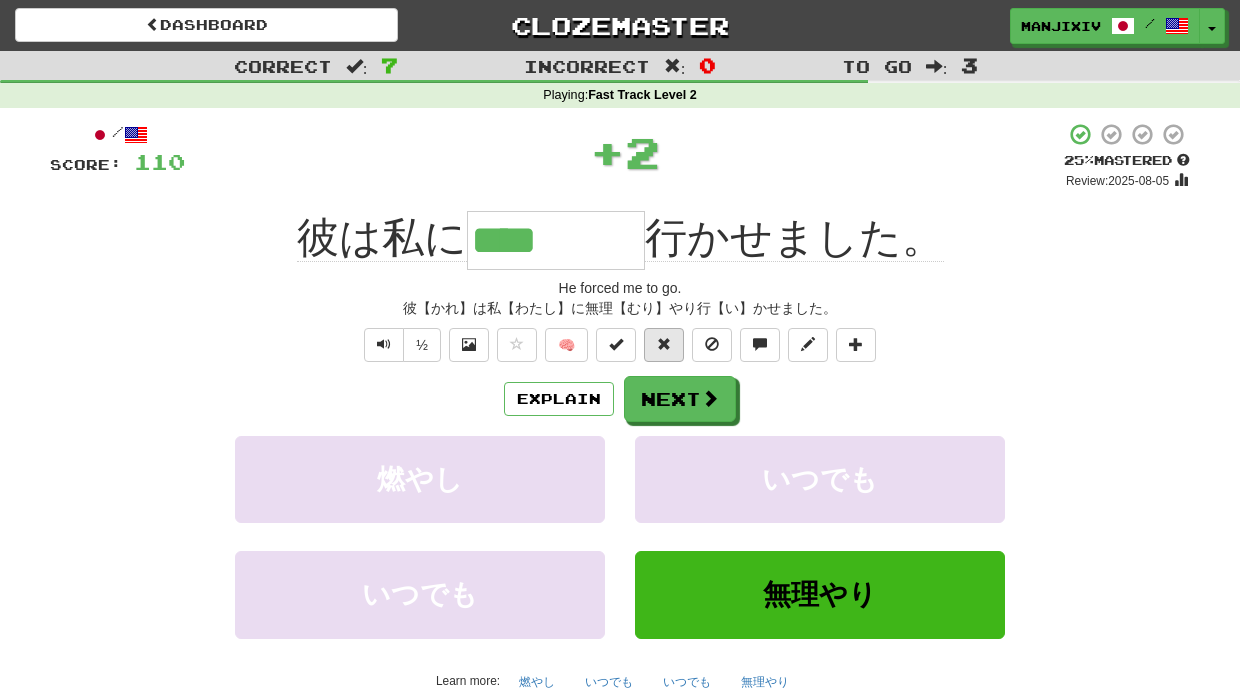 click at bounding box center (664, 344) 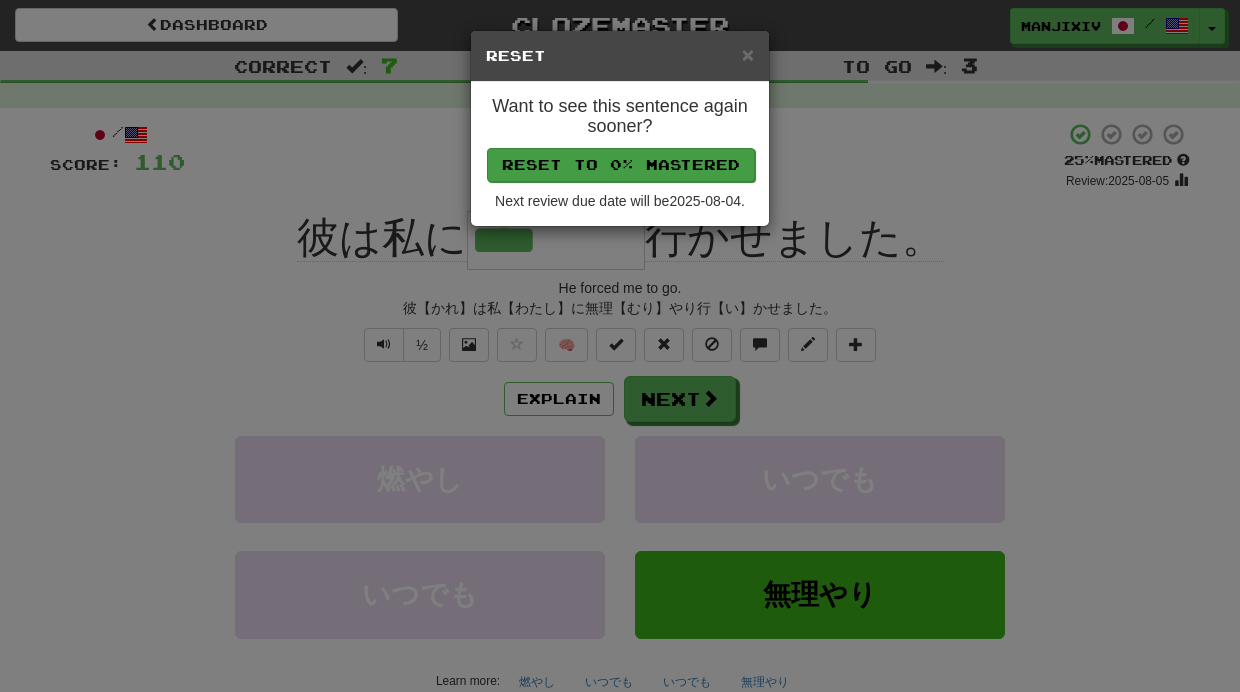 click on "Reset to 0% Mastered" at bounding box center [621, 165] 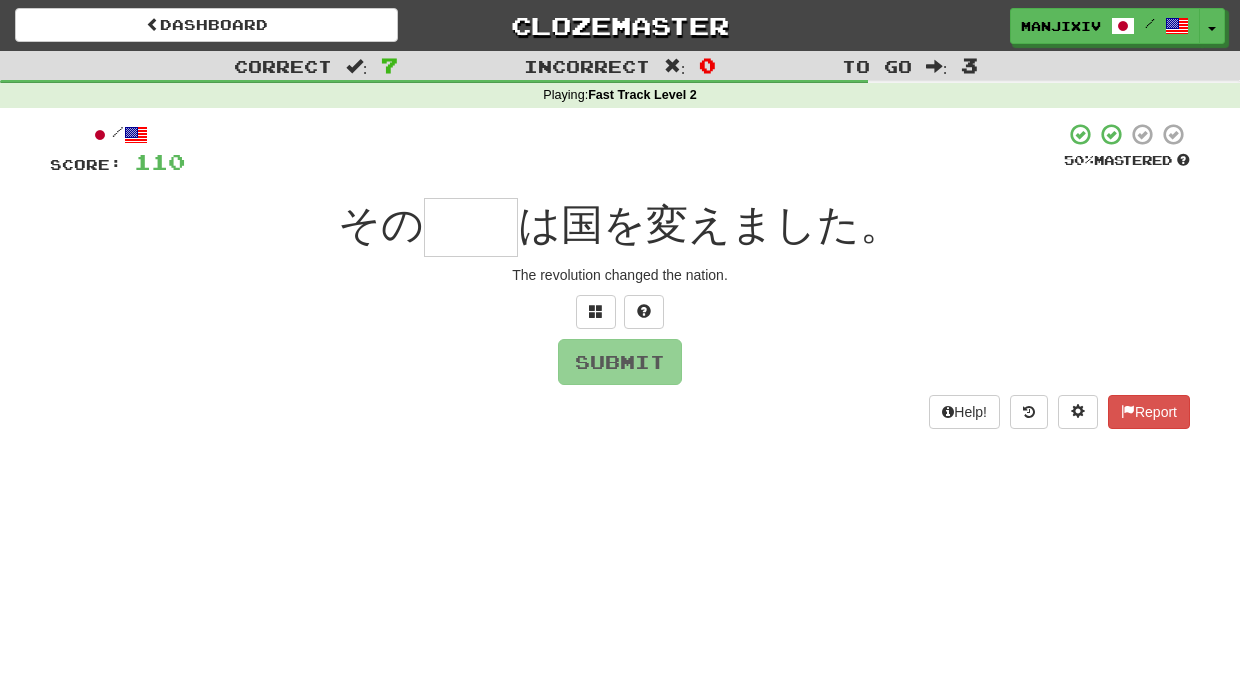 click at bounding box center (471, 227) 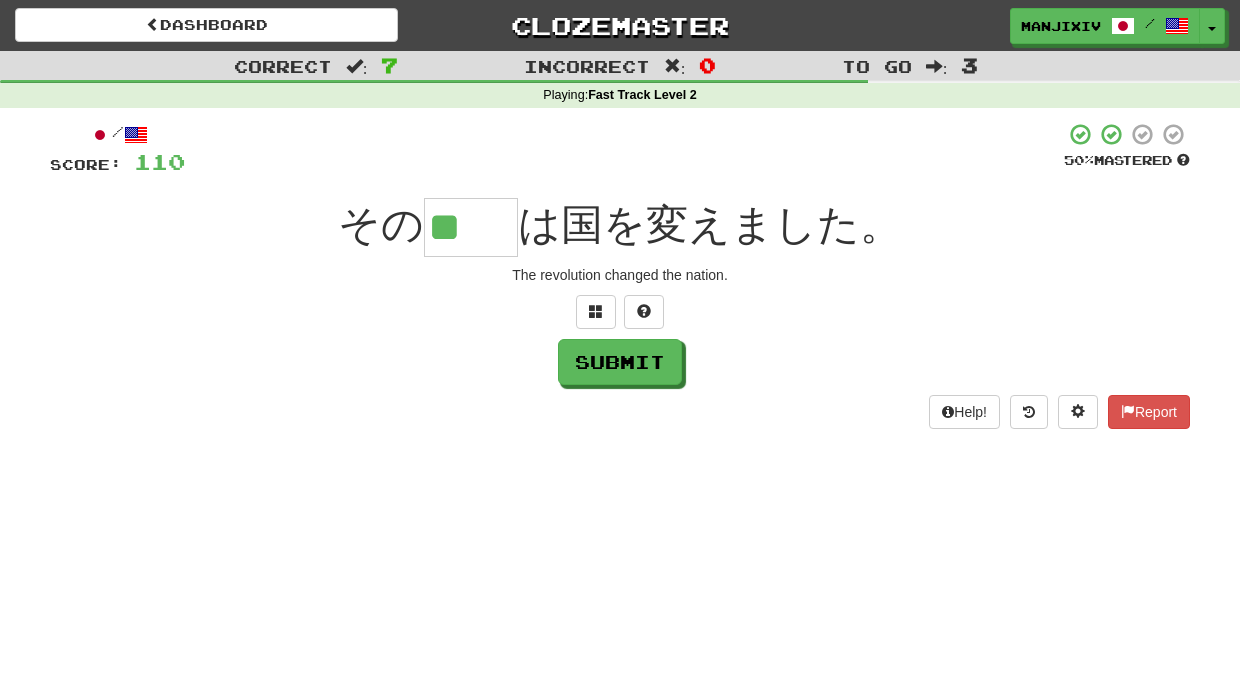 type on "**" 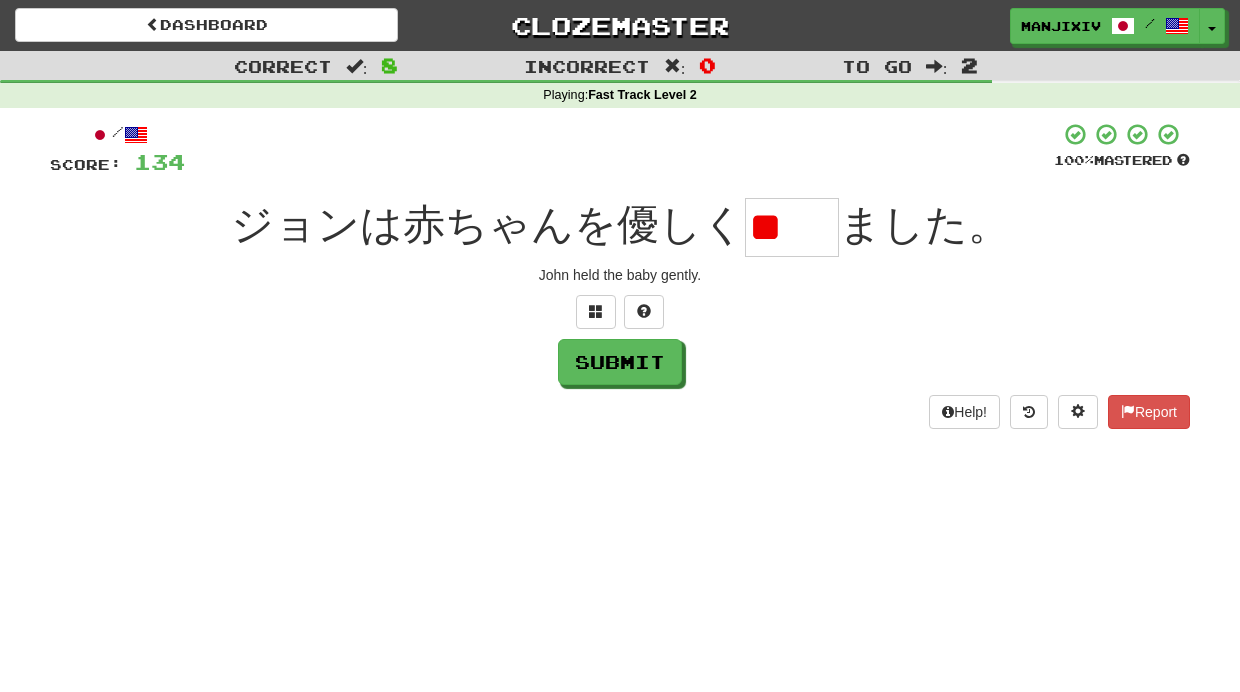 click at bounding box center (619, 149) 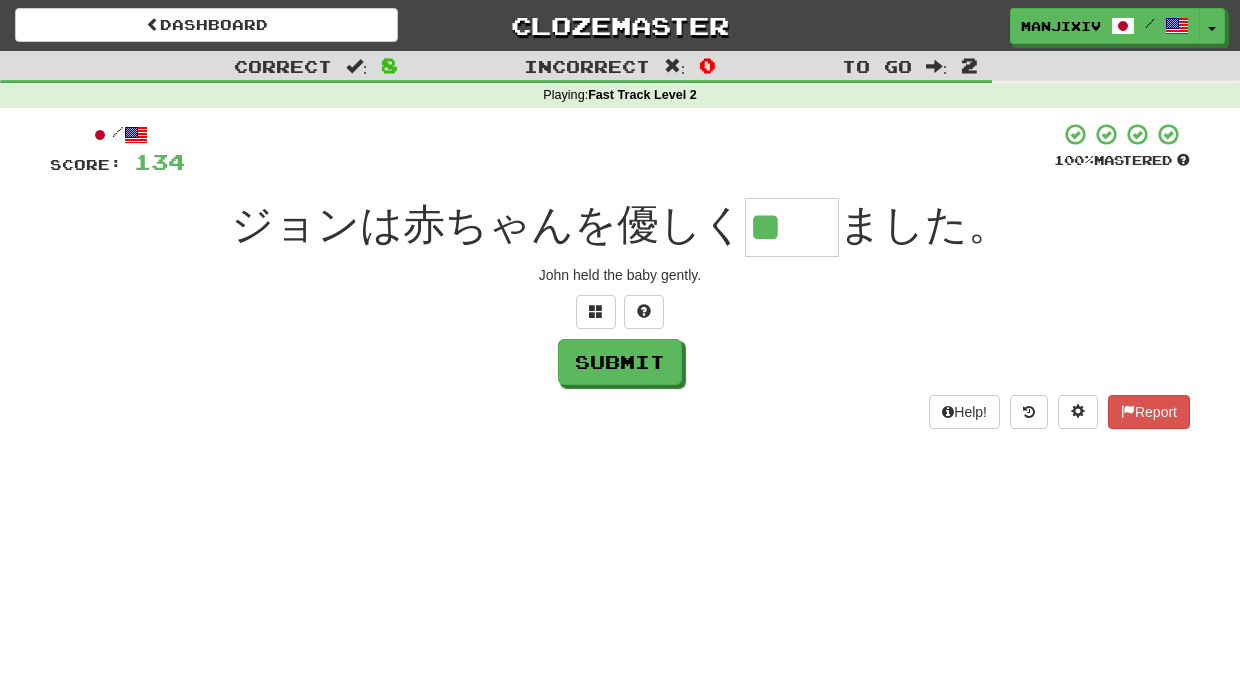 type on "**" 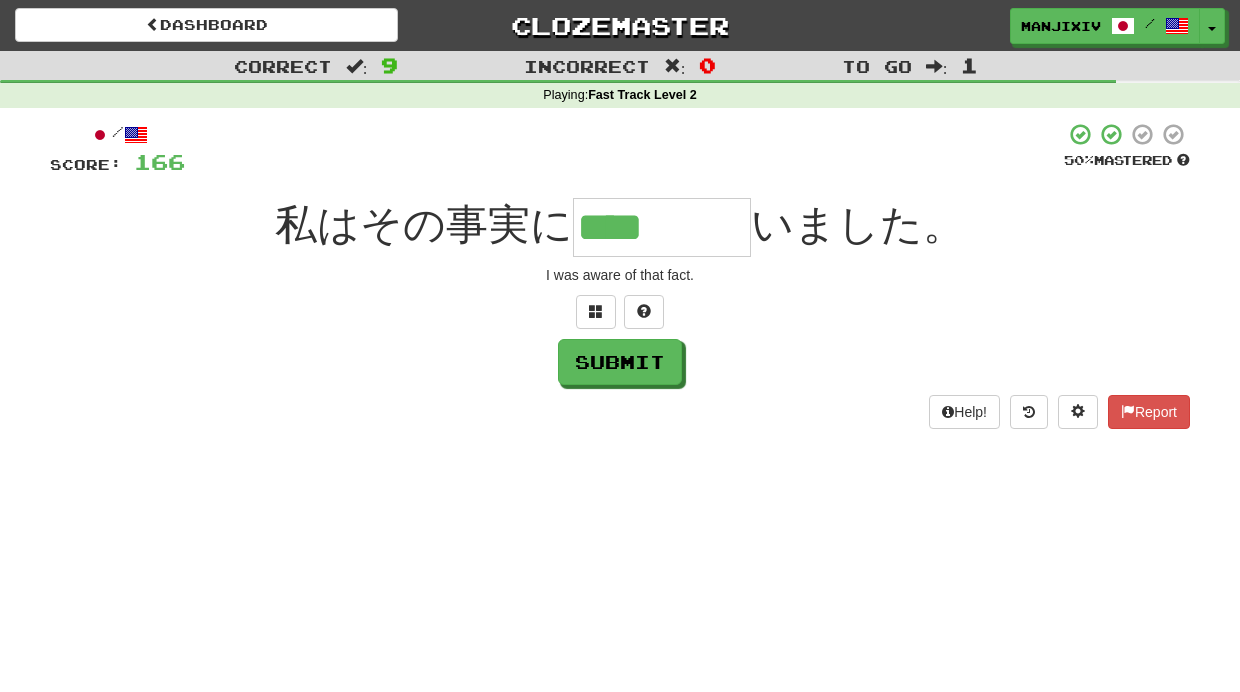 type on "****" 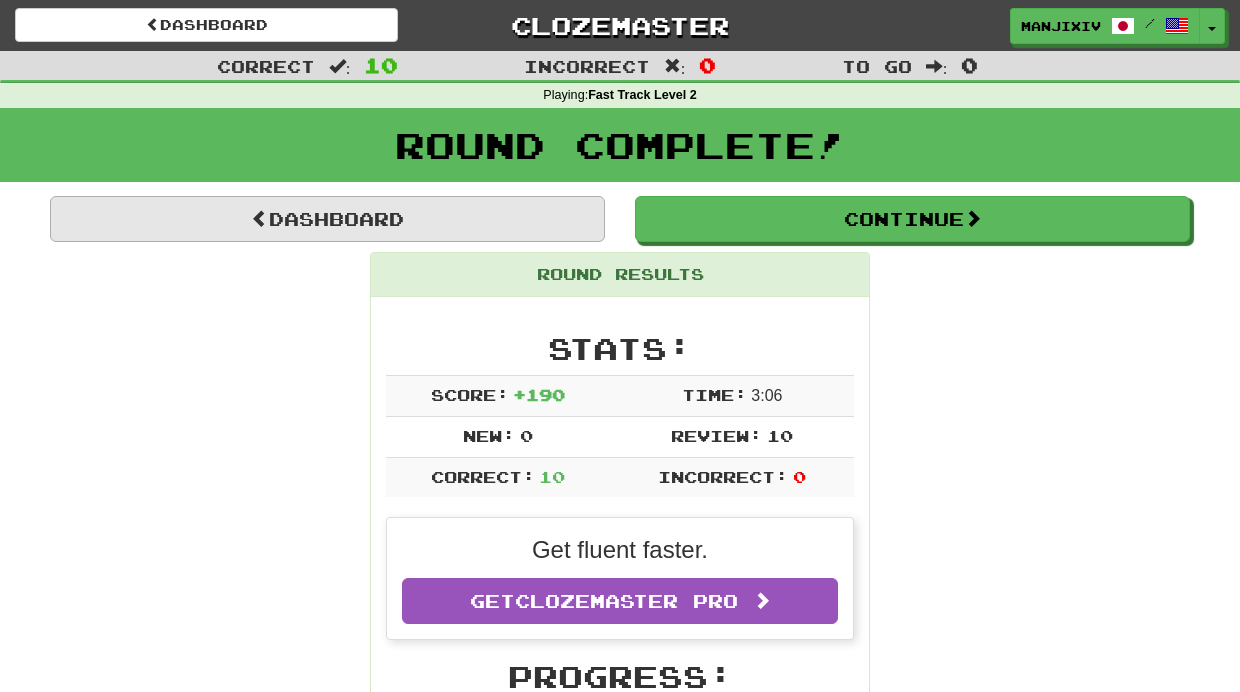 click on "Dashboard" at bounding box center (327, 219) 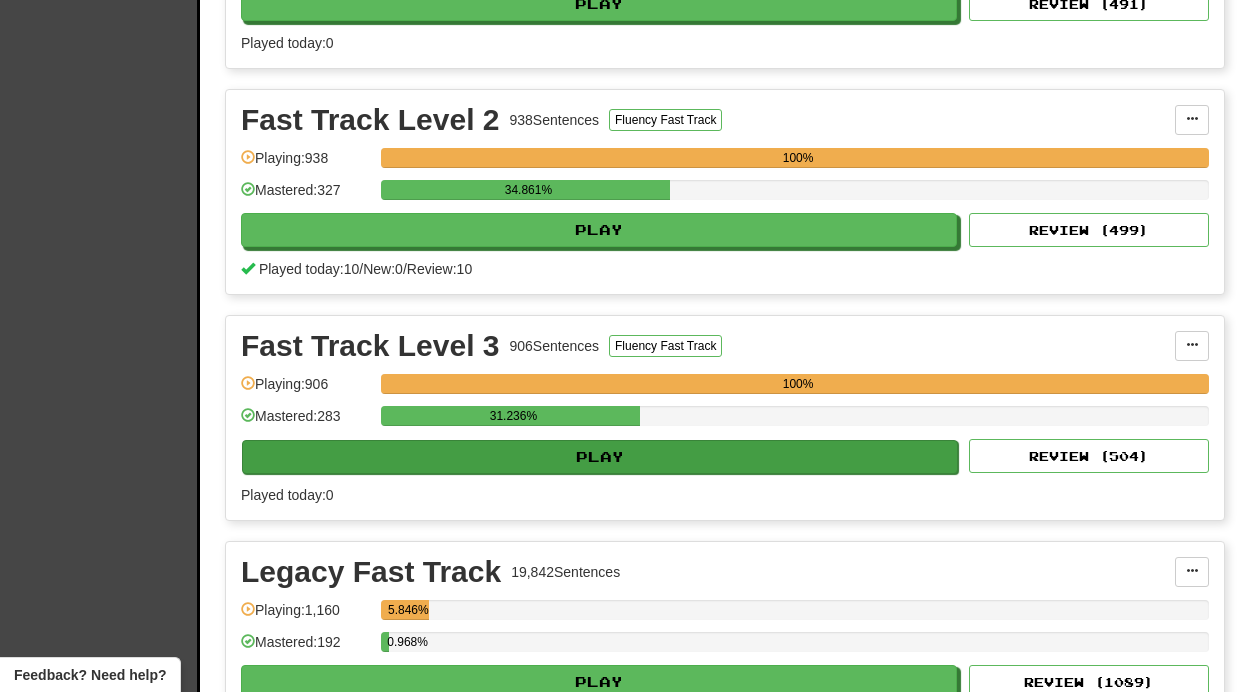 scroll, scrollTop: 598, scrollLeft: 0, axis: vertical 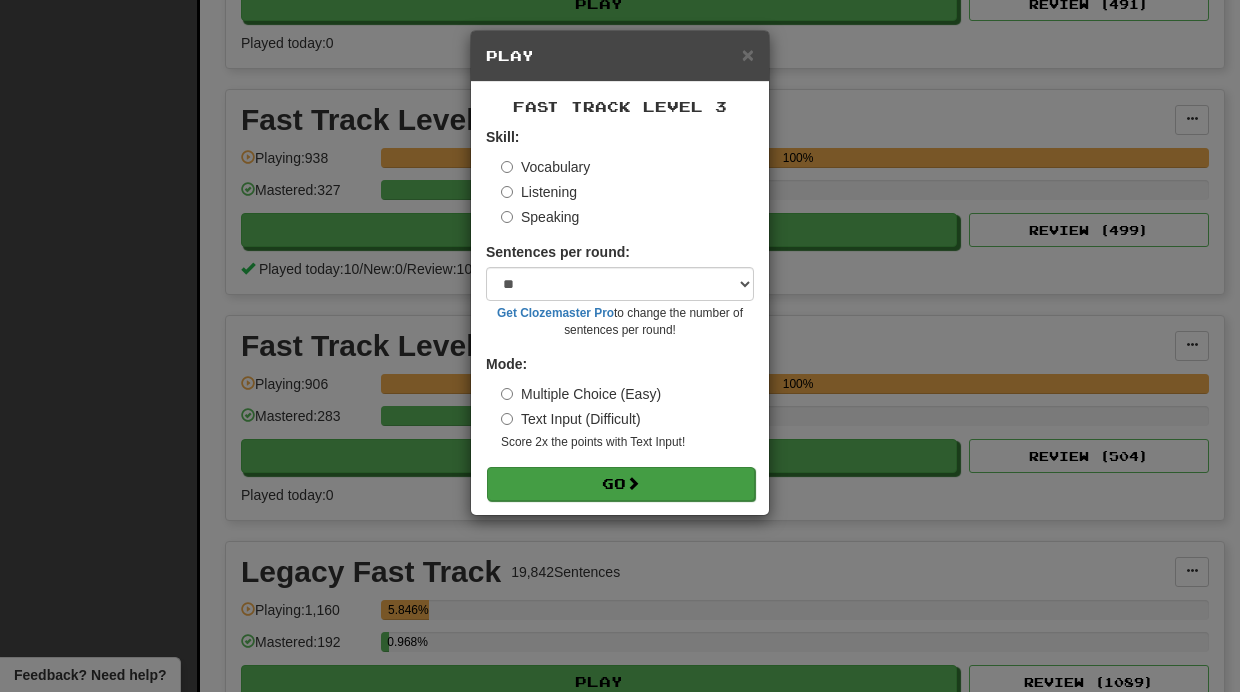 click on "Go" at bounding box center [621, 484] 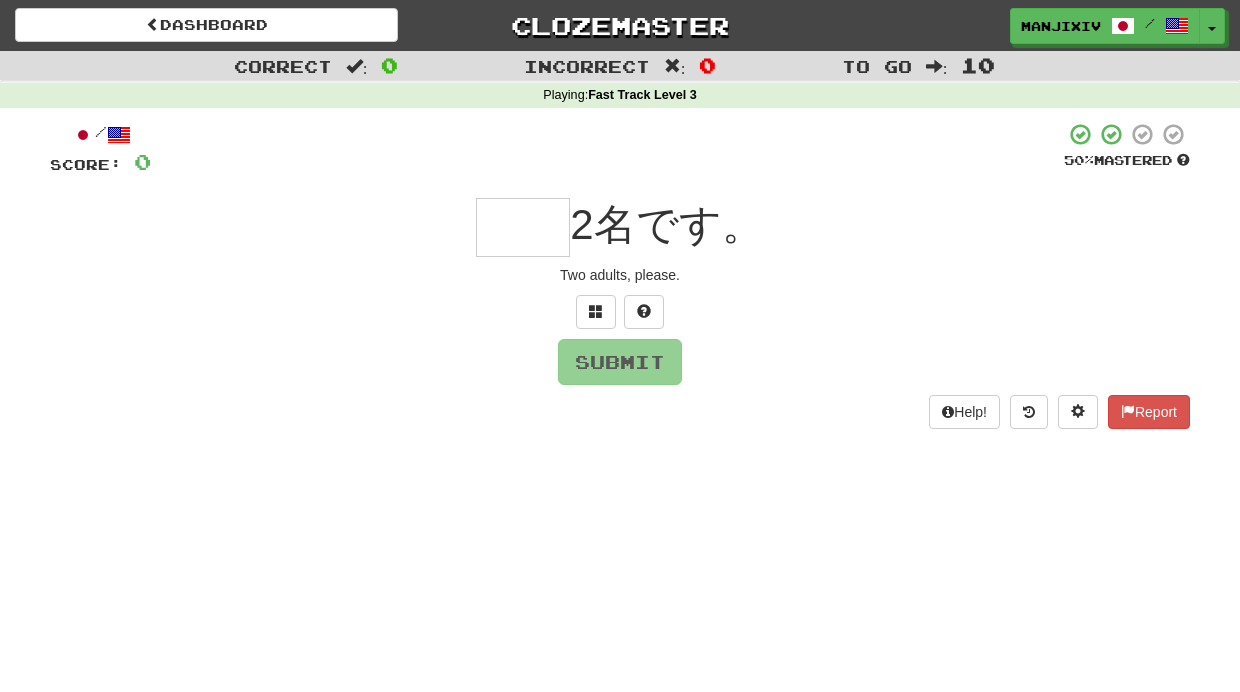 scroll, scrollTop: 0, scrollLeft: 0, axis: both 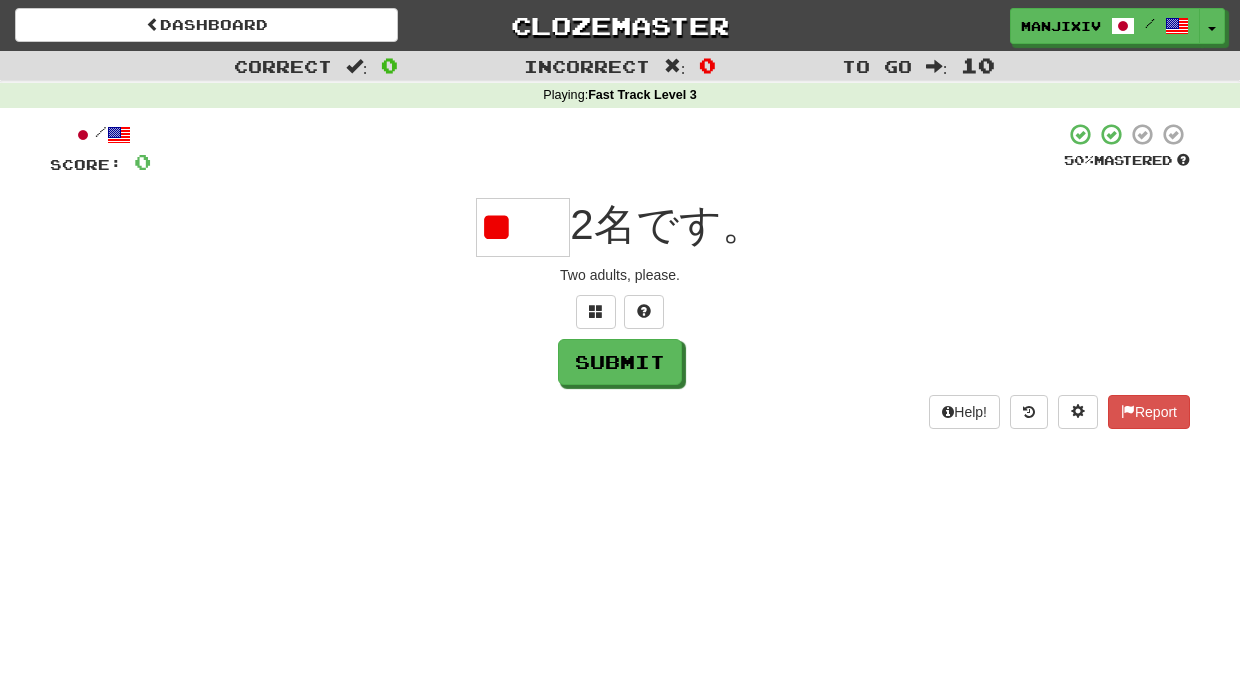 type on "*" 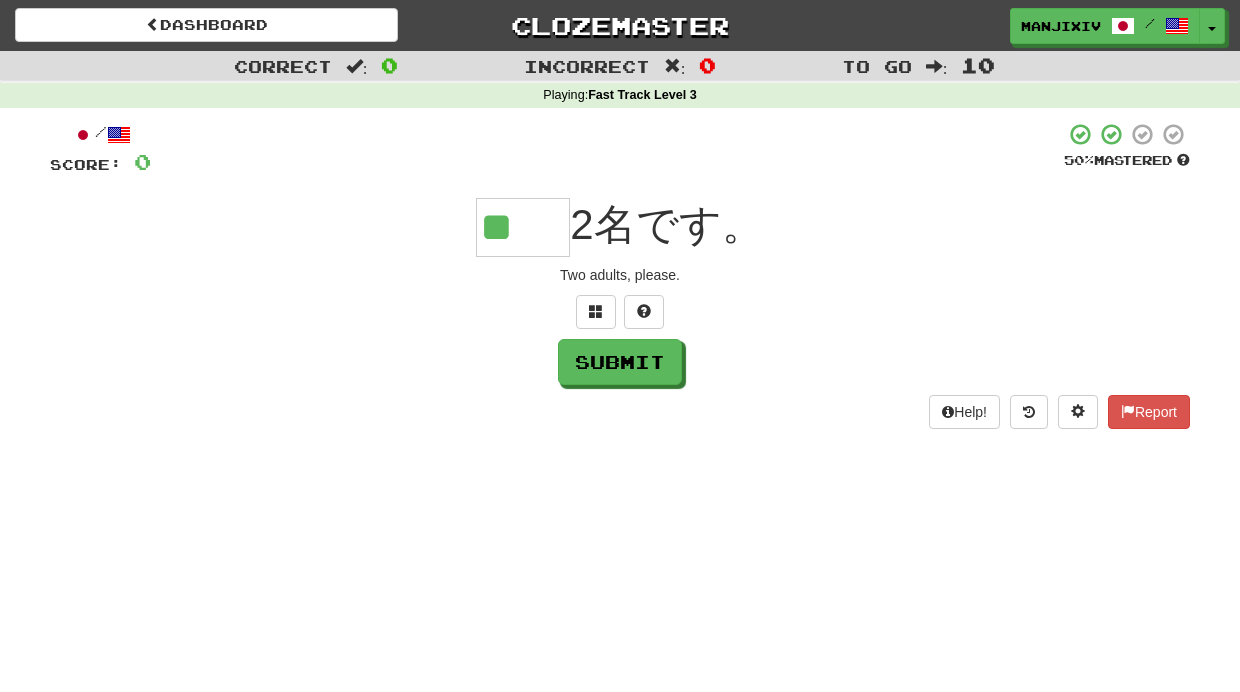 type on "**" 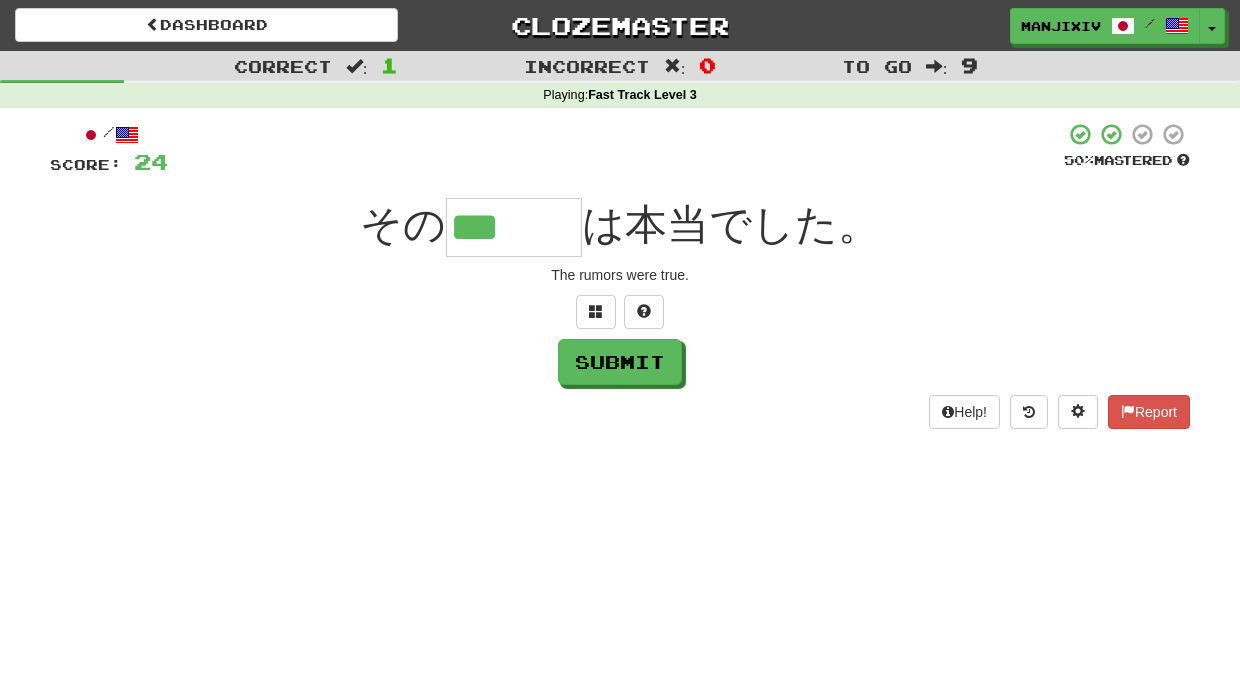 type on "***" 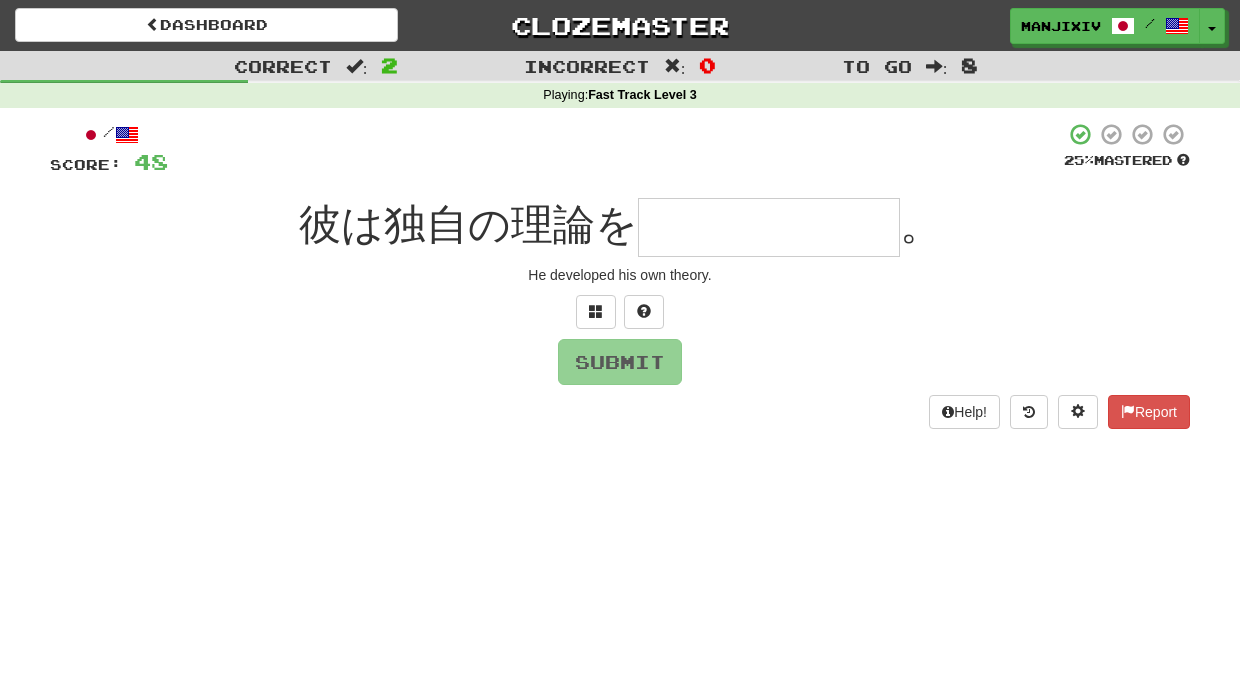click at bounding box center (769, 227) 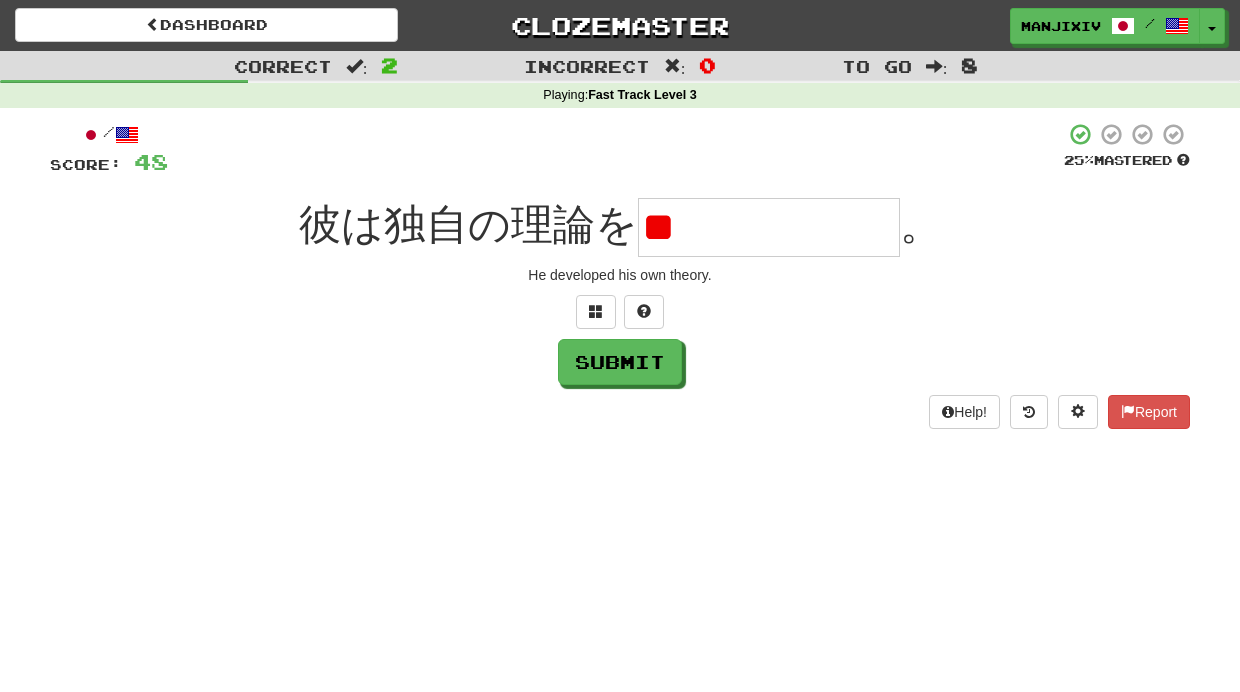 type on "*" 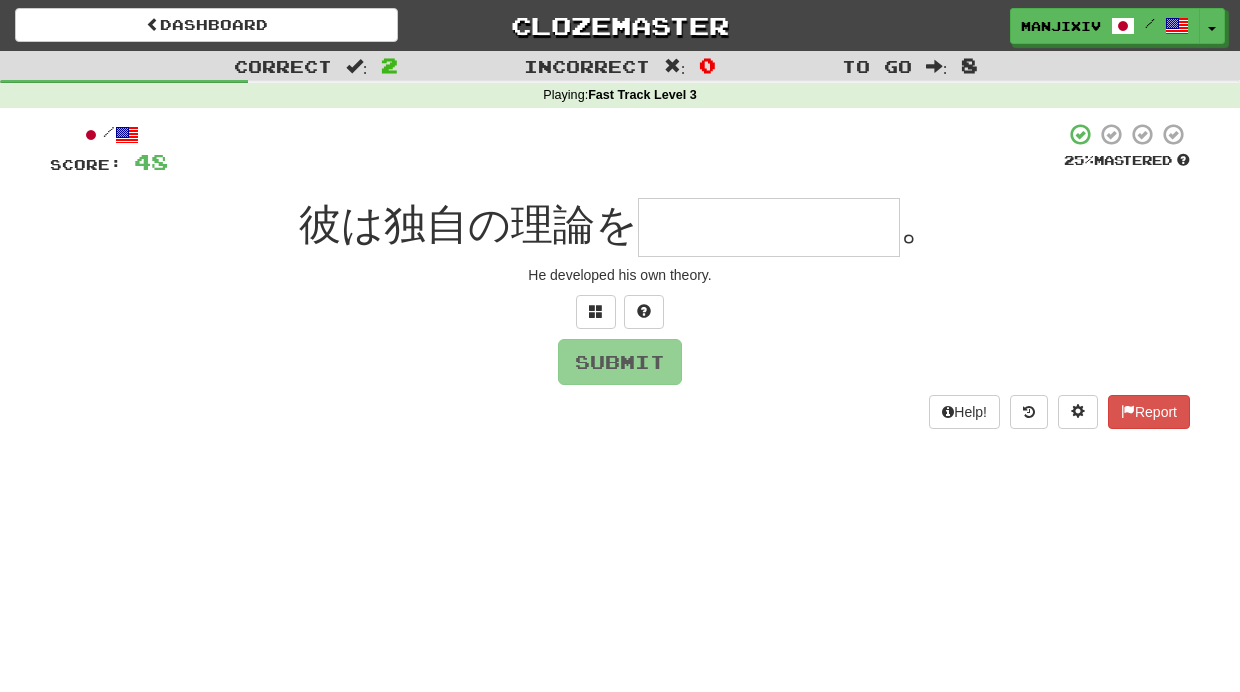 click at bounding box center (769, 227) 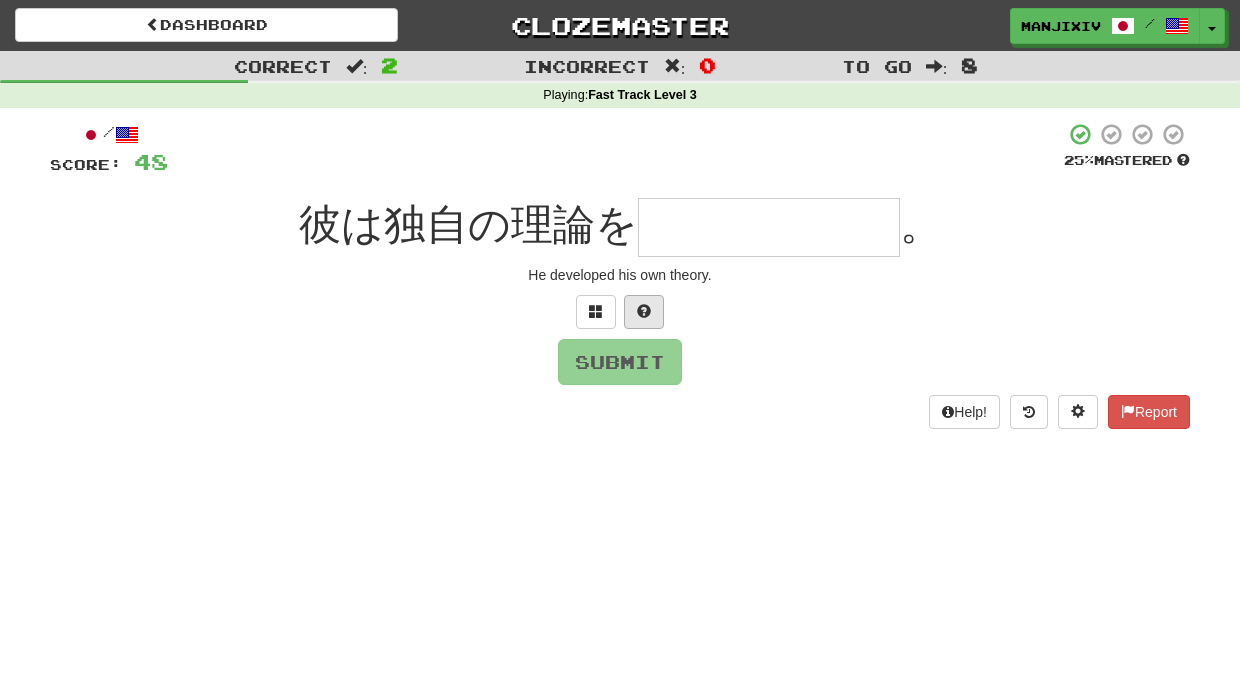click at bounding box center (644, 312) 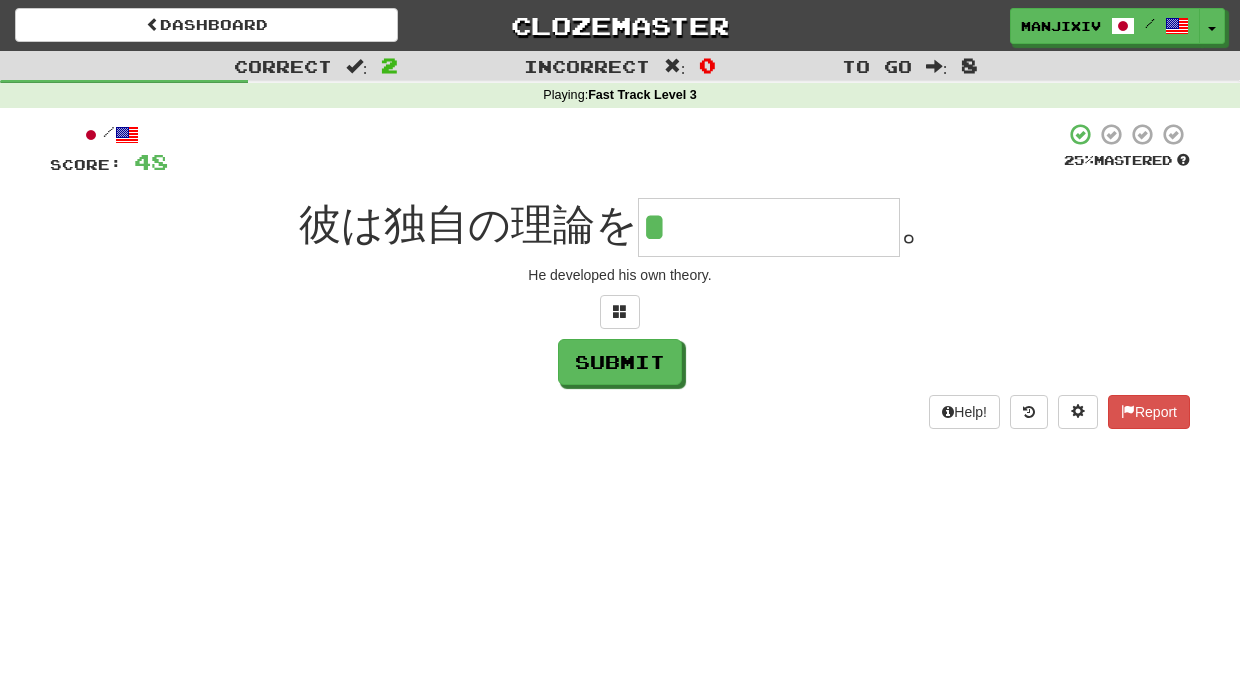 drag, startPoint x: 694, startPoint y: 226, endPoint x: 596, endPoint y: 227, distance: 98.005104 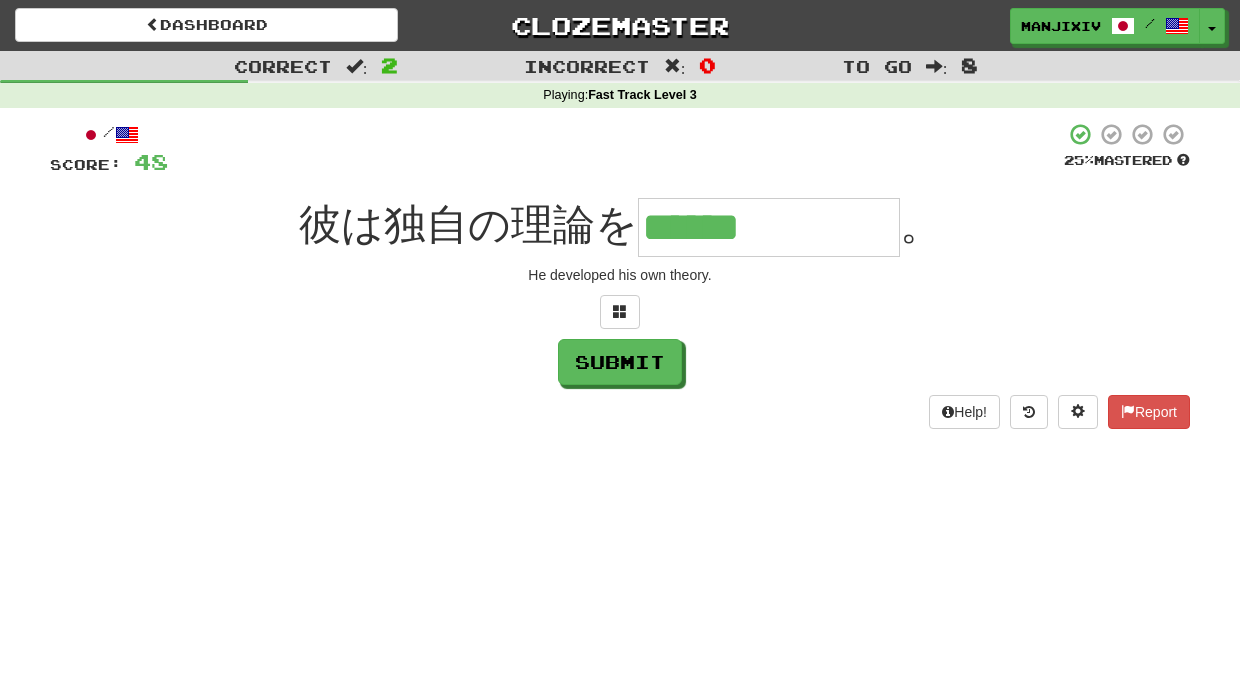 type on "******" 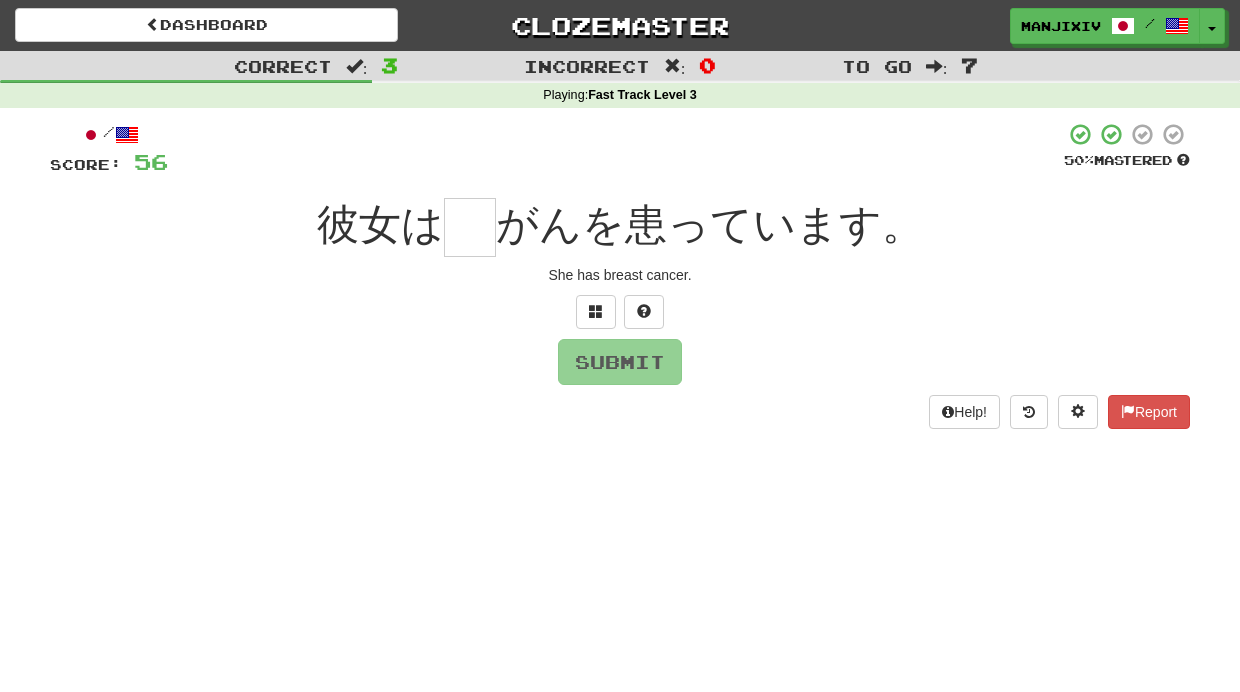 click at bounding box center [470, 227] 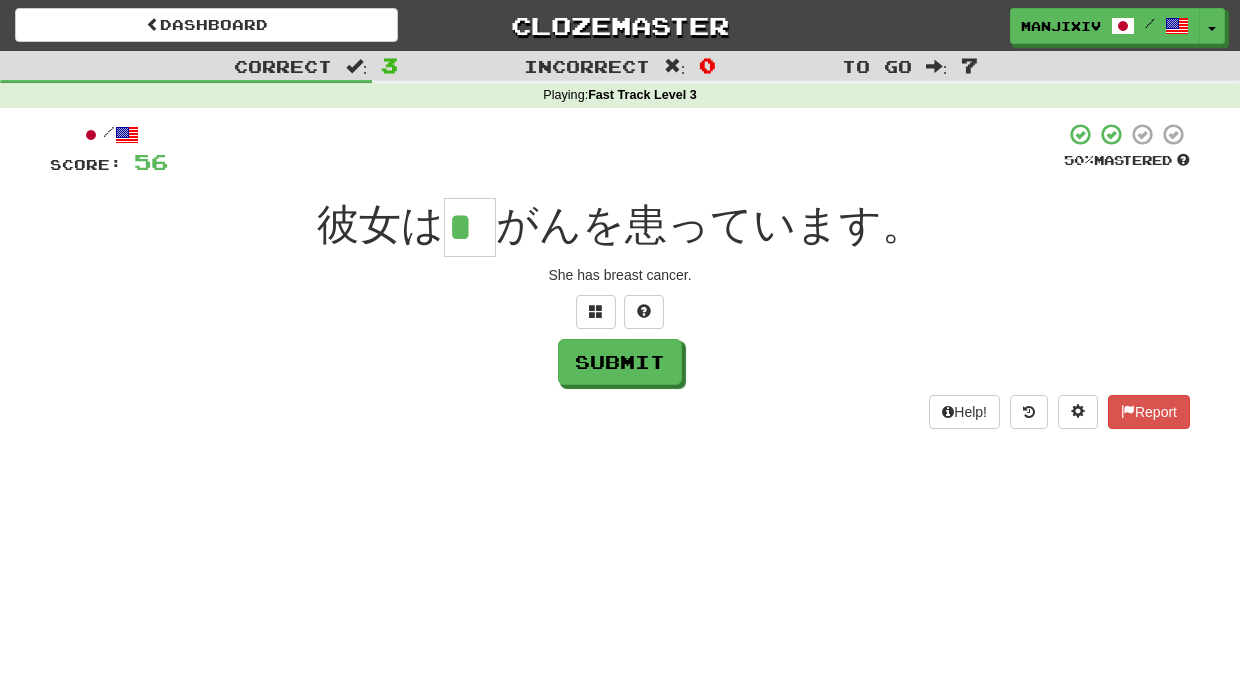 type on "*" 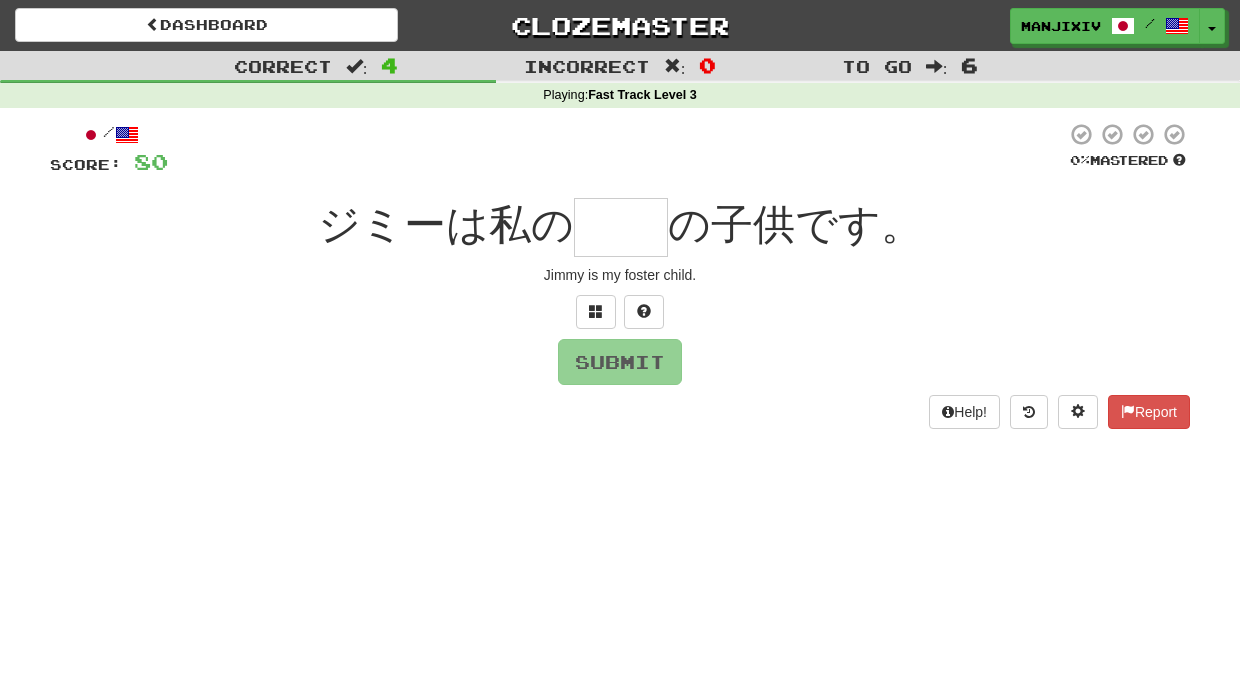 click at bounding box center (621, 227) 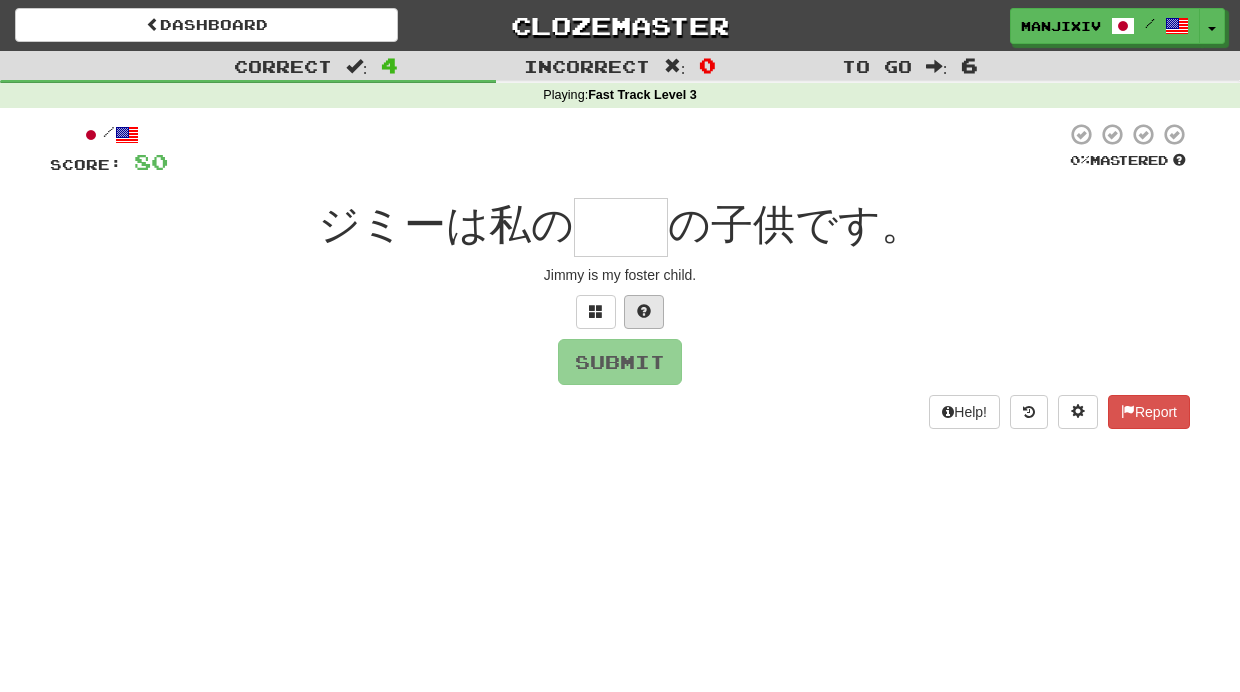 click at bounding box center [644, 312] 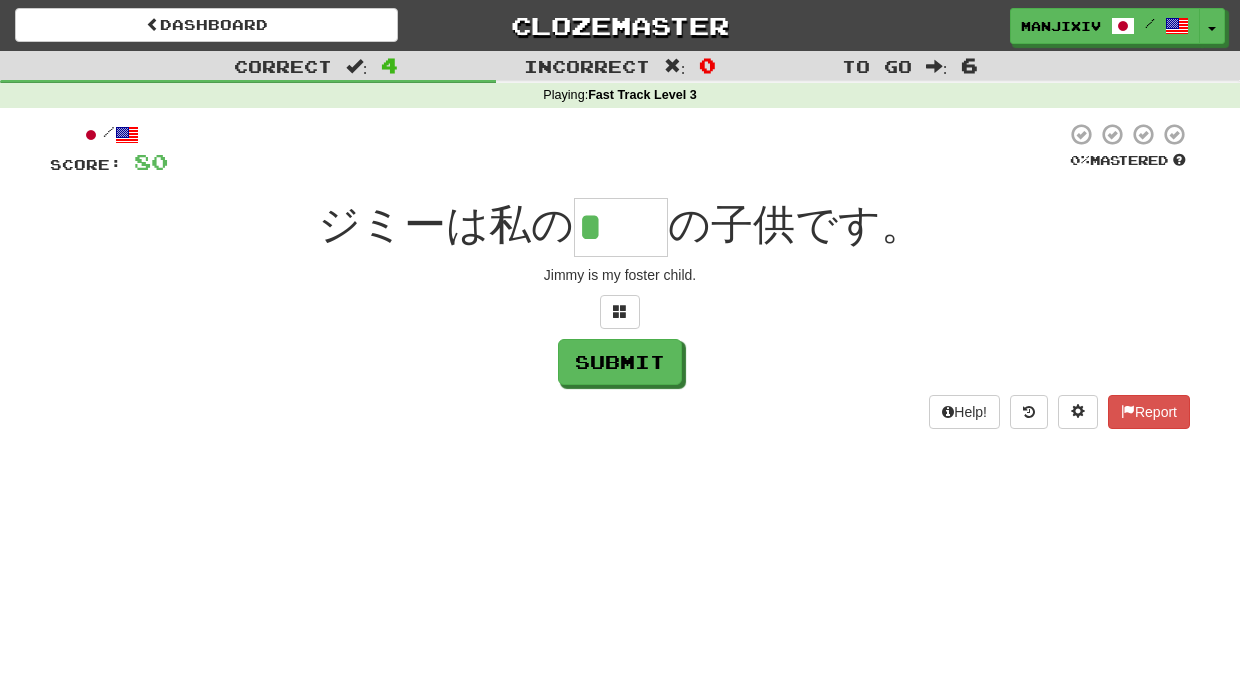 drag, startPoint x: 635, startPoint y: 231, endPoint x: 532, endPoint y: 219, distance: 103.69667 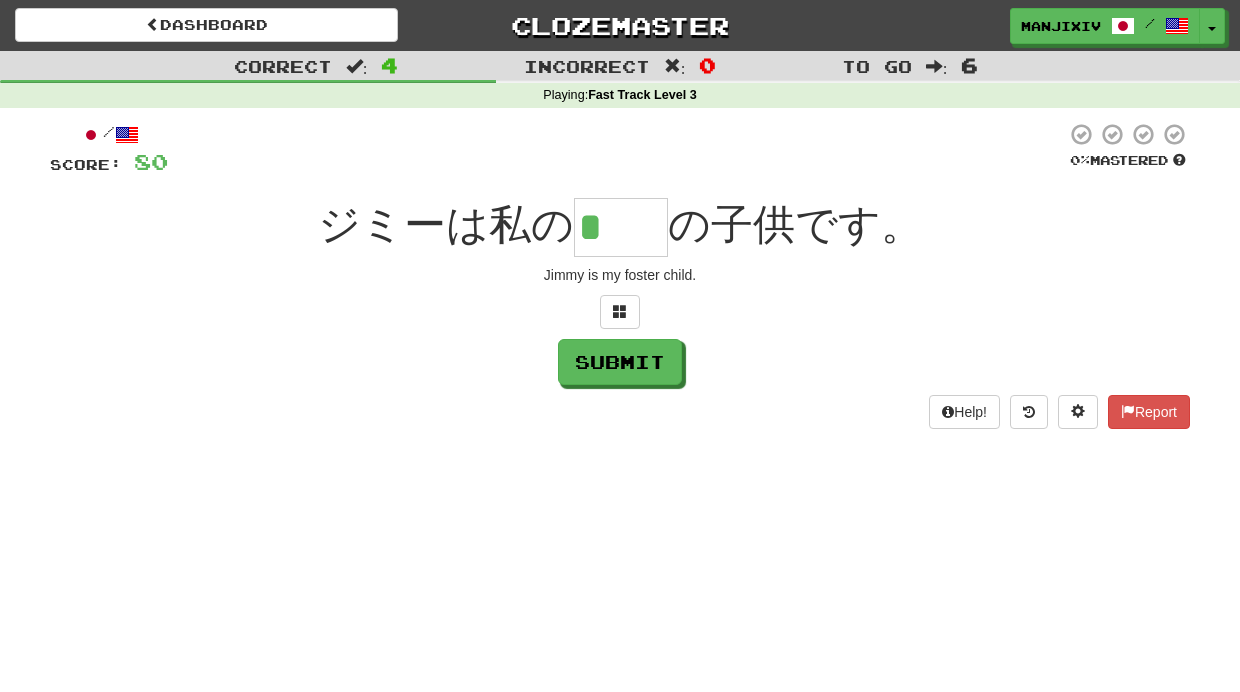 click on "*" at bounding box center (621, 227) 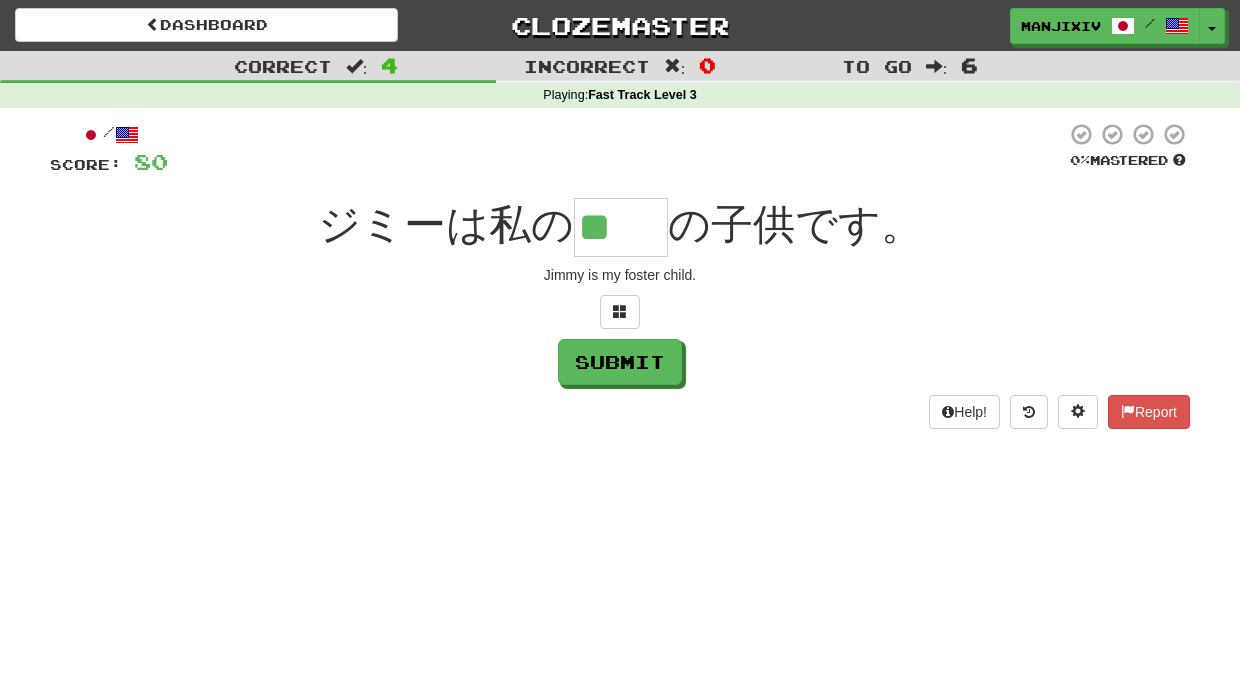 type on "**" 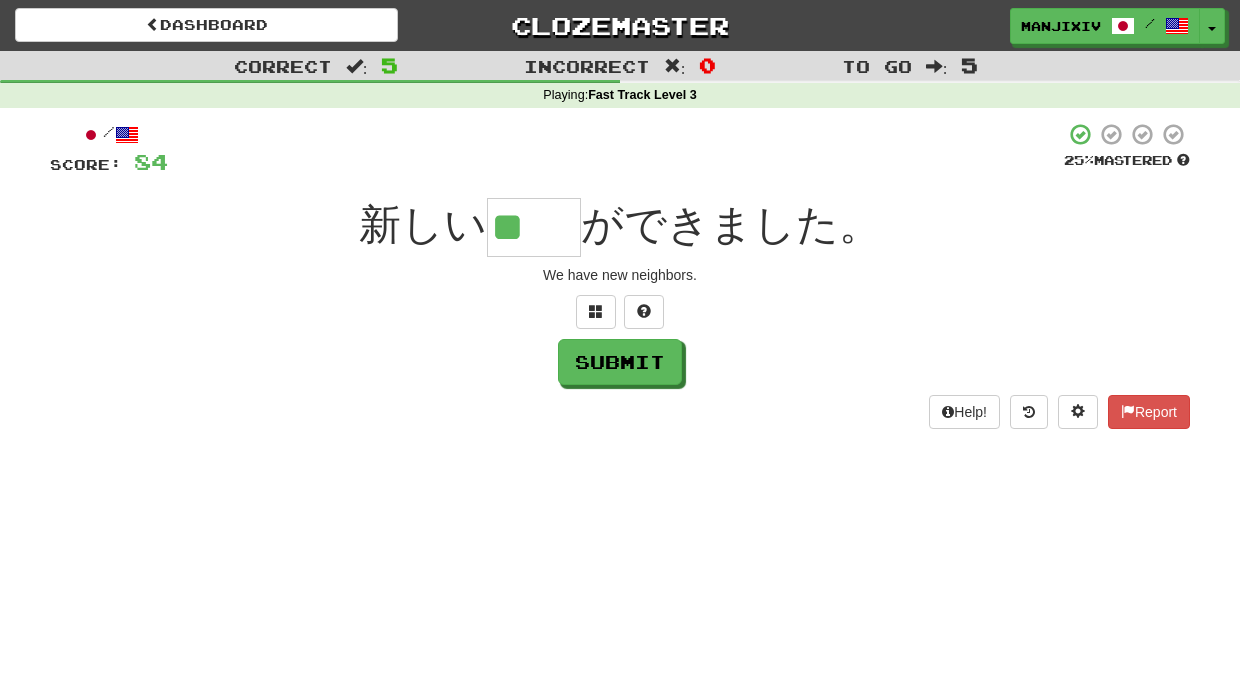 type on "**" 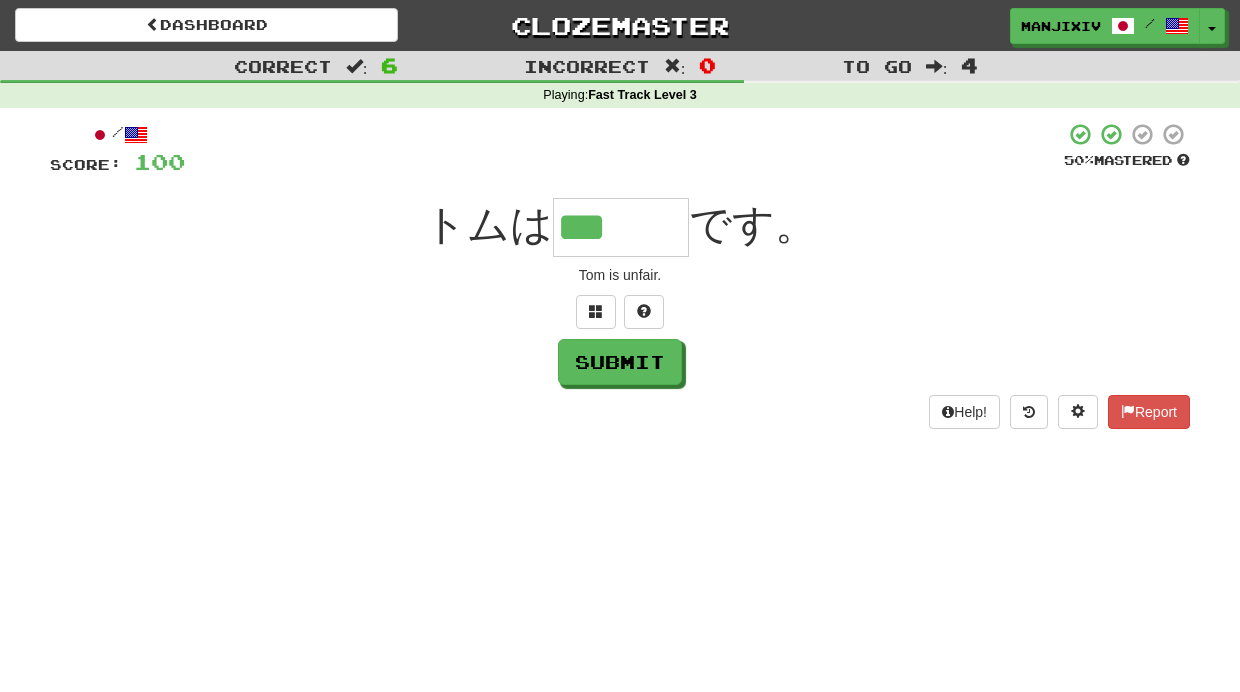 type on "***" 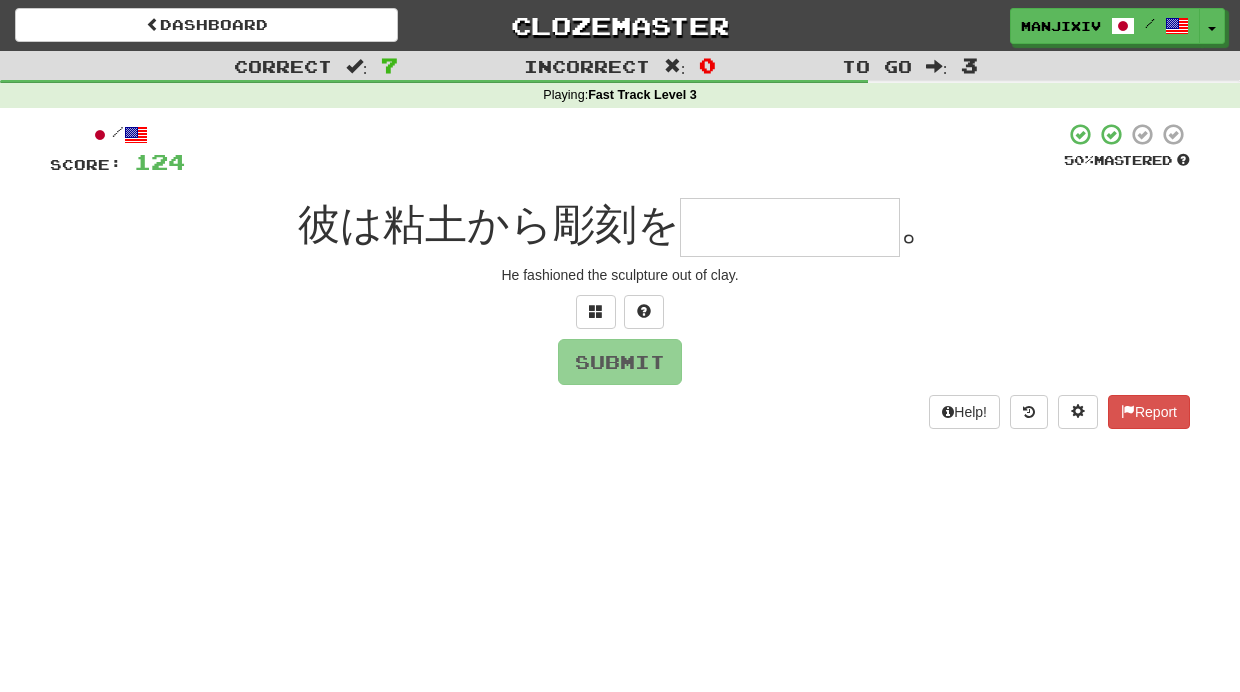 type on "*" 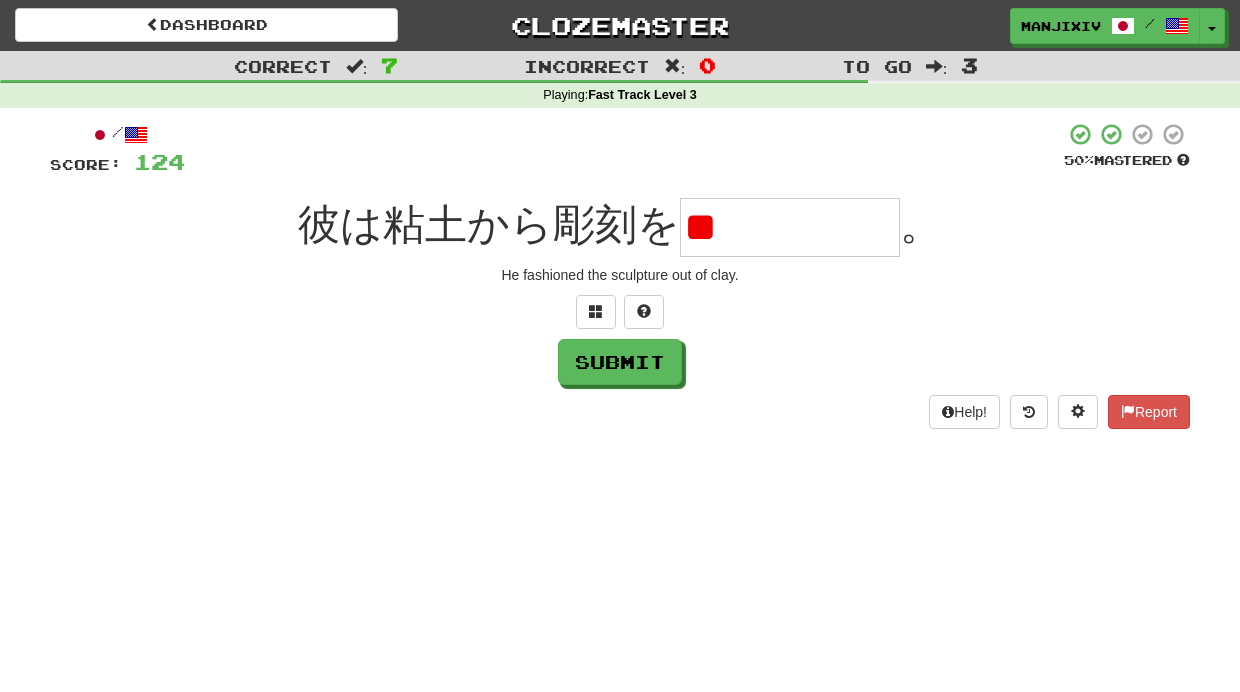 type on "*" 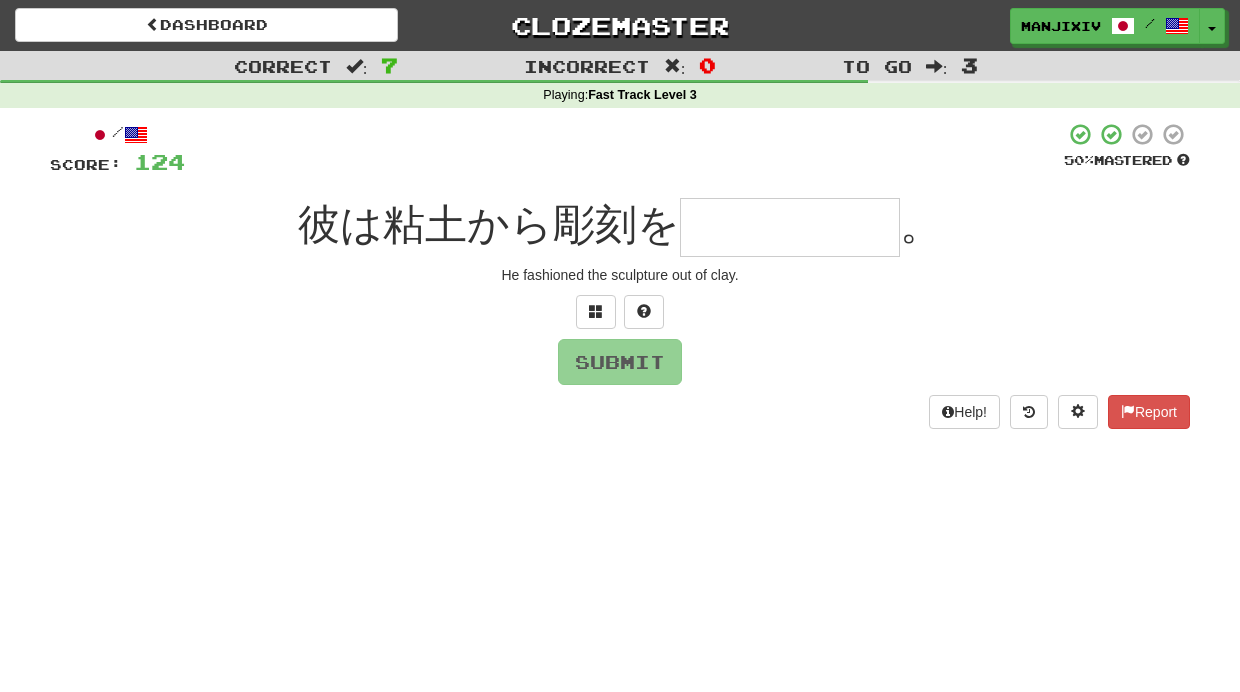 click at bounding box center [790, 227] 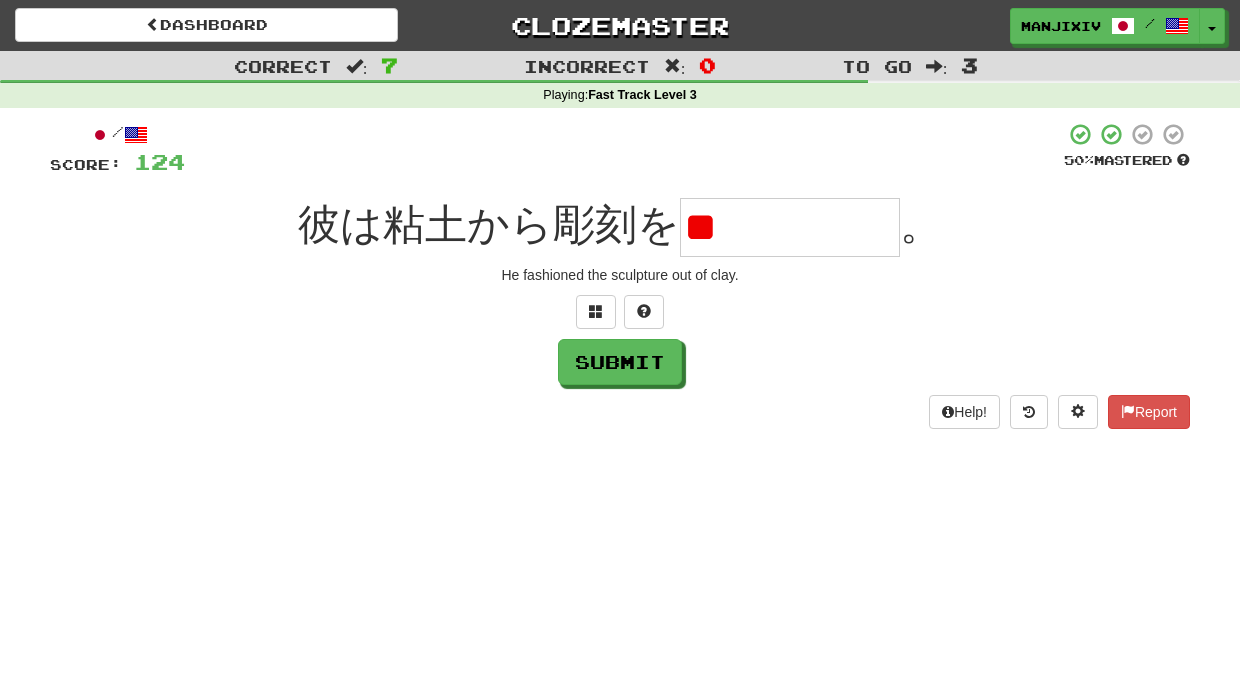 type on "*" 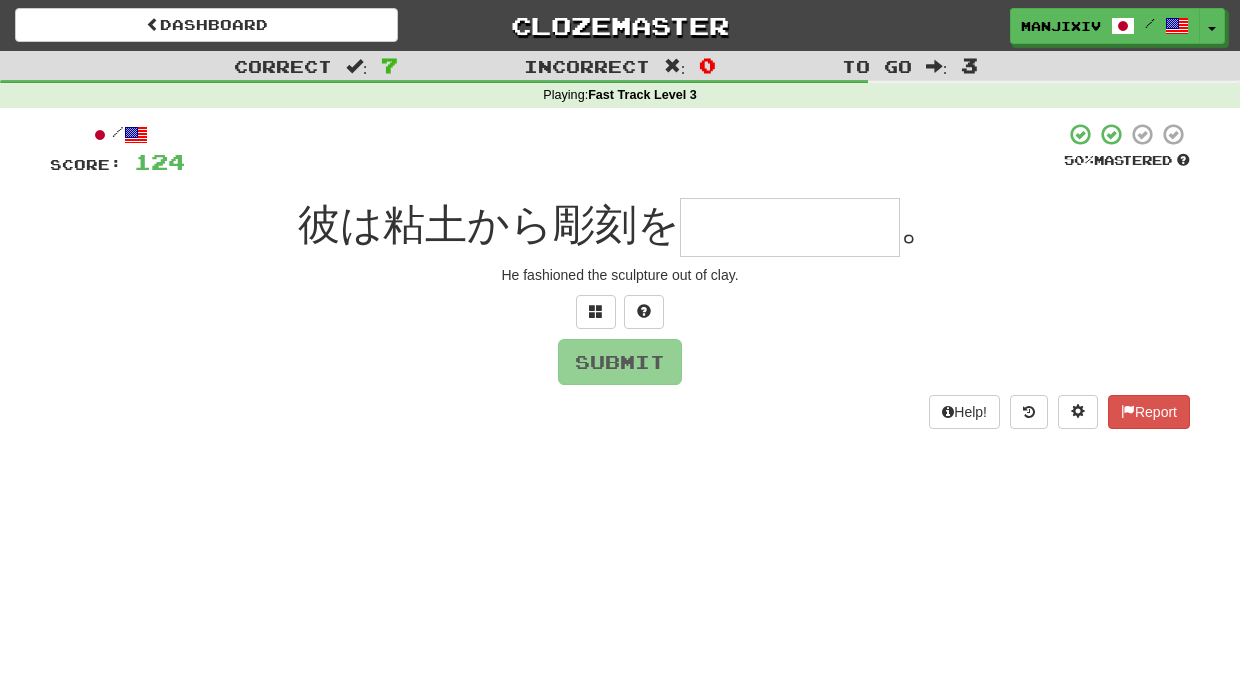click at bounding box center (790, 227) 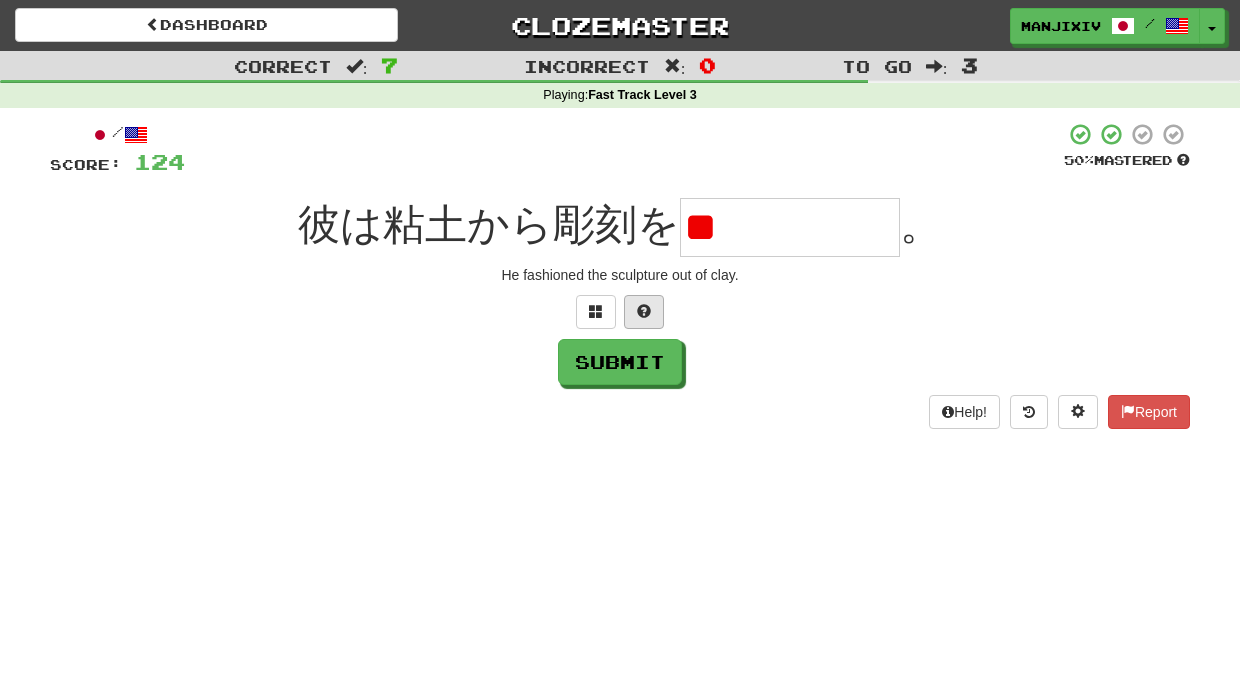 type on "*" 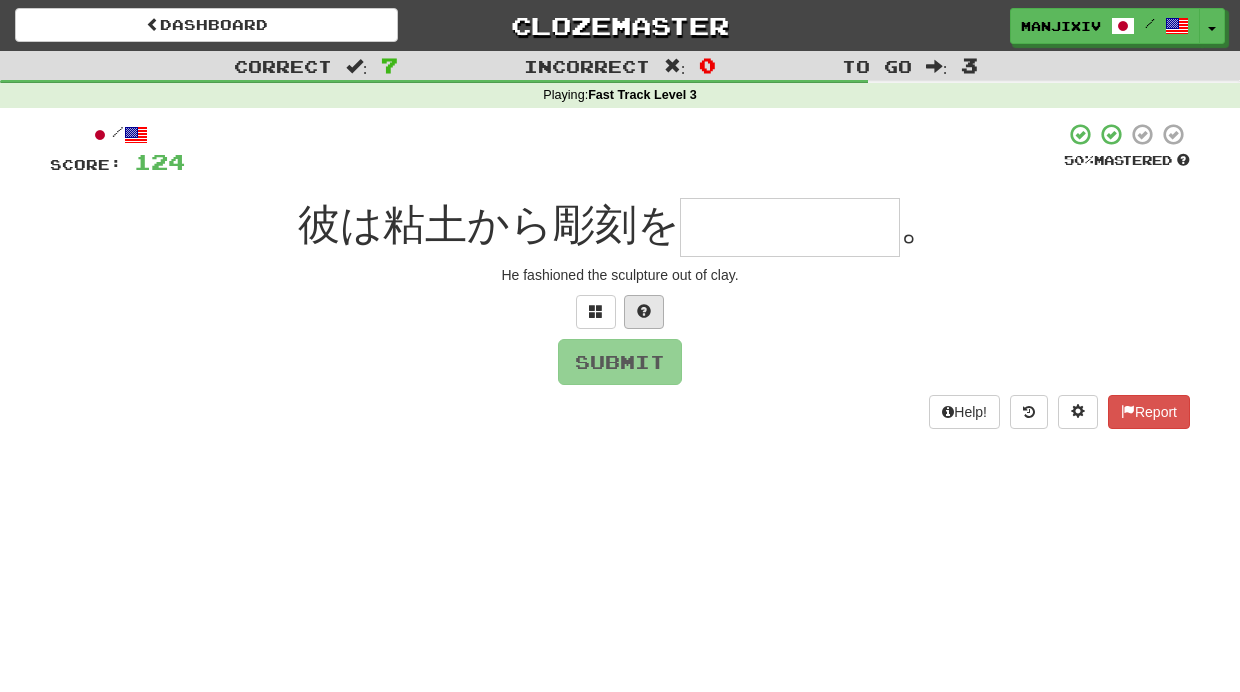 click at bounding box center [644, 311] 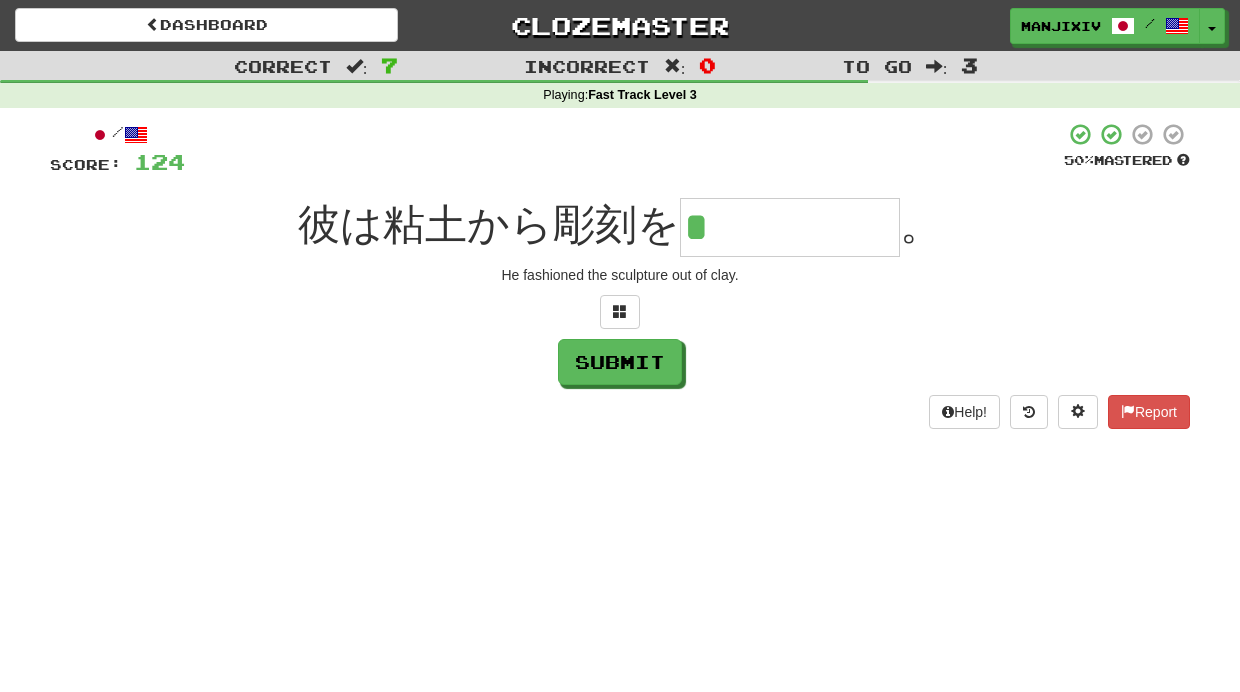 click on "*" at bounding box center [790, 227] 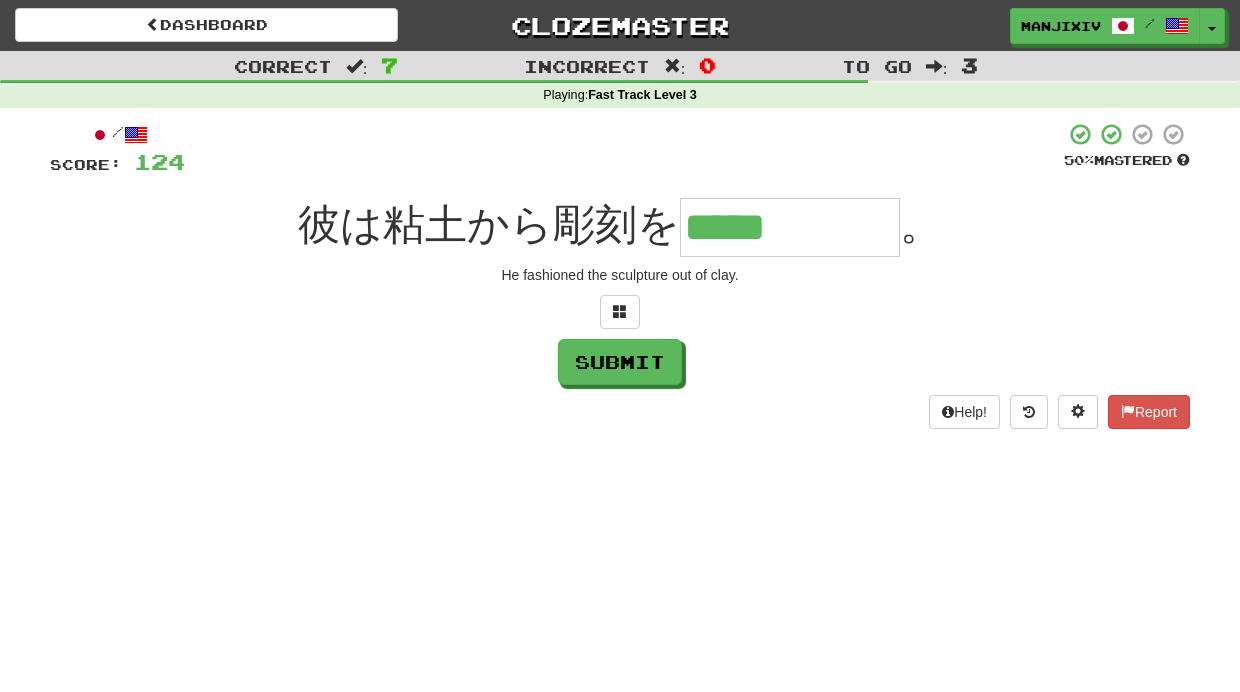 type on "*****" 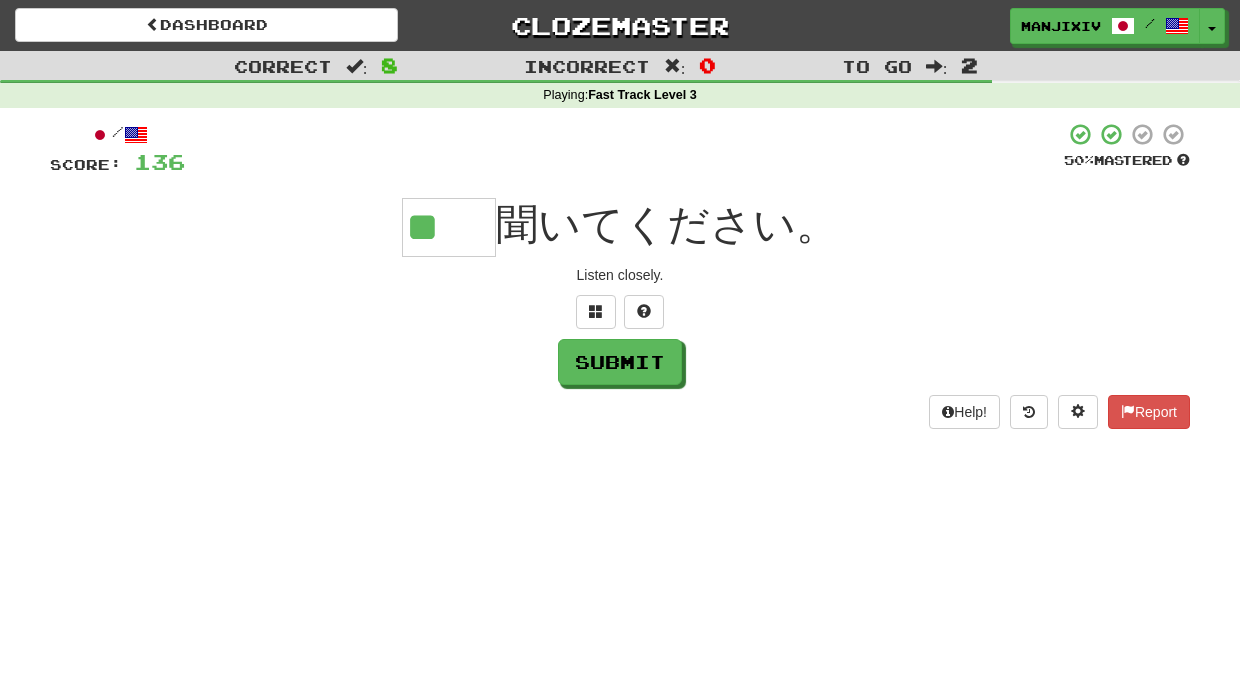 type on "**" 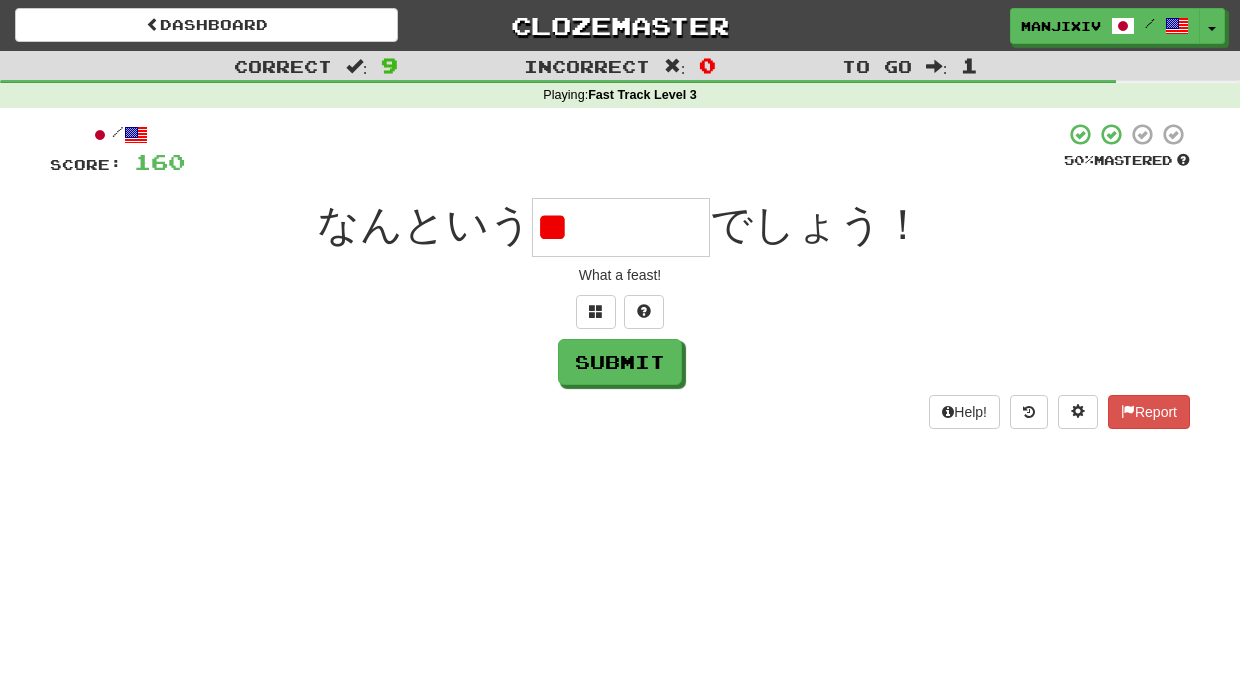 type on "*" 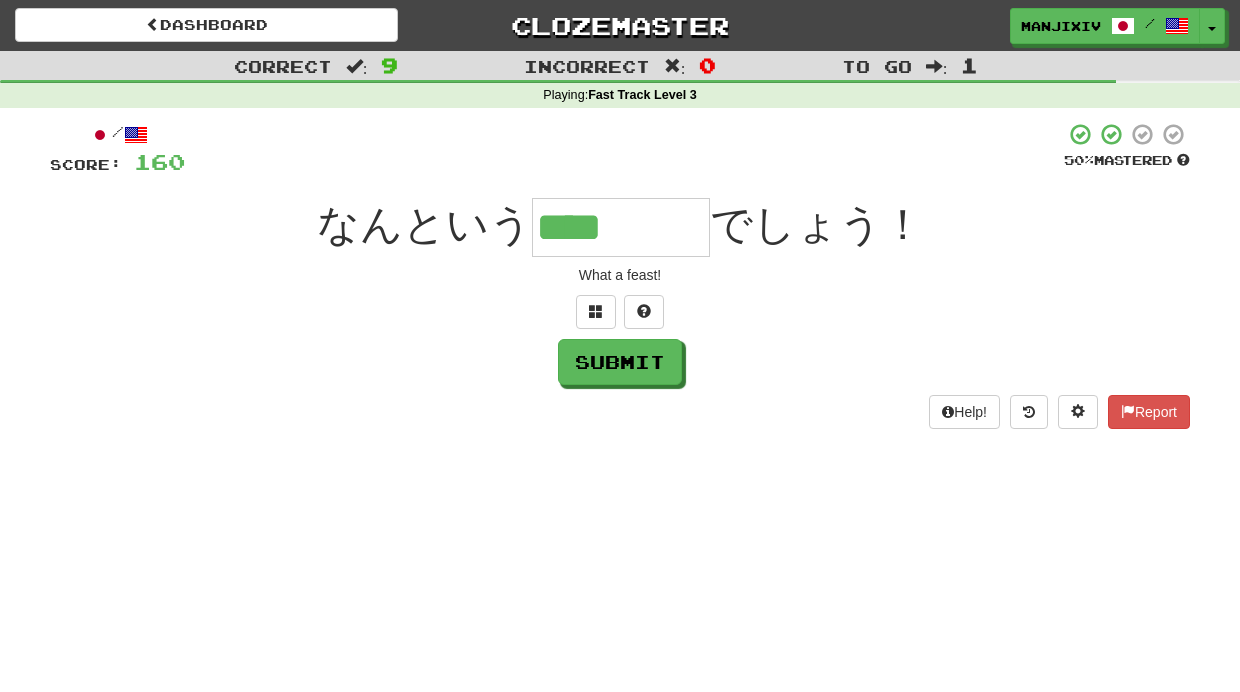 type on "****" 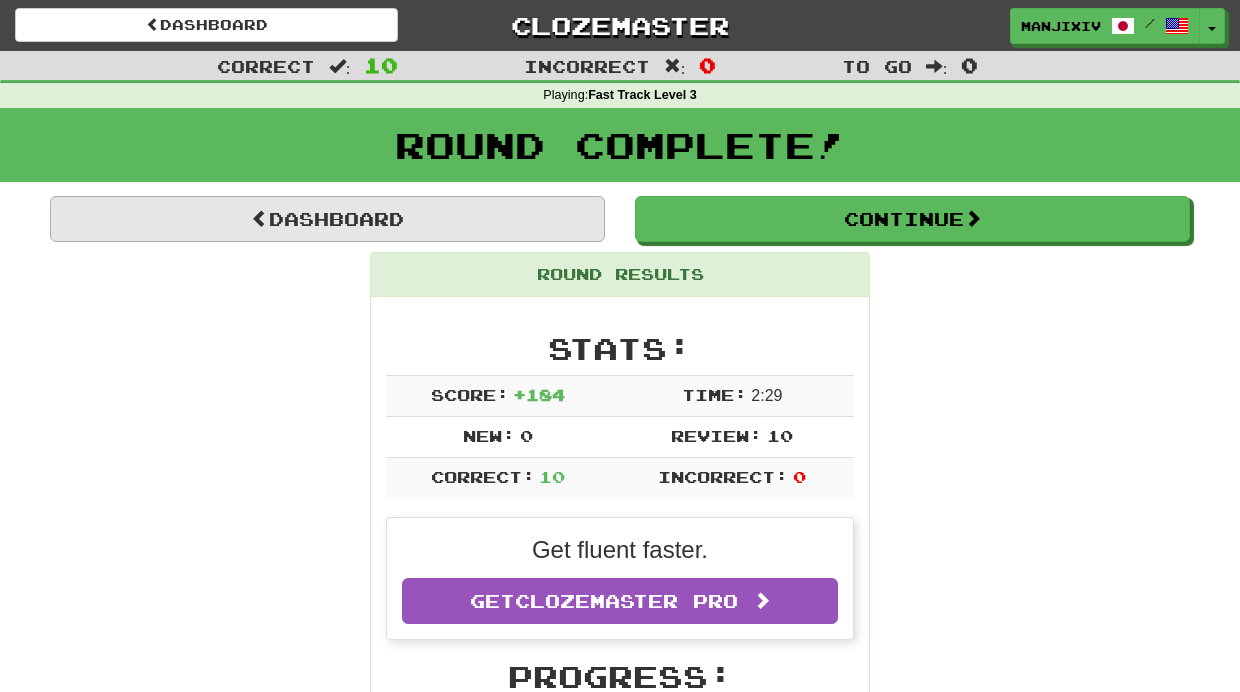 click on "Dashboard" at bounding box center (327, 219) 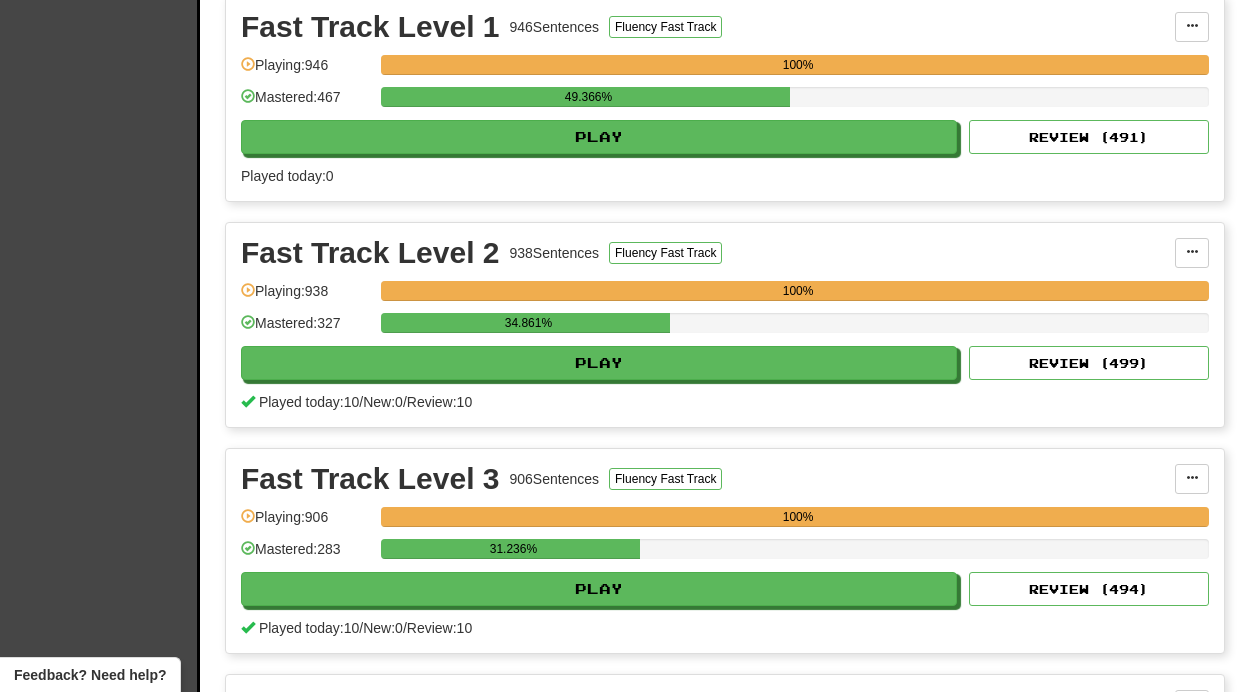 scroll, scrollTop: 469, scrollLeft: 0, axis: vertical 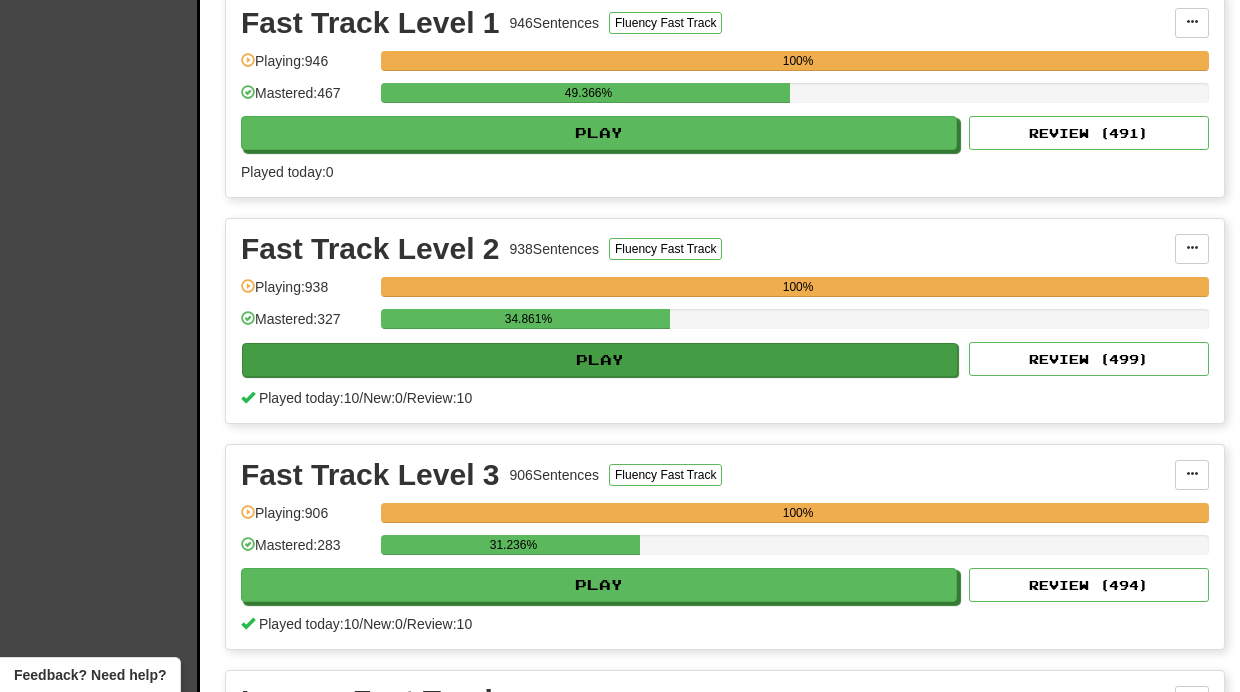 click on "Play" at bounding box center [600, 360] 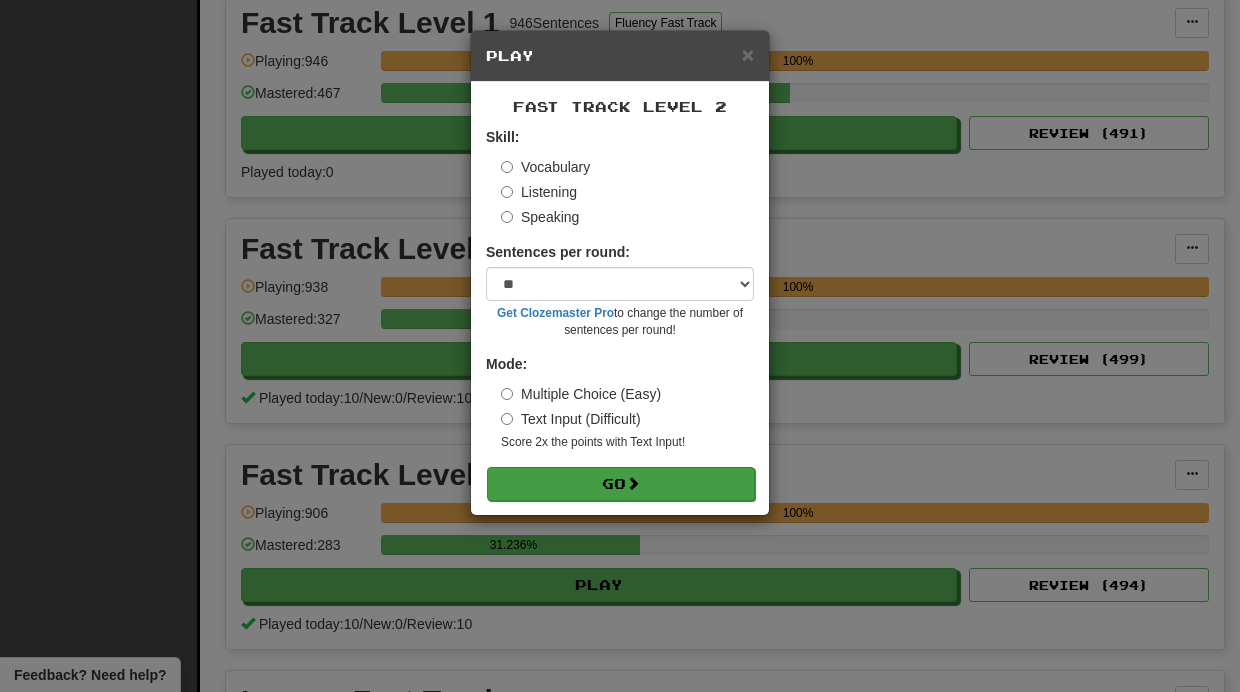 click at bounding box center [633, 483] 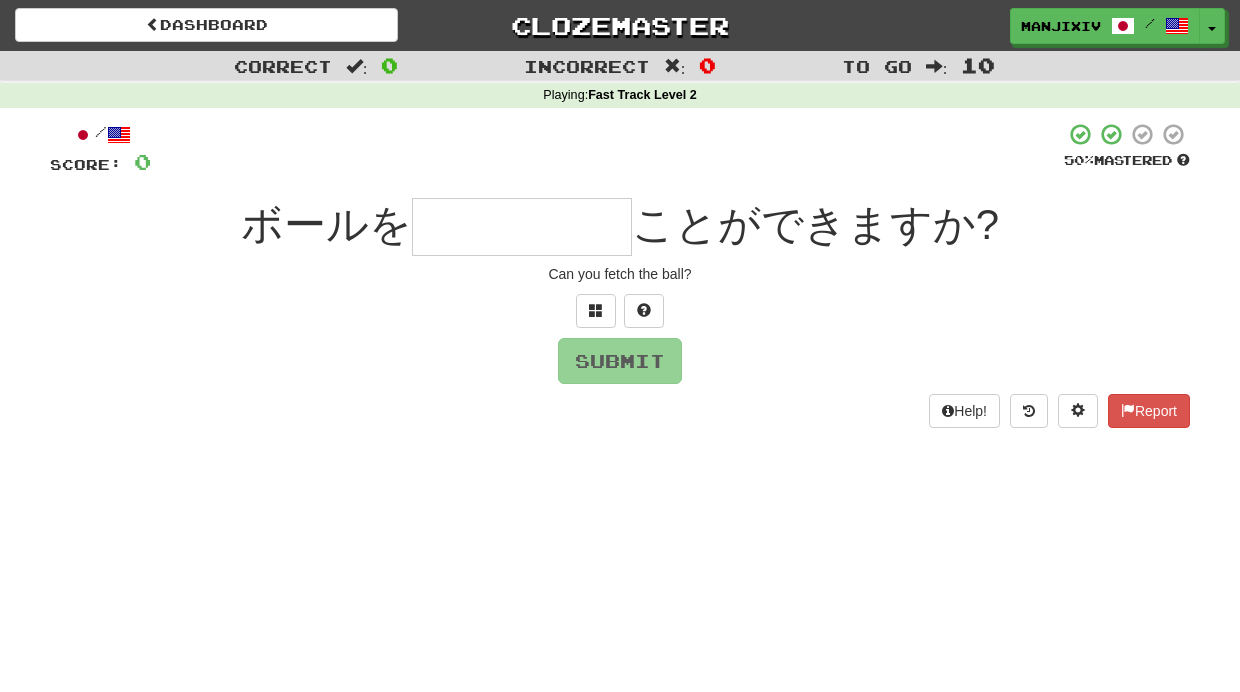 scroll, scrollTop: 0, scrollLeft: 0, axis: both 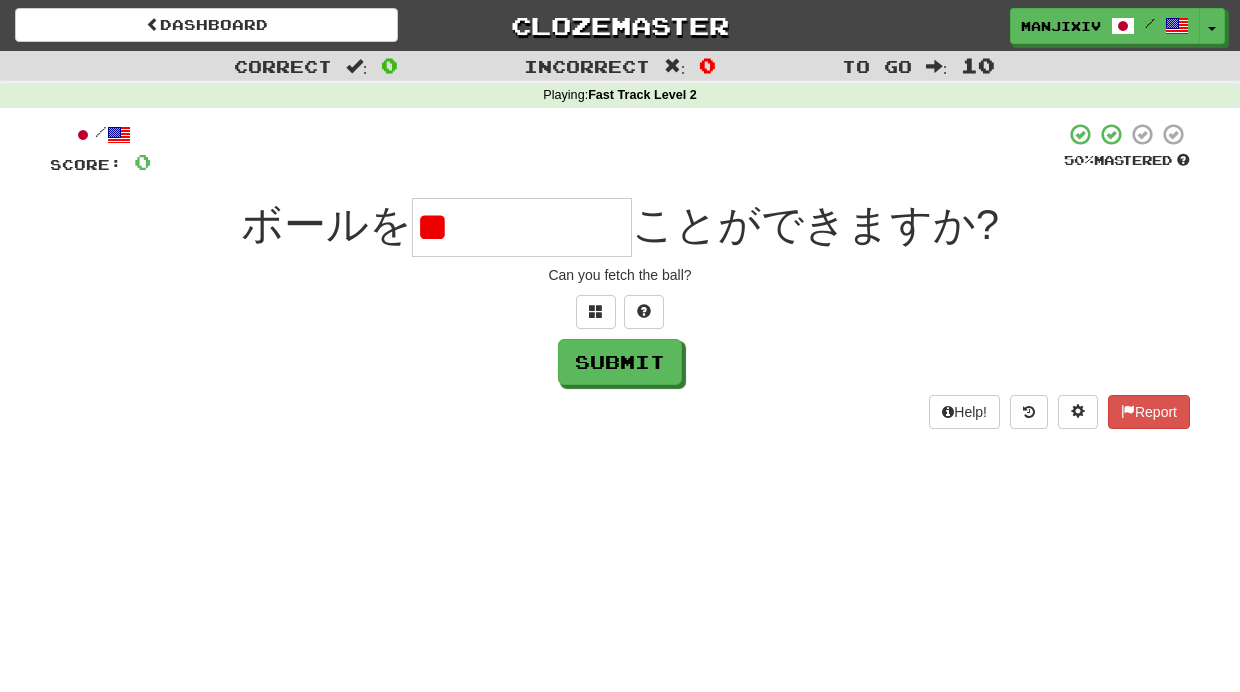 type on "*" 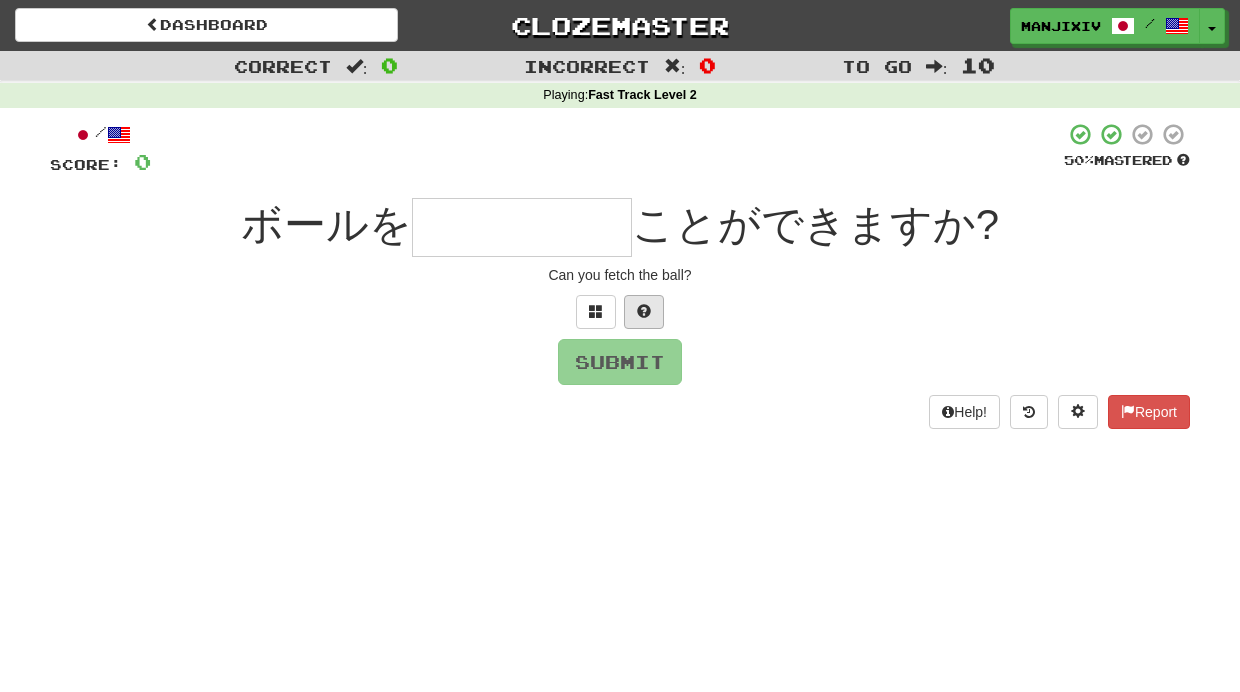 click at bounding box center (644, 312) 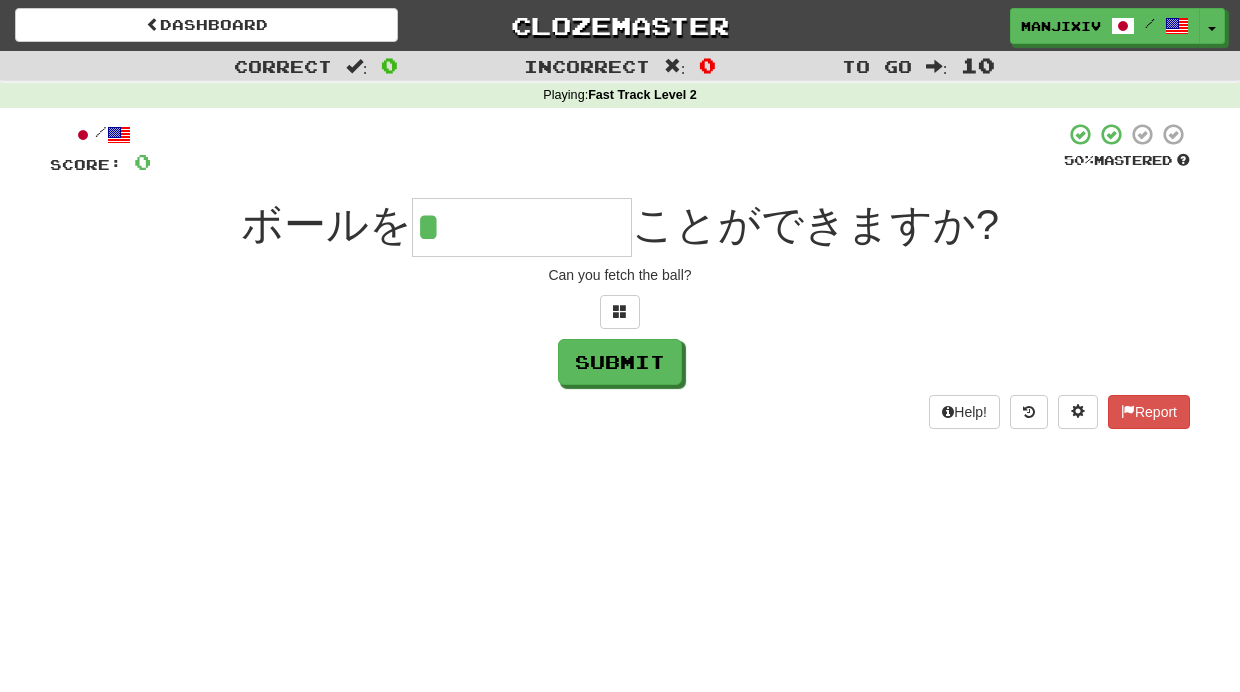 click on "*" at bounding box center (522, 227) 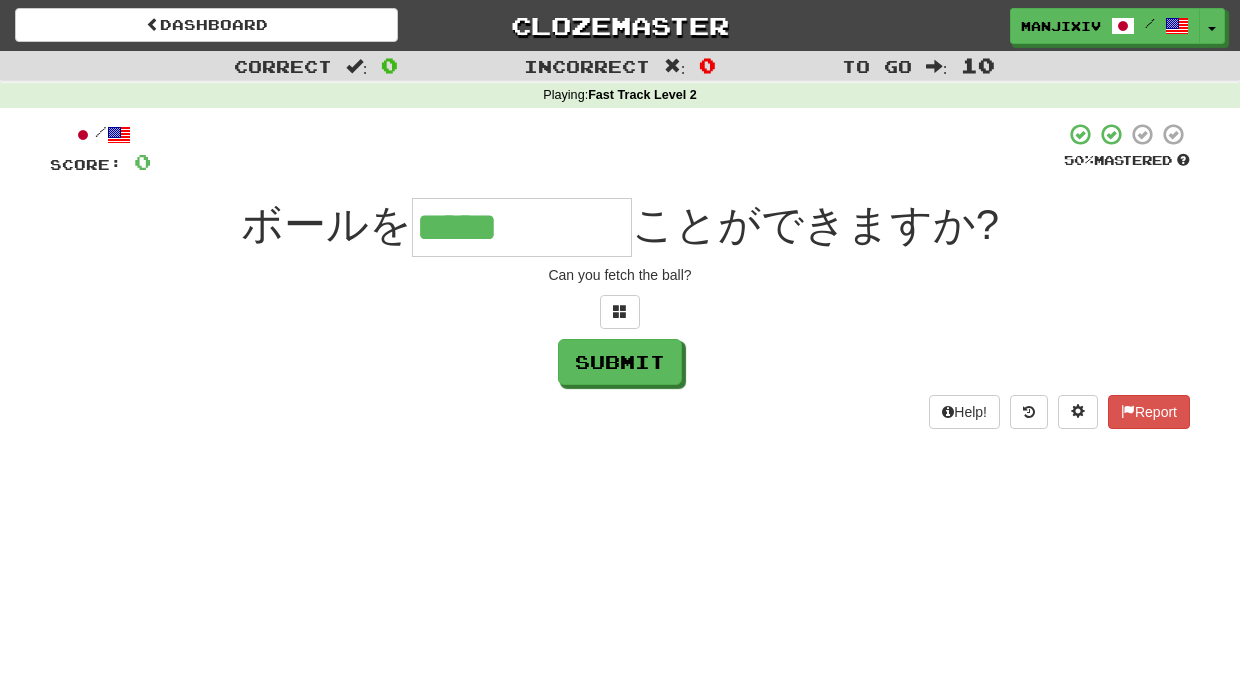 type on "*****" 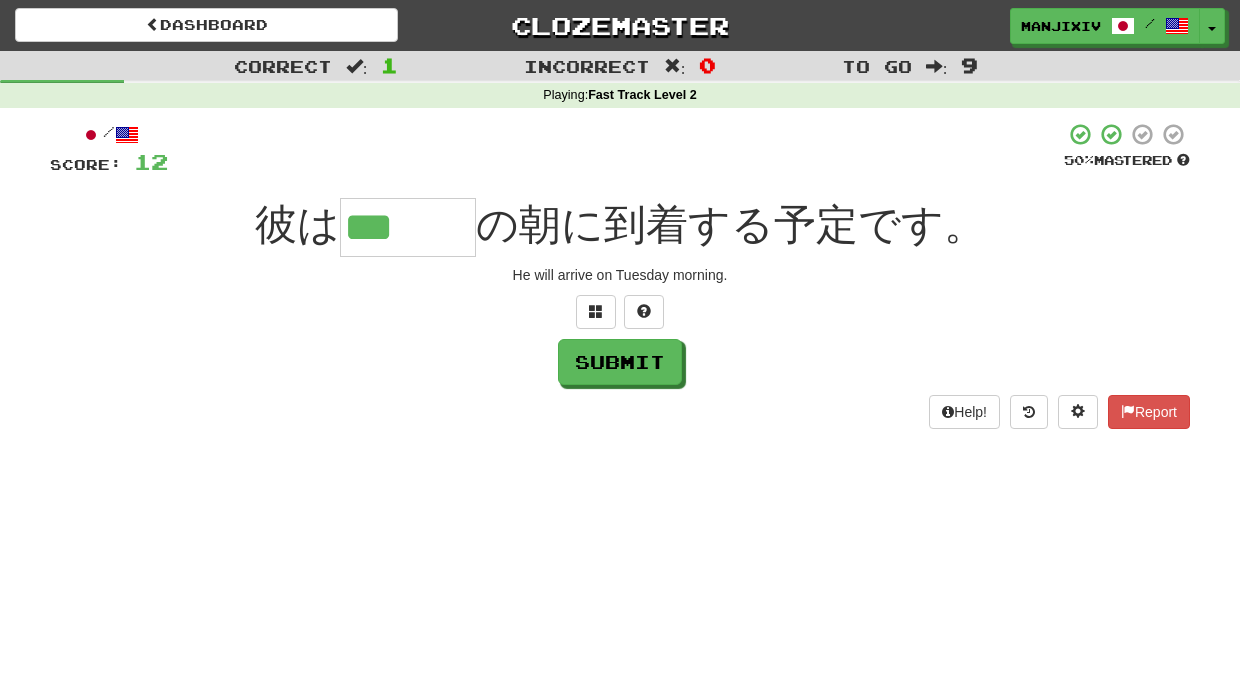 type on "***" 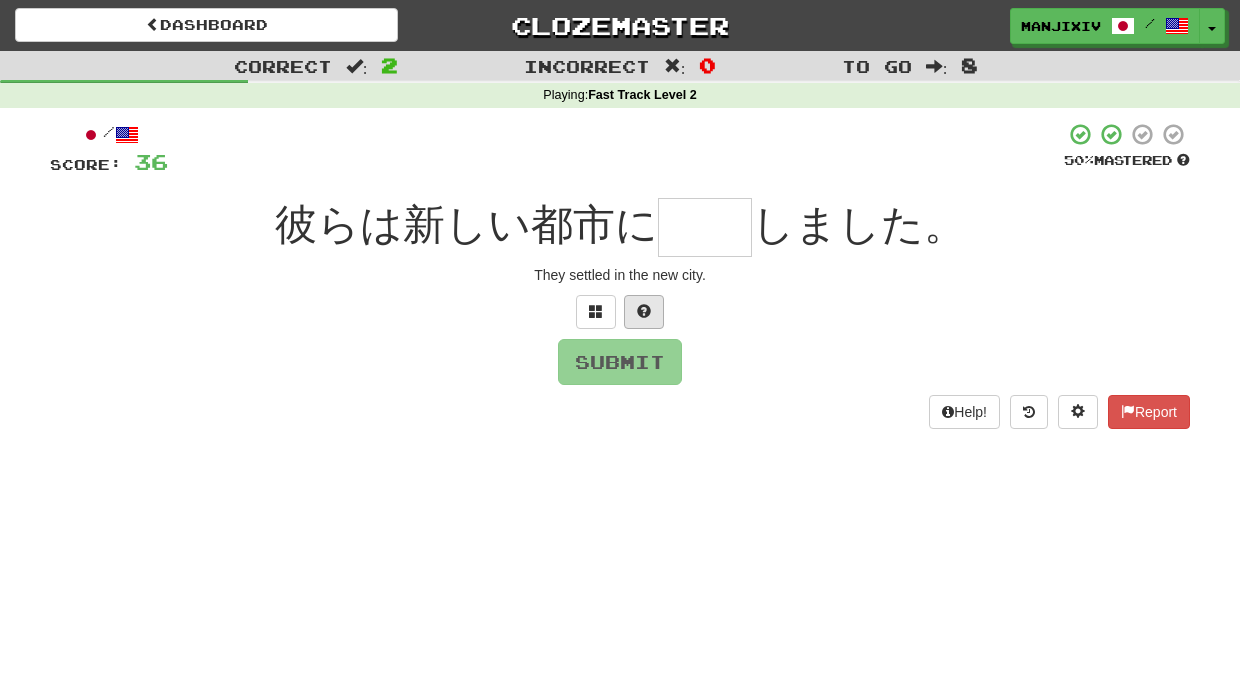 click at bounding box center [644, 312] 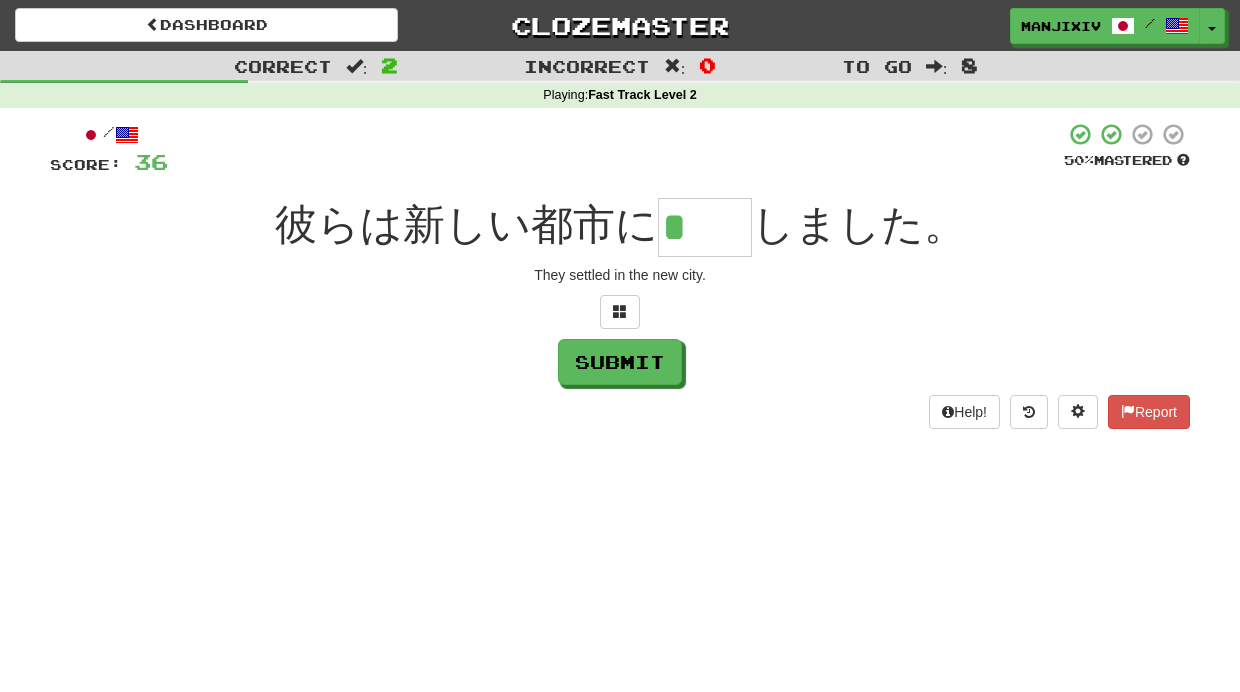 click on "*" at bounding box center (705, 227) 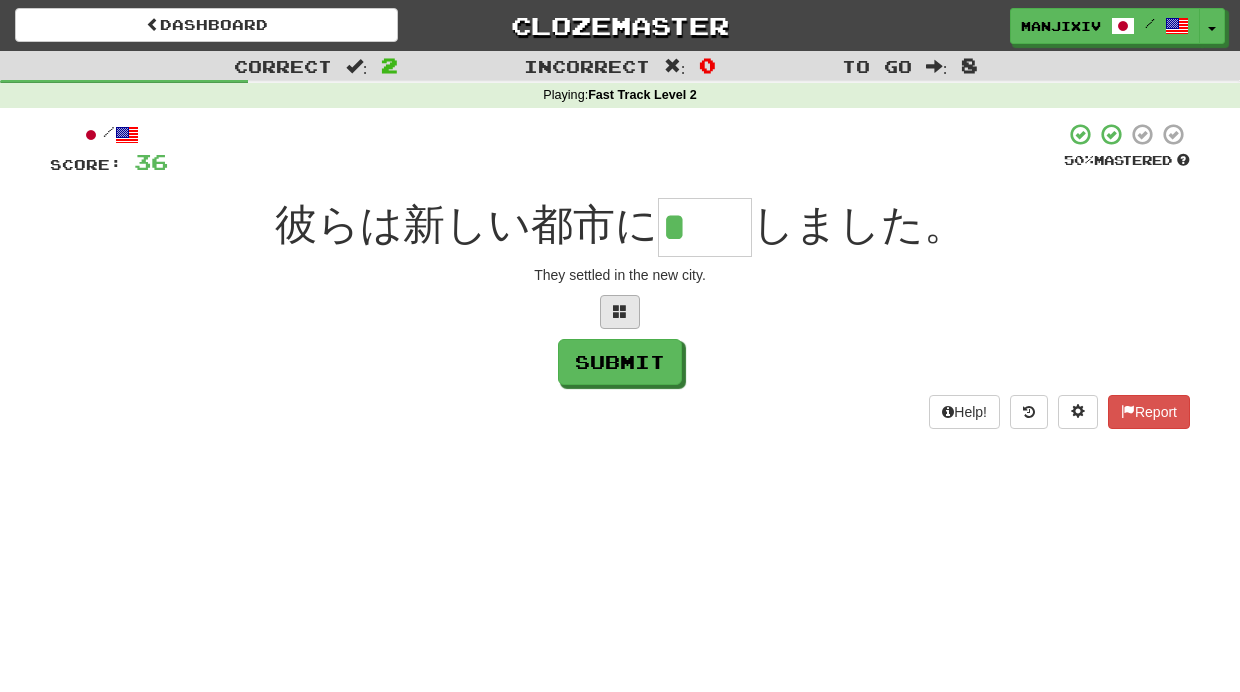 click at bounding box center [620, 311] 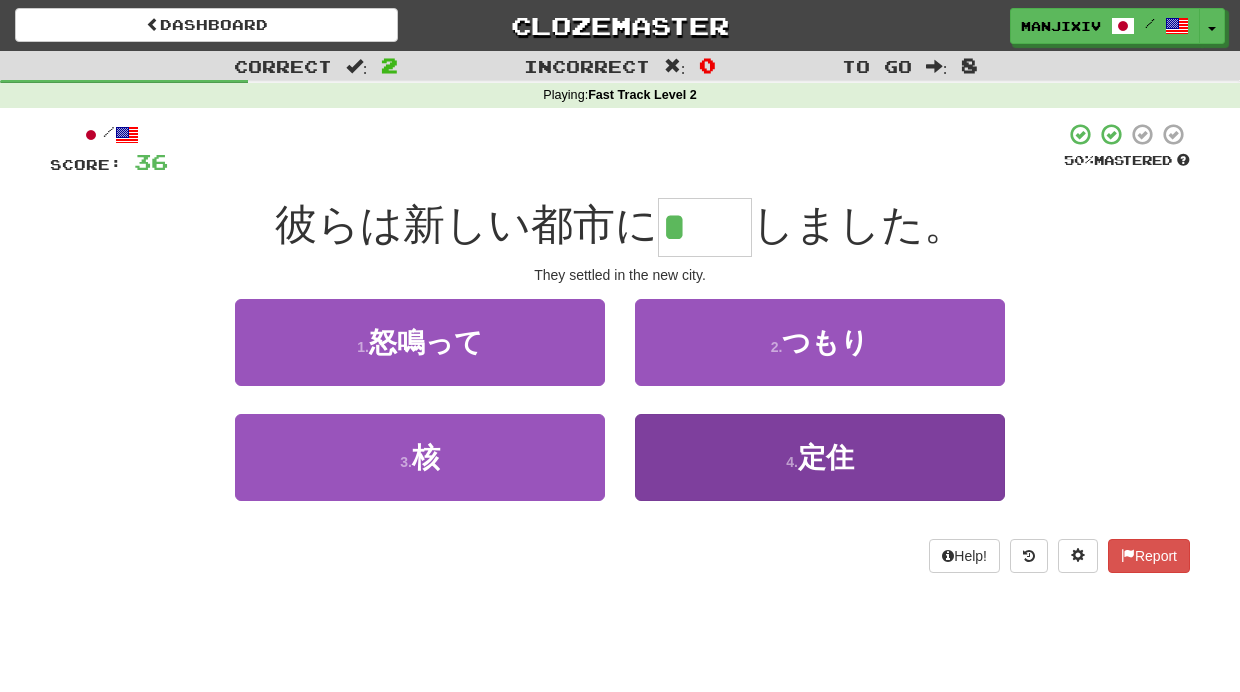 click on "定住" at bounding box center (826, 457) 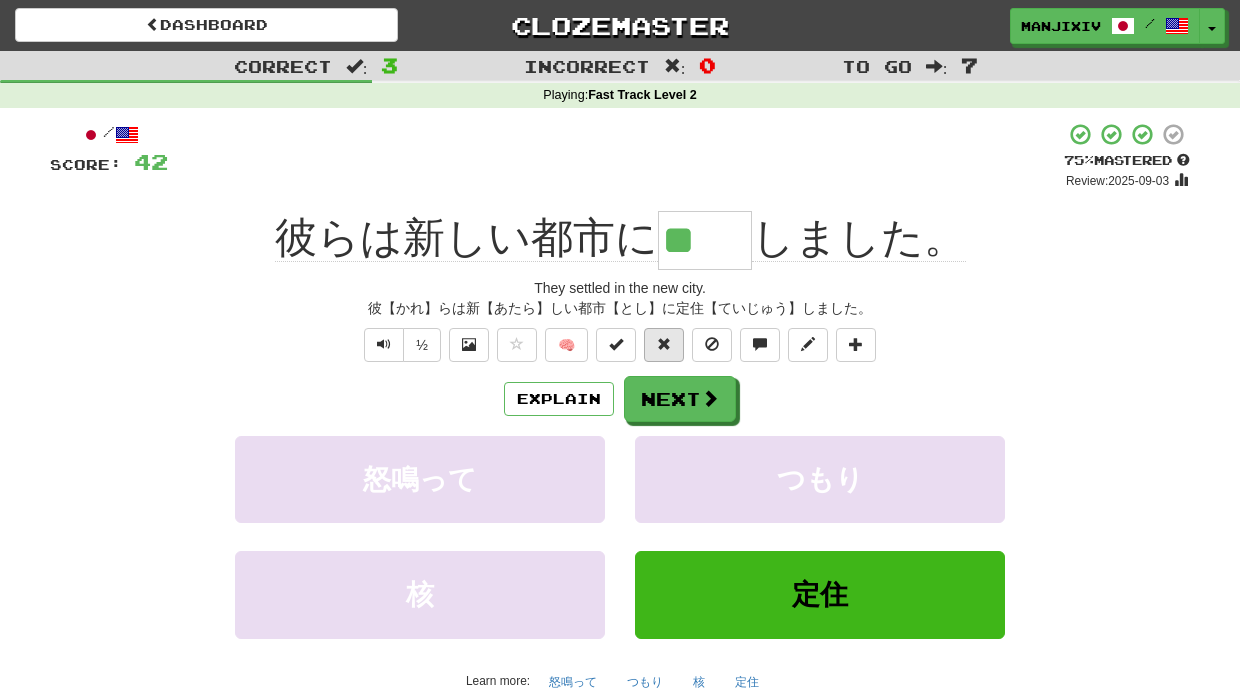 click at bounding box center [664, 345] 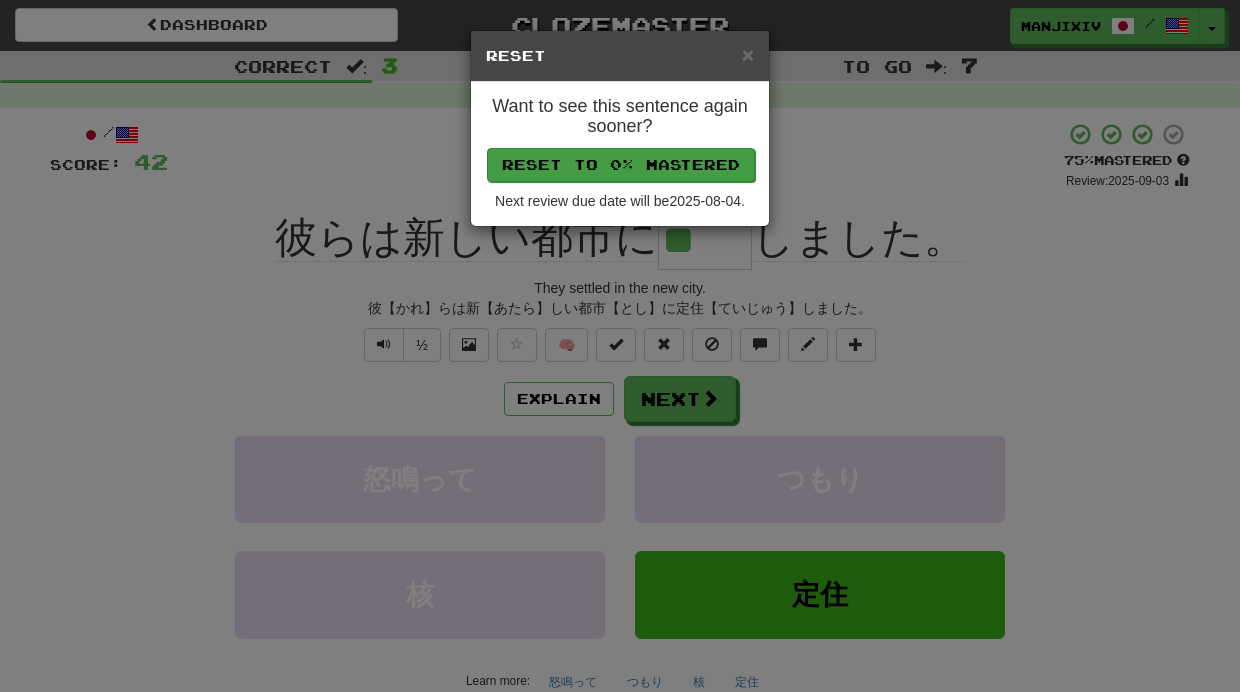click on "Reset to 0% Mastered" at bounding box center [621, 165] 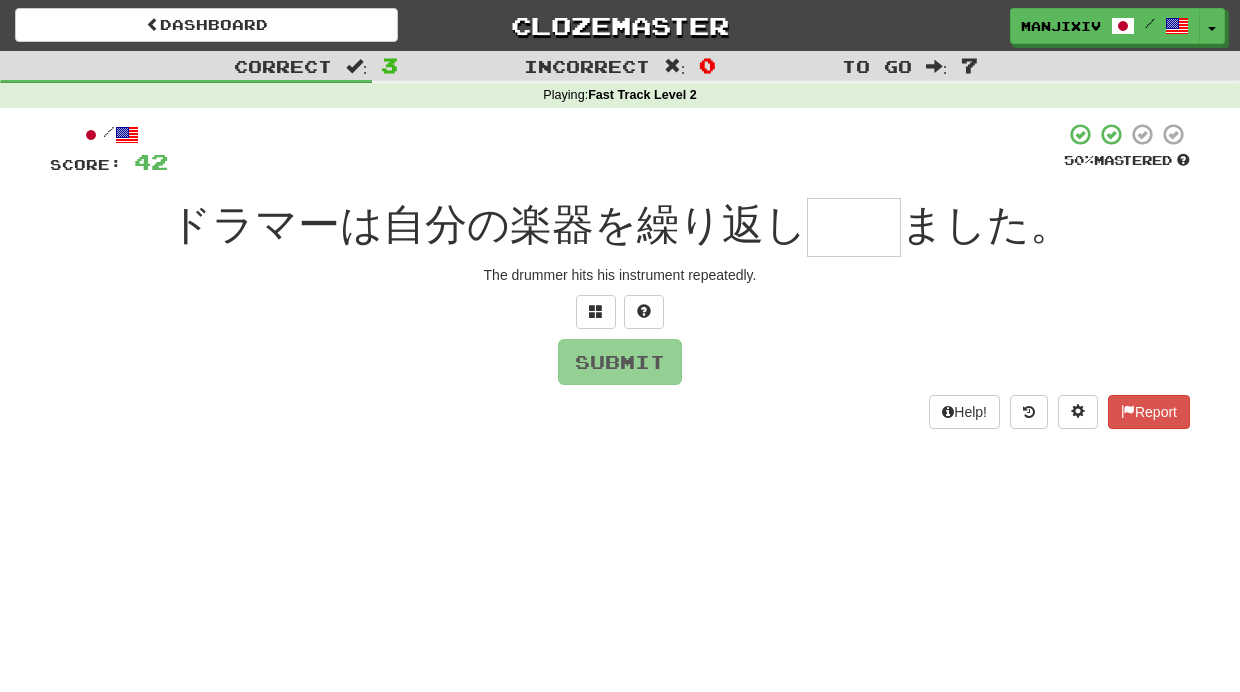 click at bounding box center [854, 227] 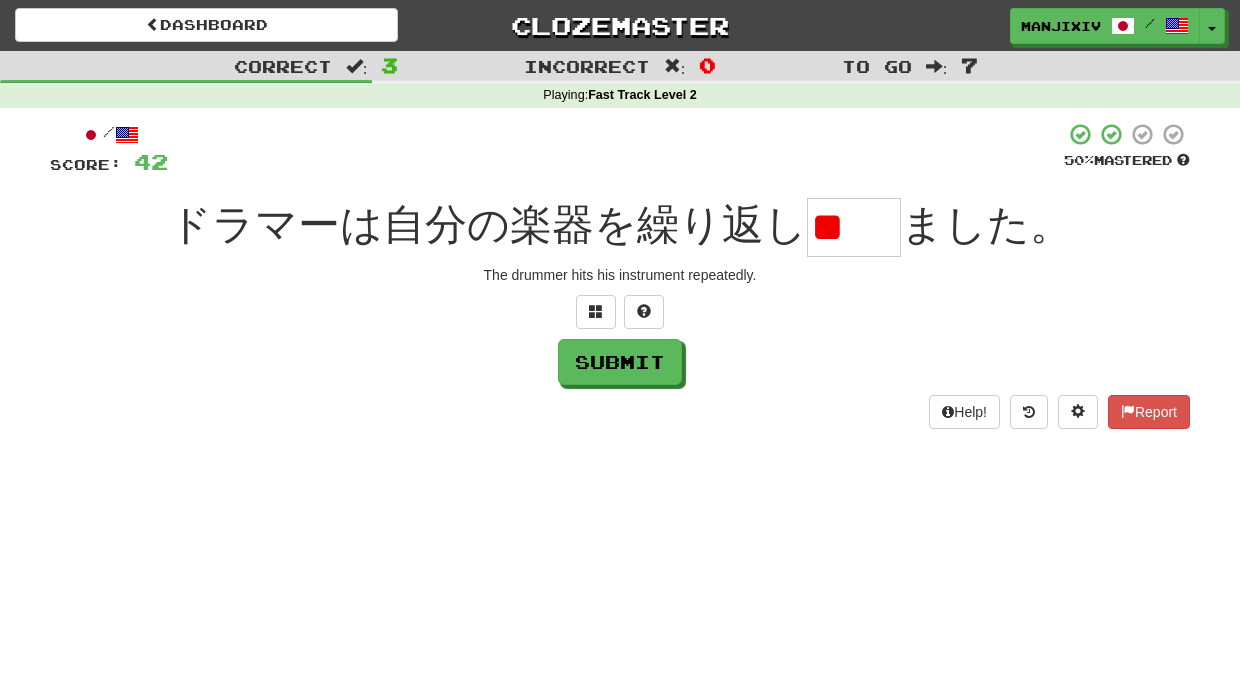 type on "*" 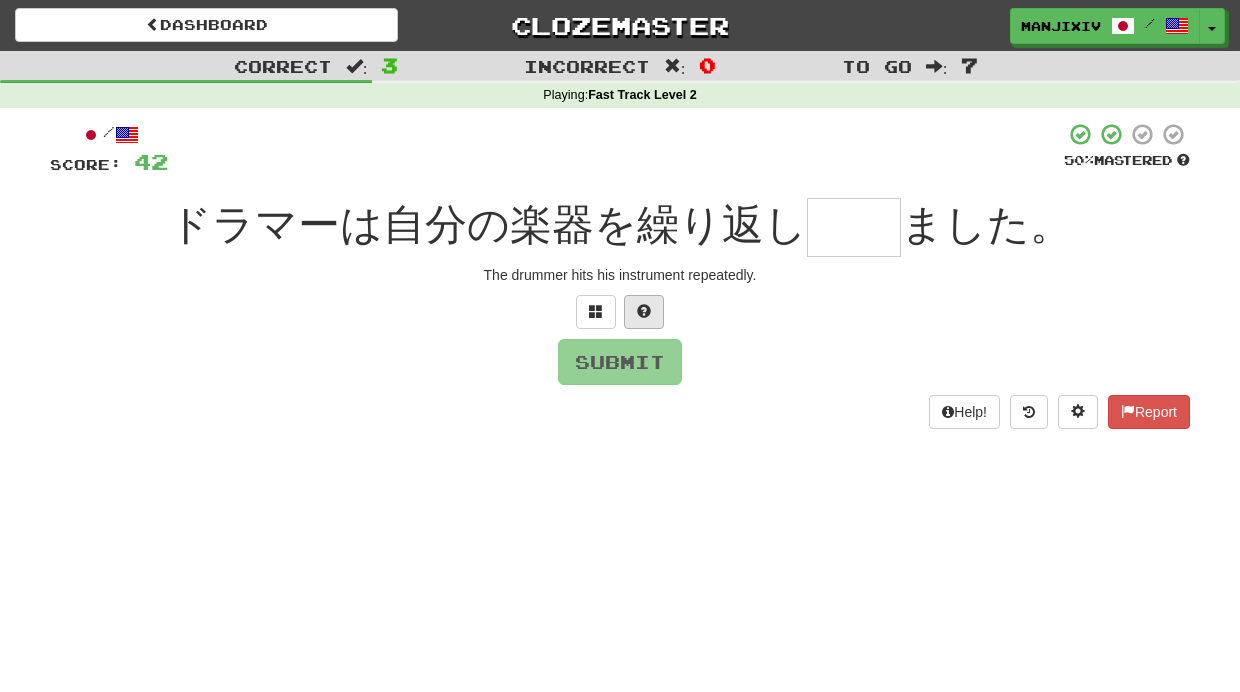 click at bounding box center (644, 312) 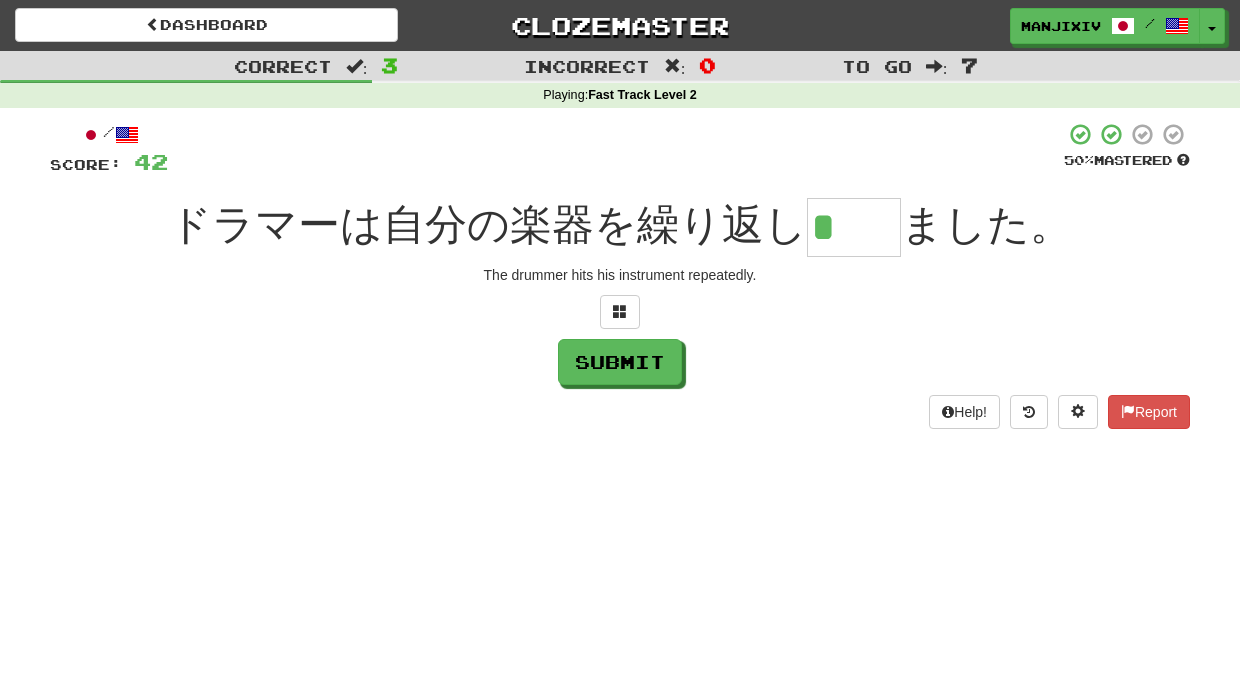 click on "*" at bounding box center [854, 227] 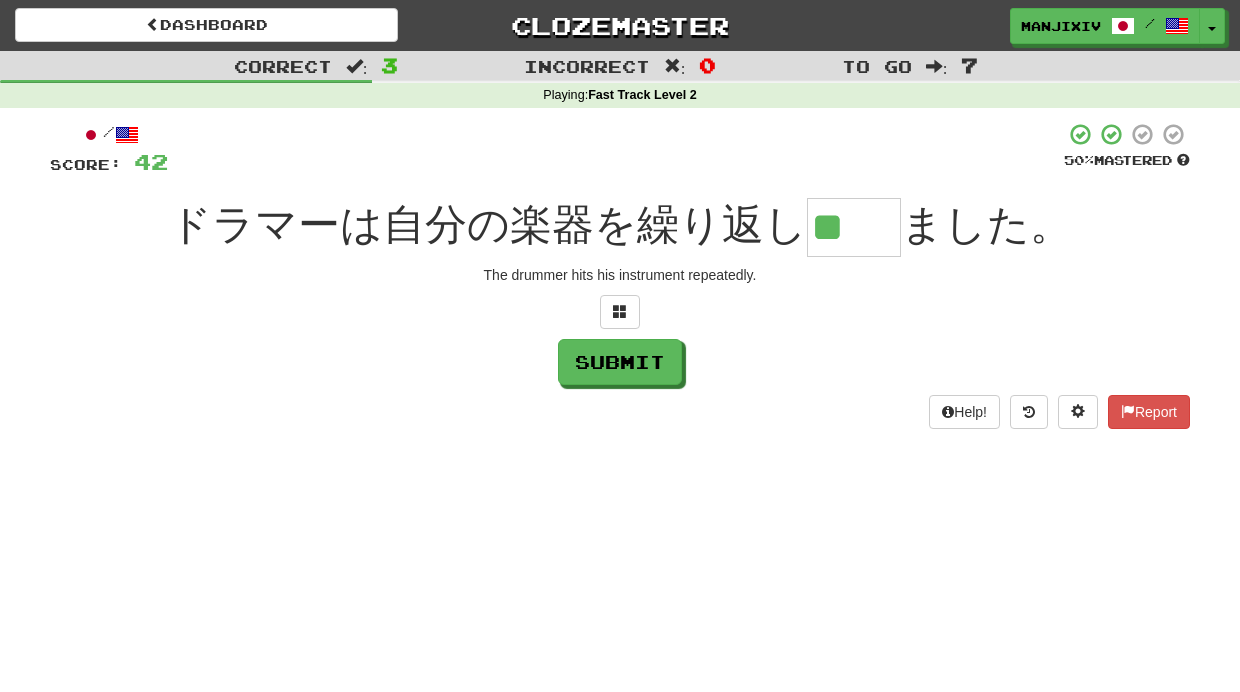 type on "**" 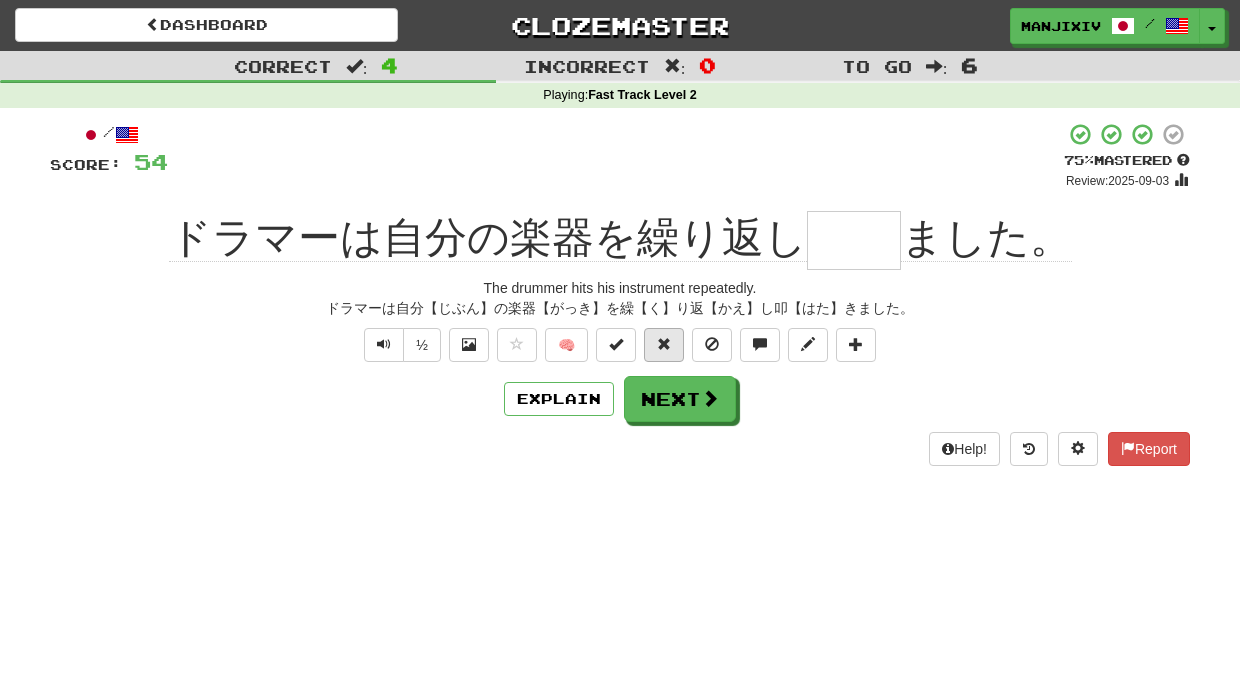 click at bounding box center (664, 345) 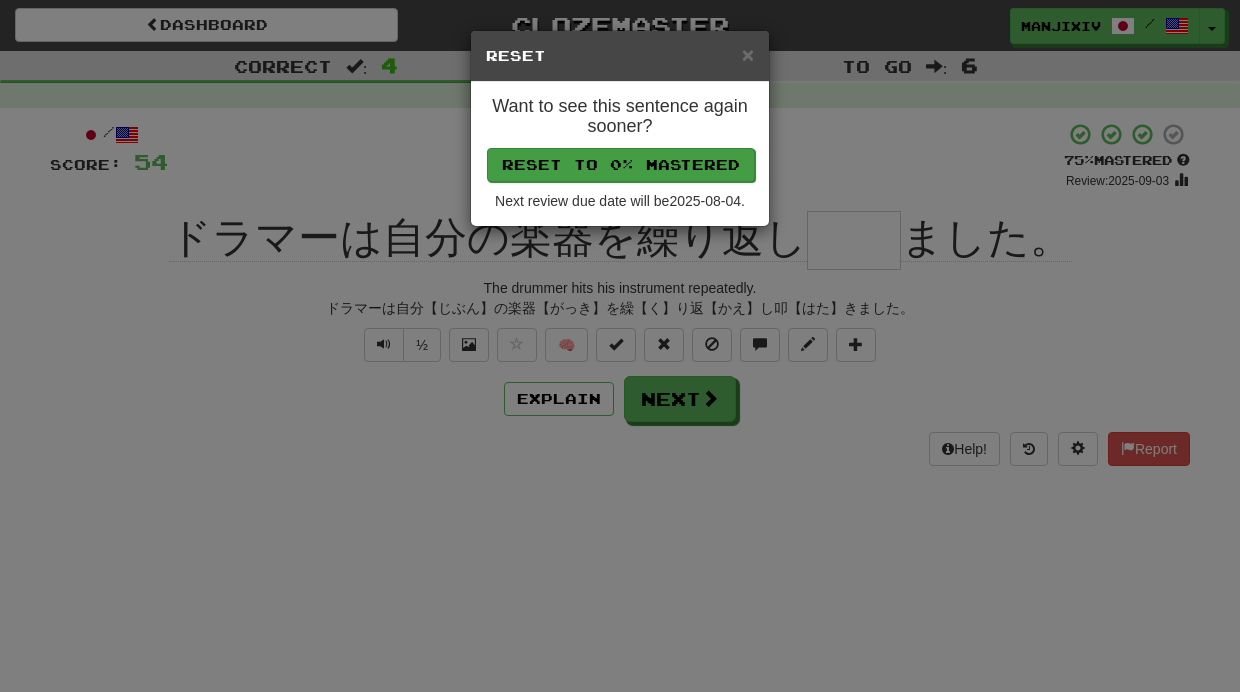 click on "Reset to 0% Mastered" at bounding box center [621, 165] 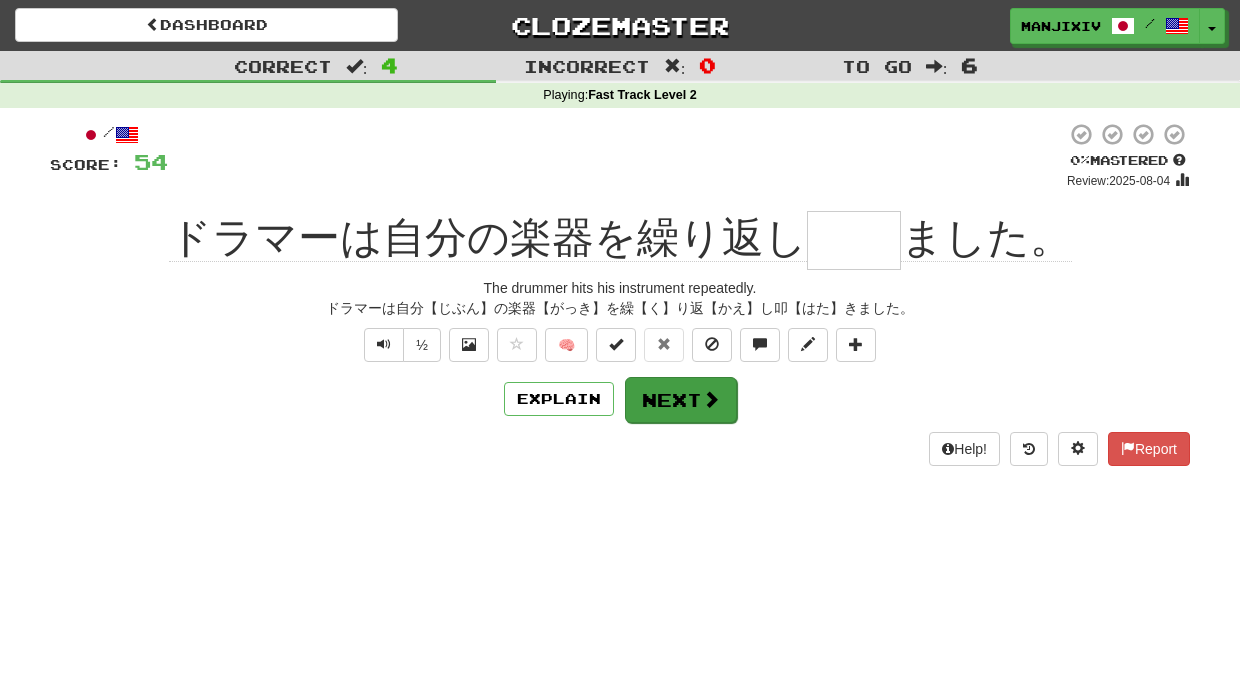 click on "Next" at bounding box center (681, 400) 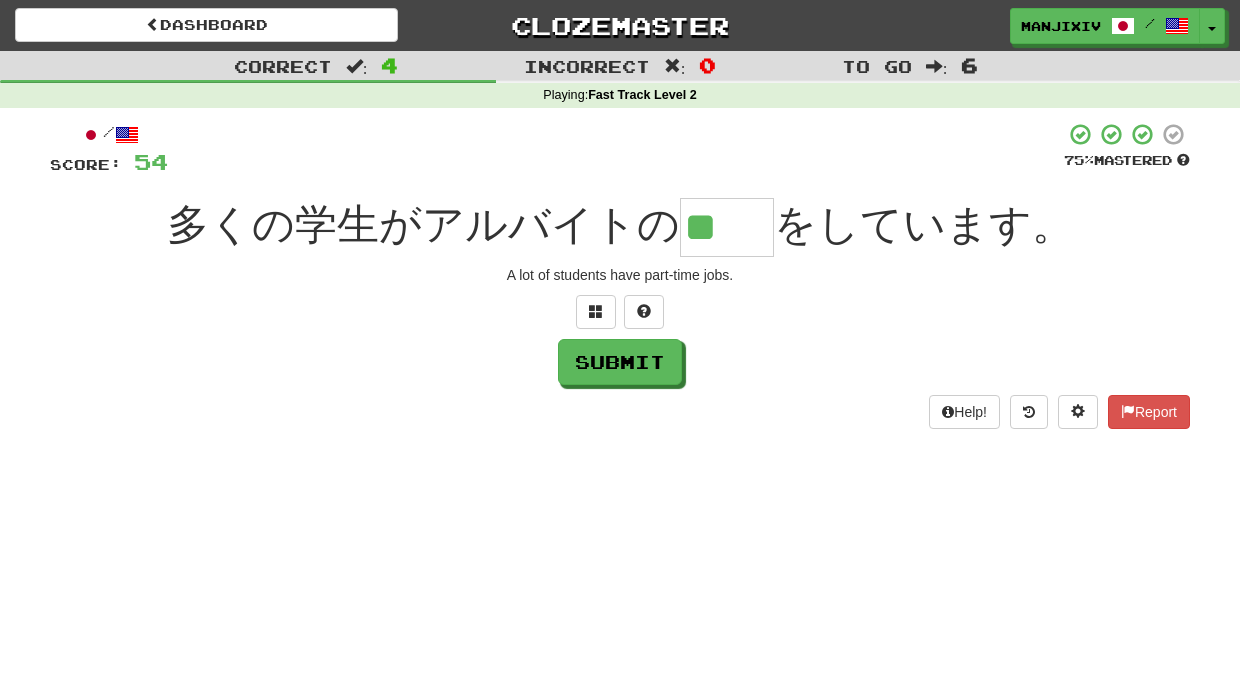 type on "**" 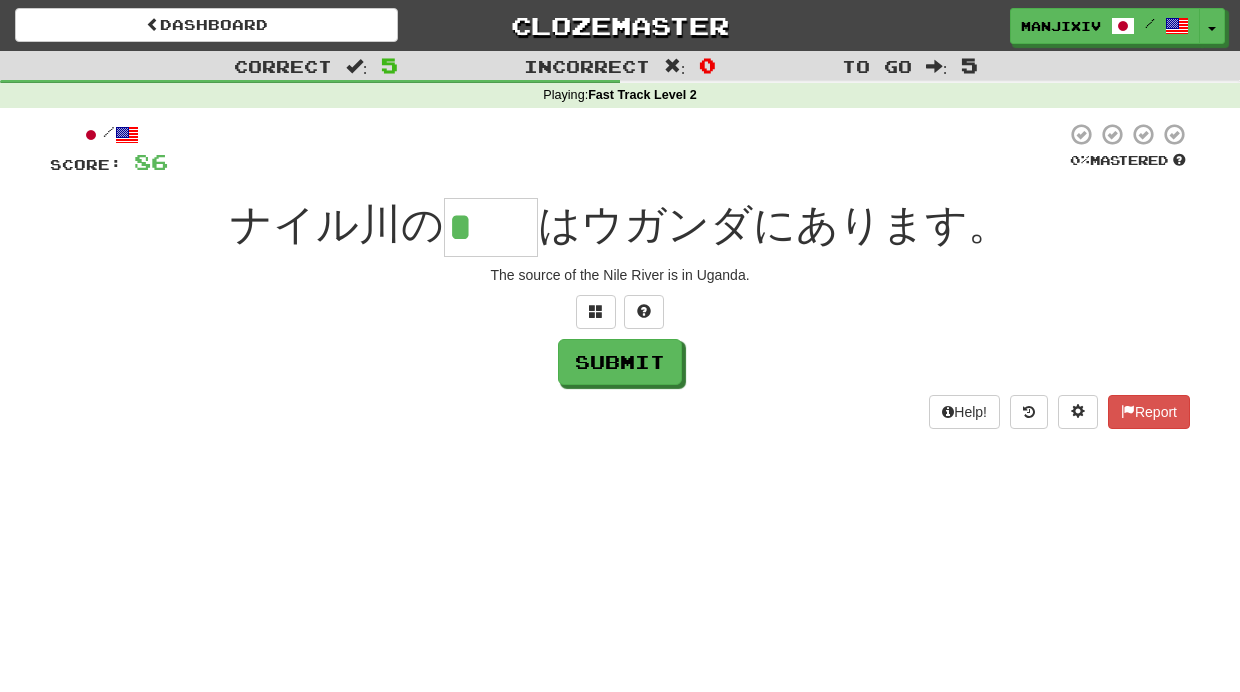 click on "Help!  Report" at bounding box center [620, 412] 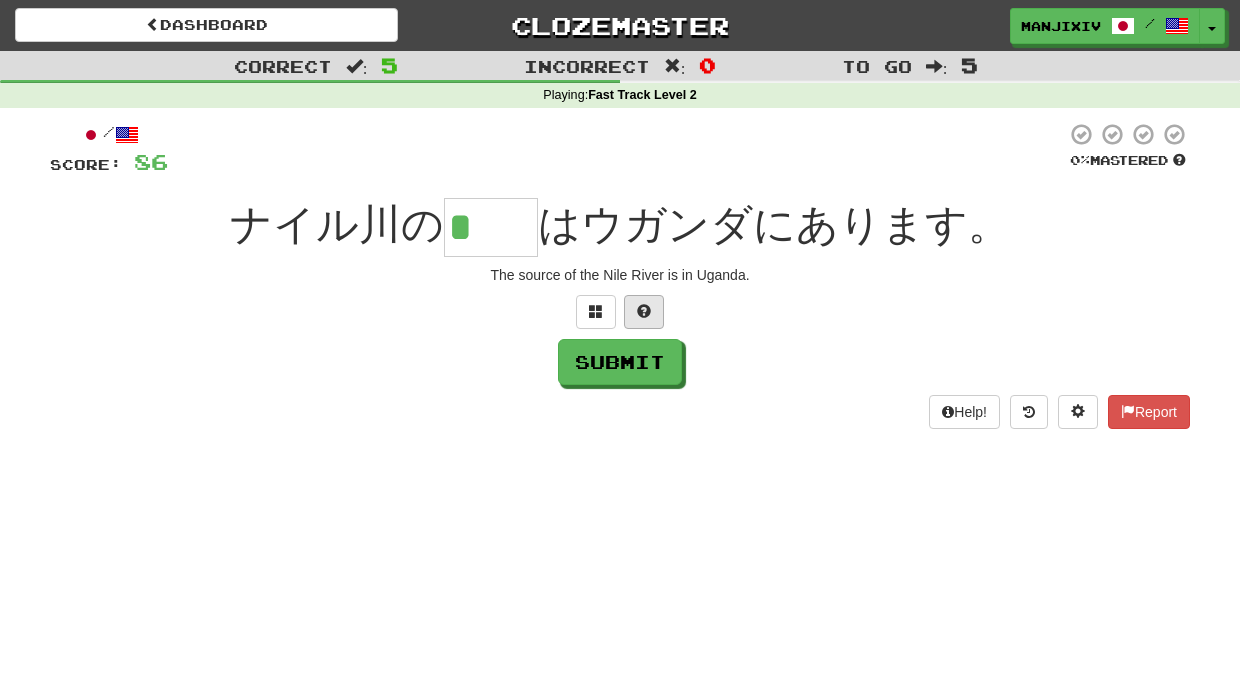 click at bounding box center (644, 312) 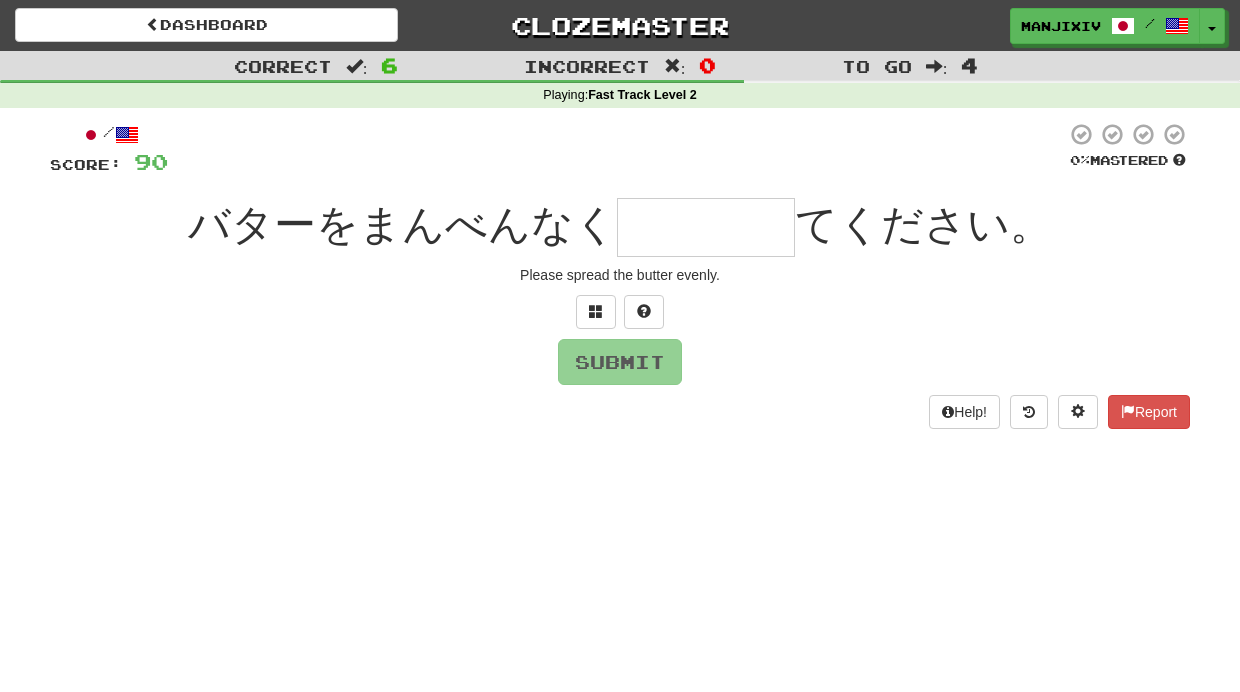click at bounding box center [706, 227] 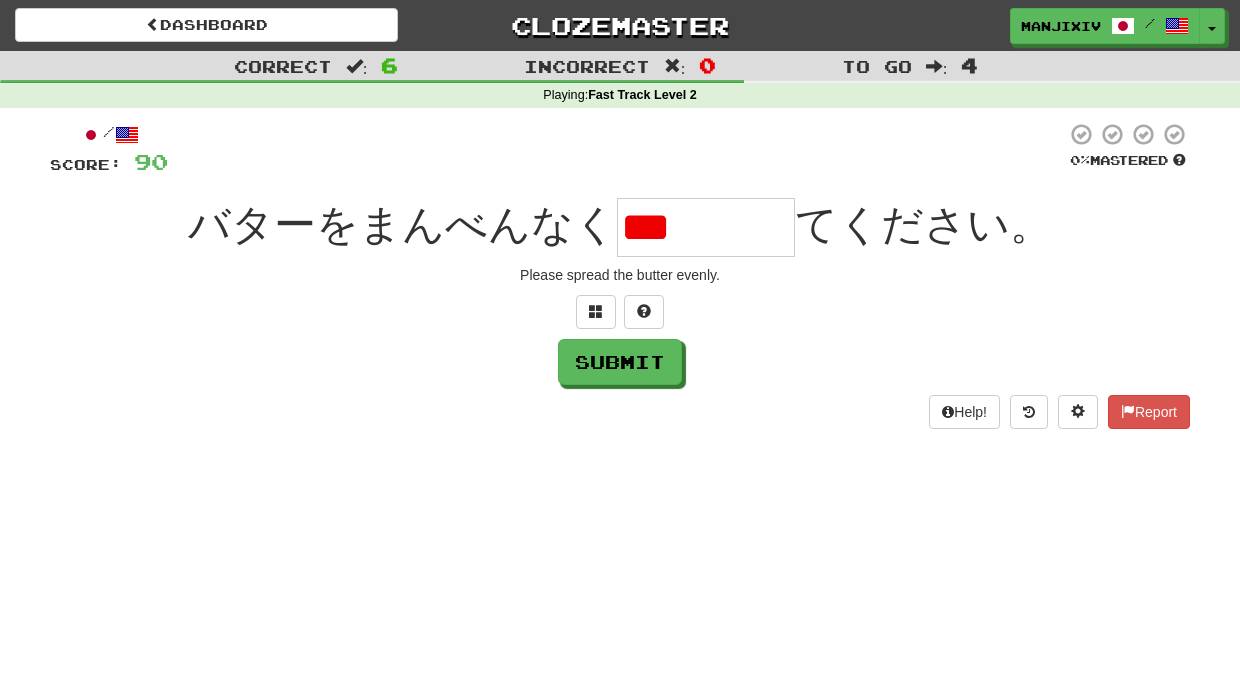 drag, startPoint x: 665, startPoint y: 229, endPoint x: 751, endPoint y: 347, distance: 146.0137 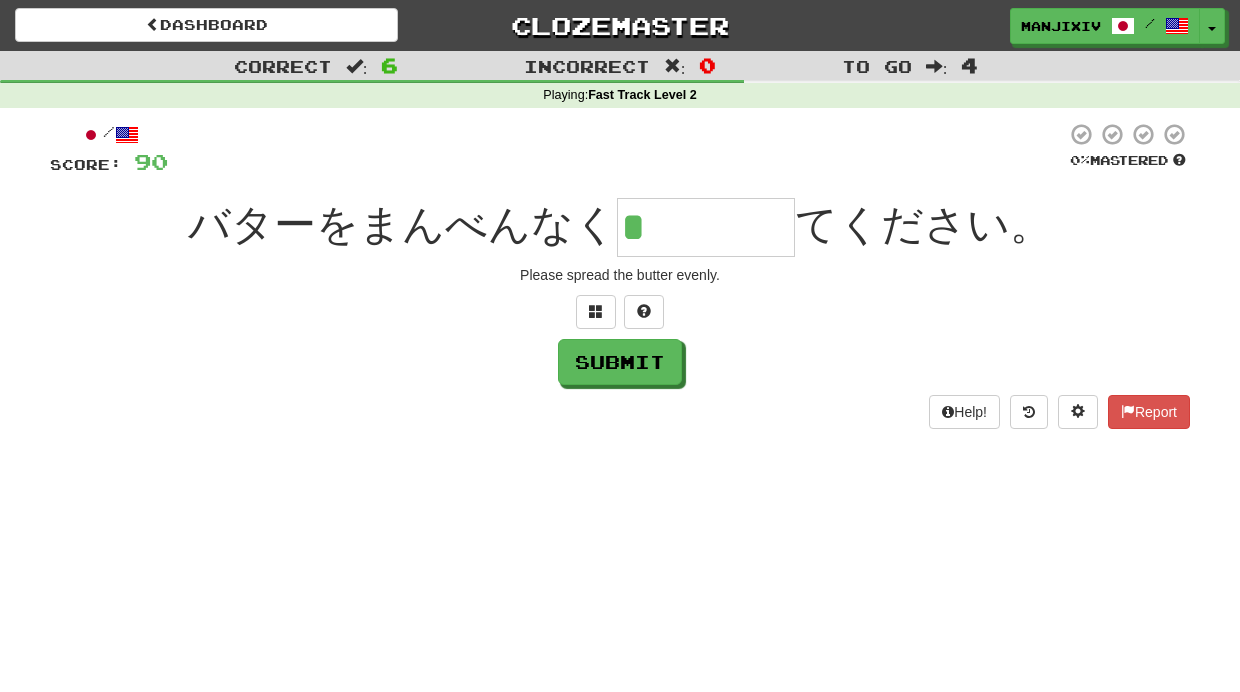 click on "Submit" at bounding box center [620, 362] 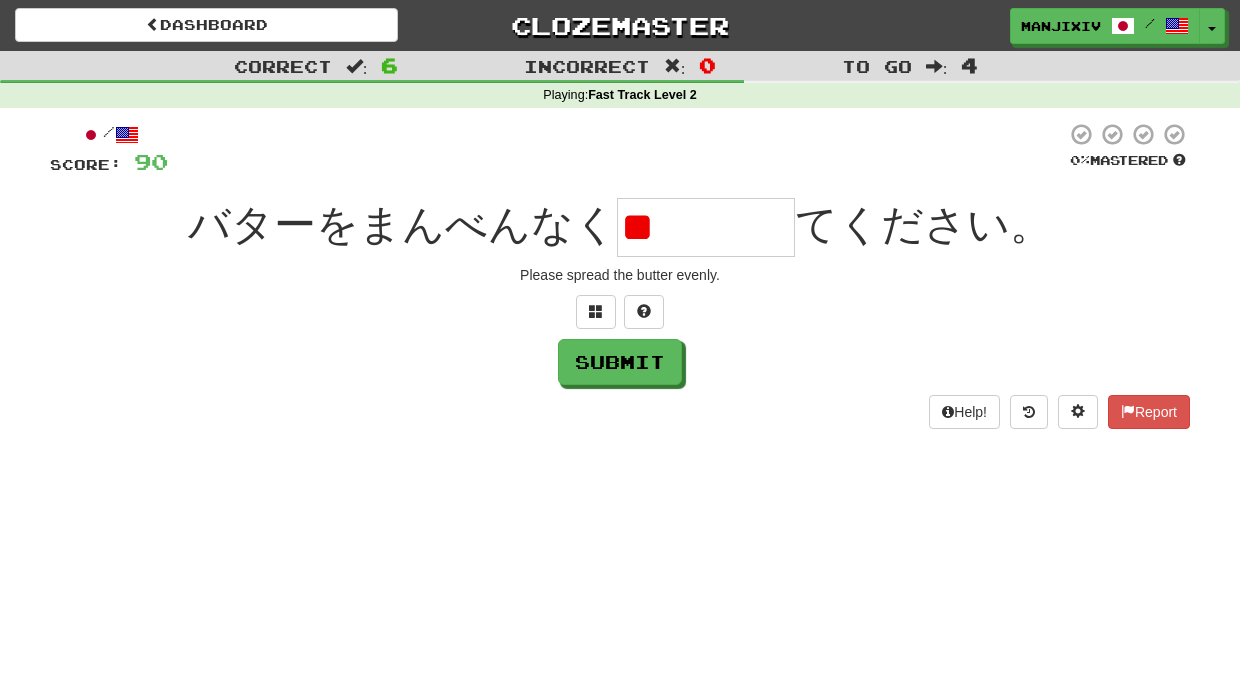 type on "*" 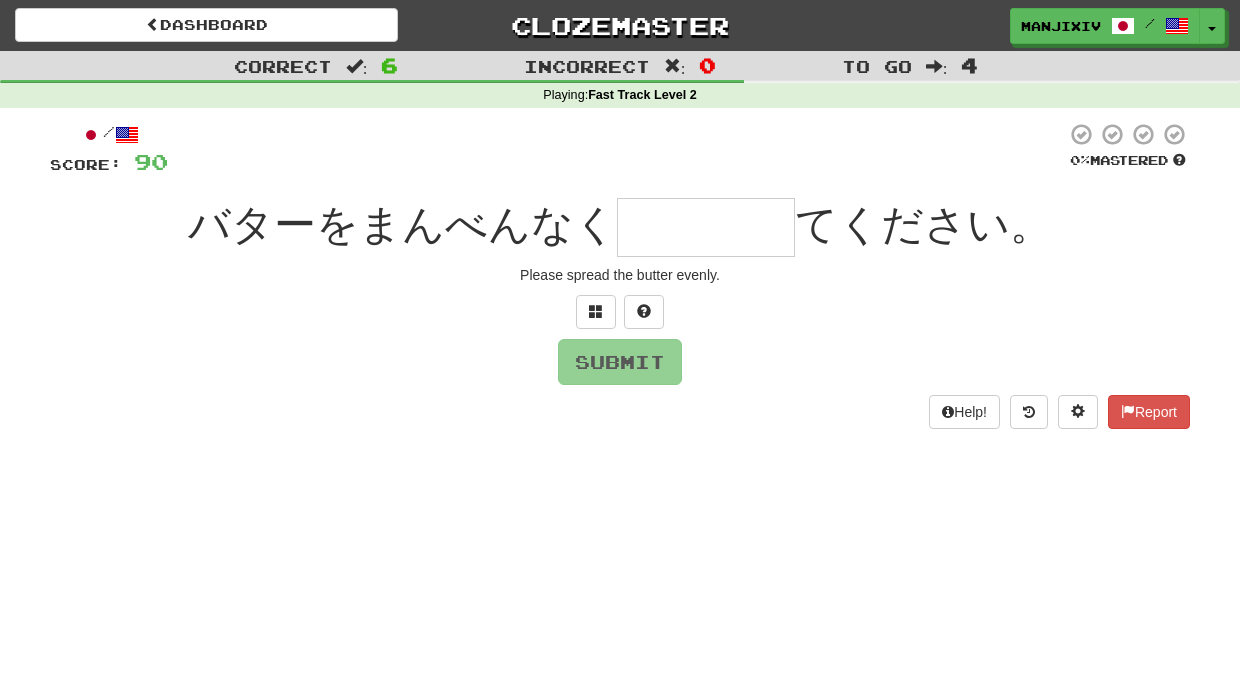 click at bounding box center (706, 227) 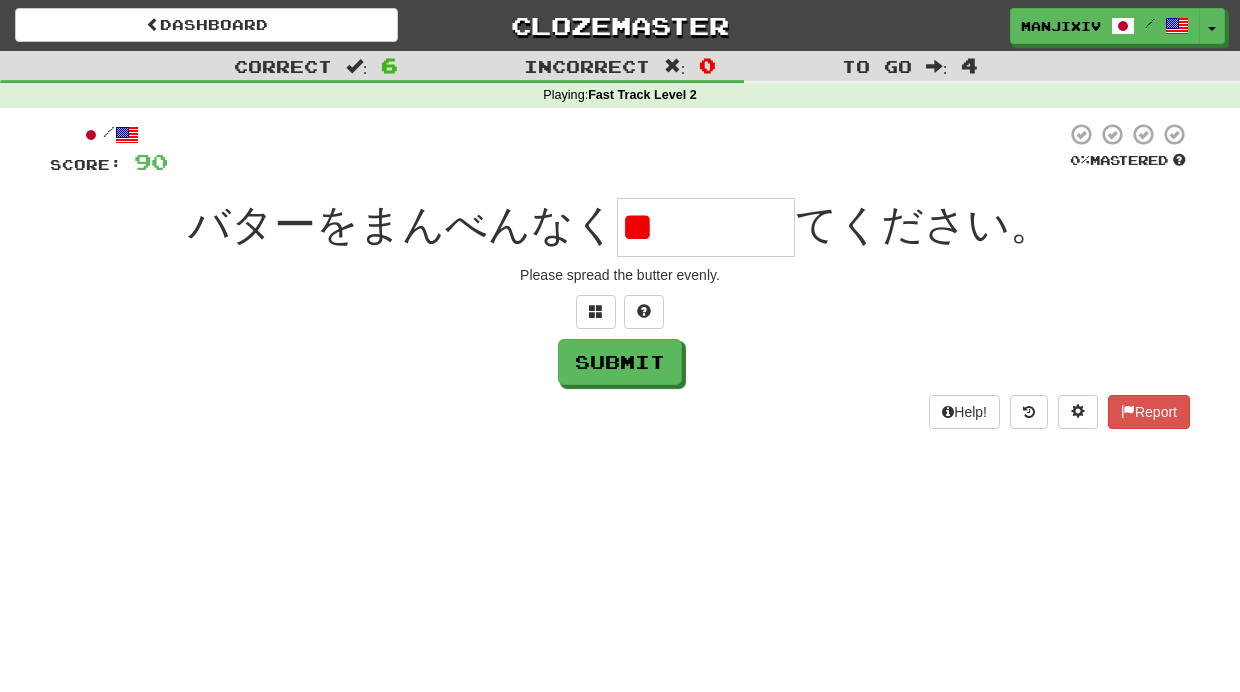 type on "*" 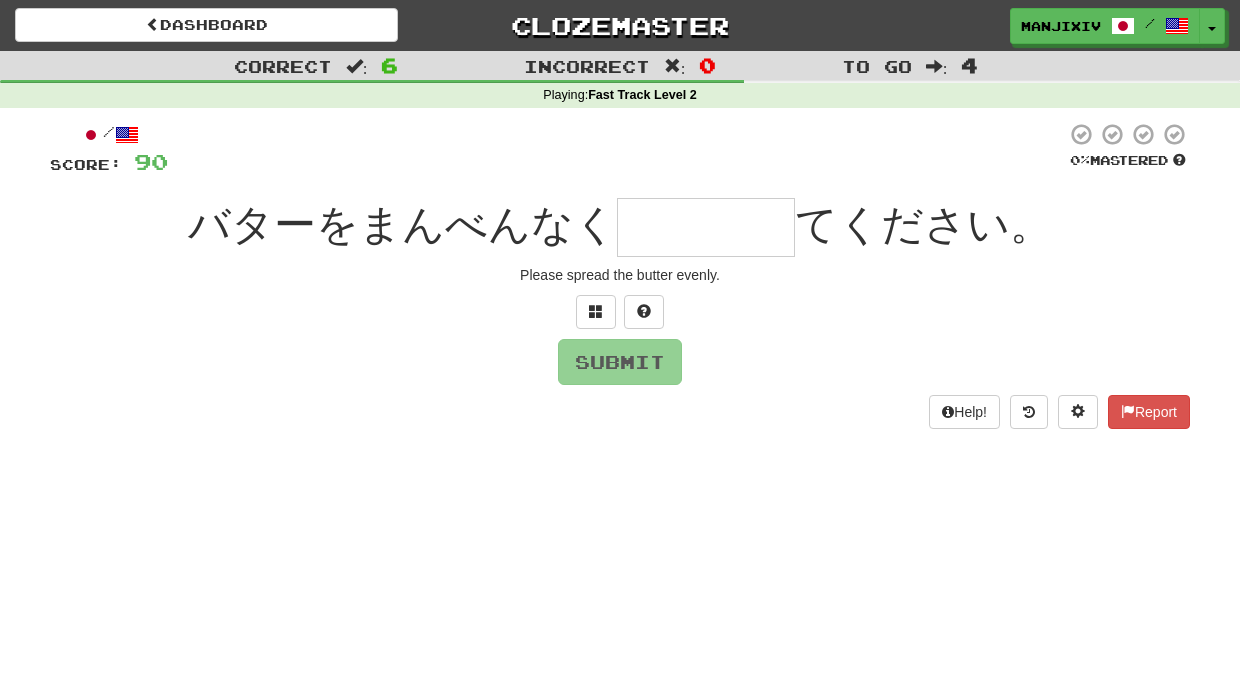type on "*" 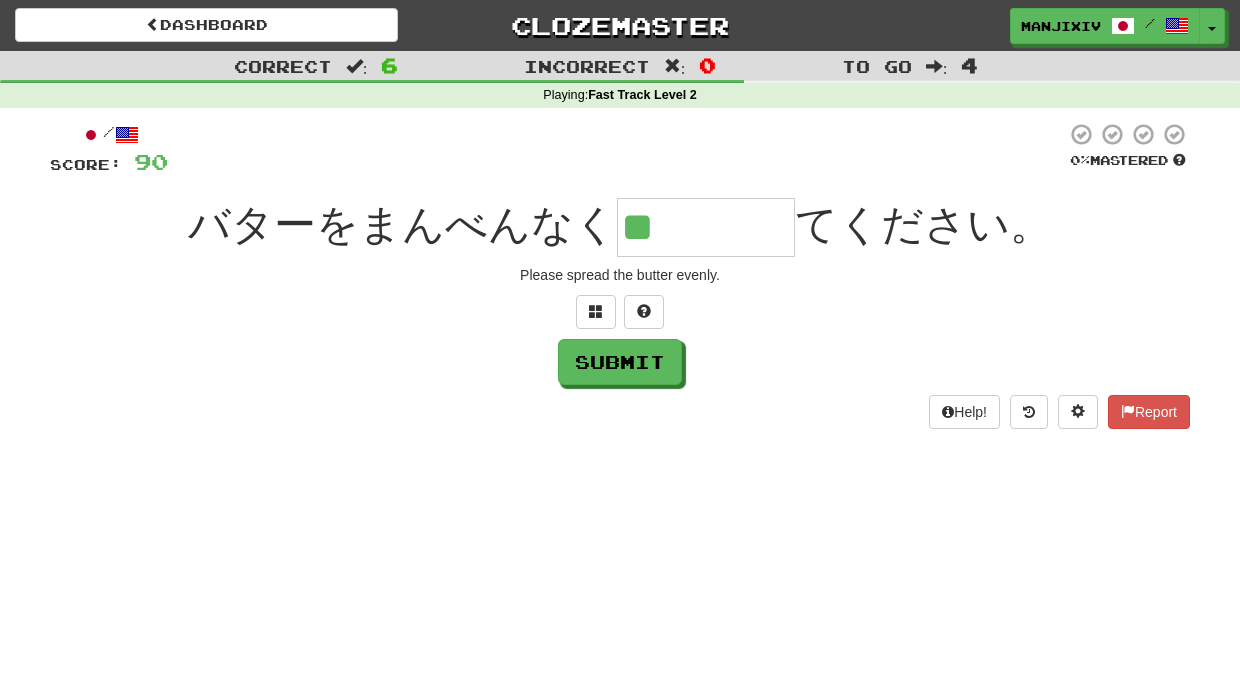 click on "/  Score:   90 0 %  Mastered バターをまんべんなく ** てください。 Please spread the butter evenly. Submit  Help!  Report" at bounding box center (620, 275) 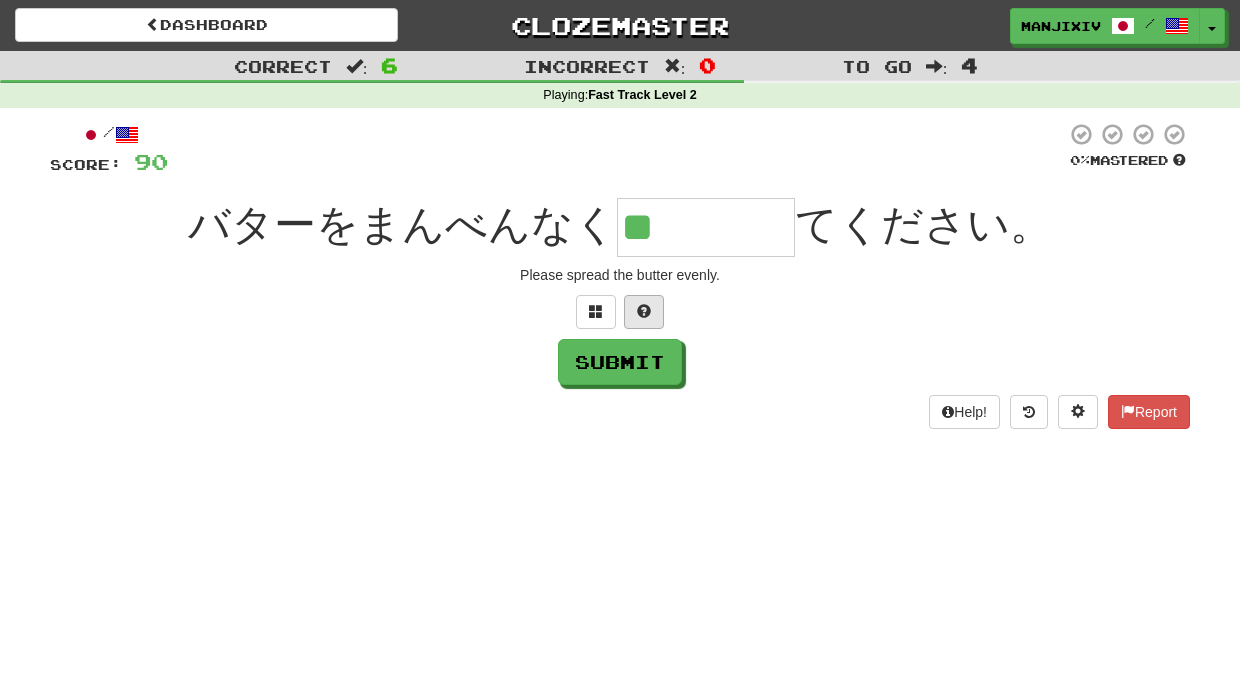 click at bounding box center [644, 311] 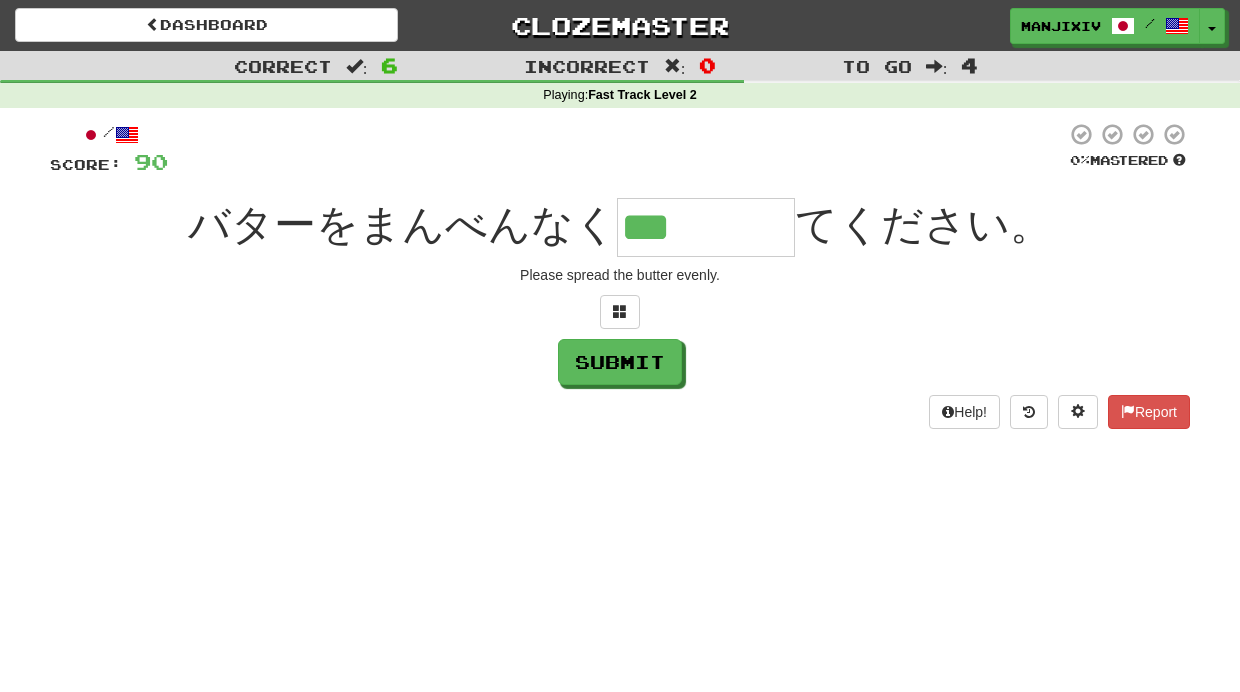click on "***" at bounding box center (706, 227) 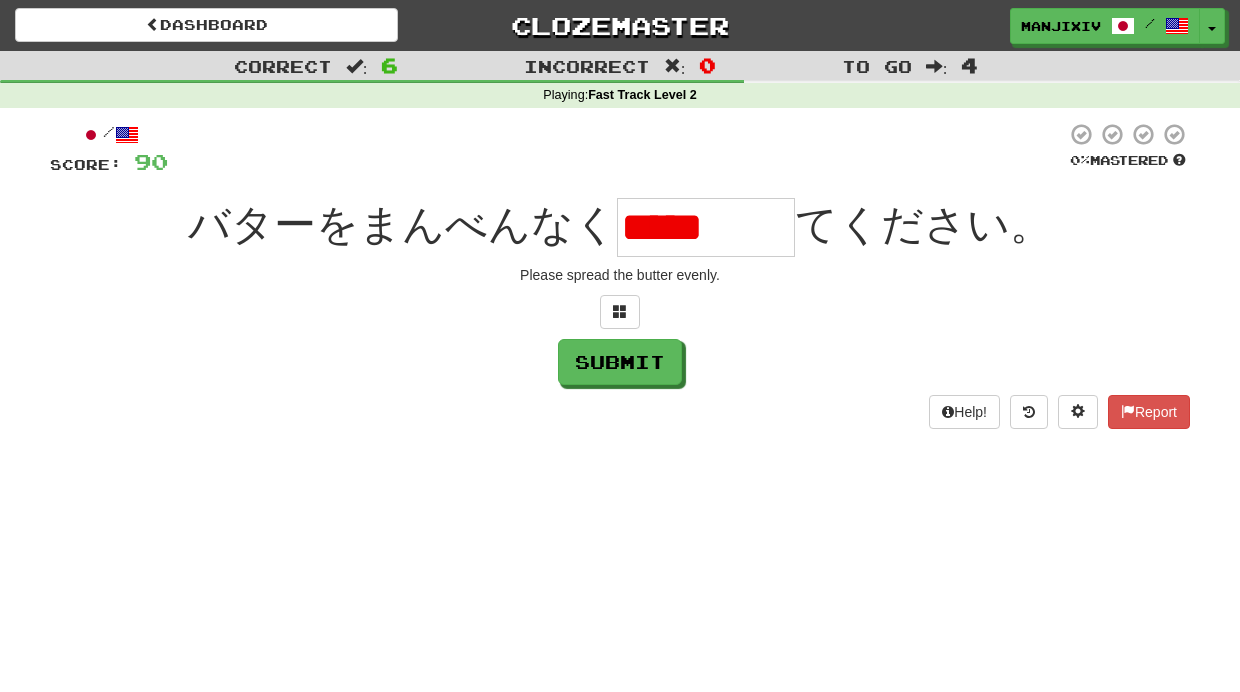drag, startPoint x: 754, startPoint y: 228, endPoint x: 783, endPoint y: 234, distance: 29.614185 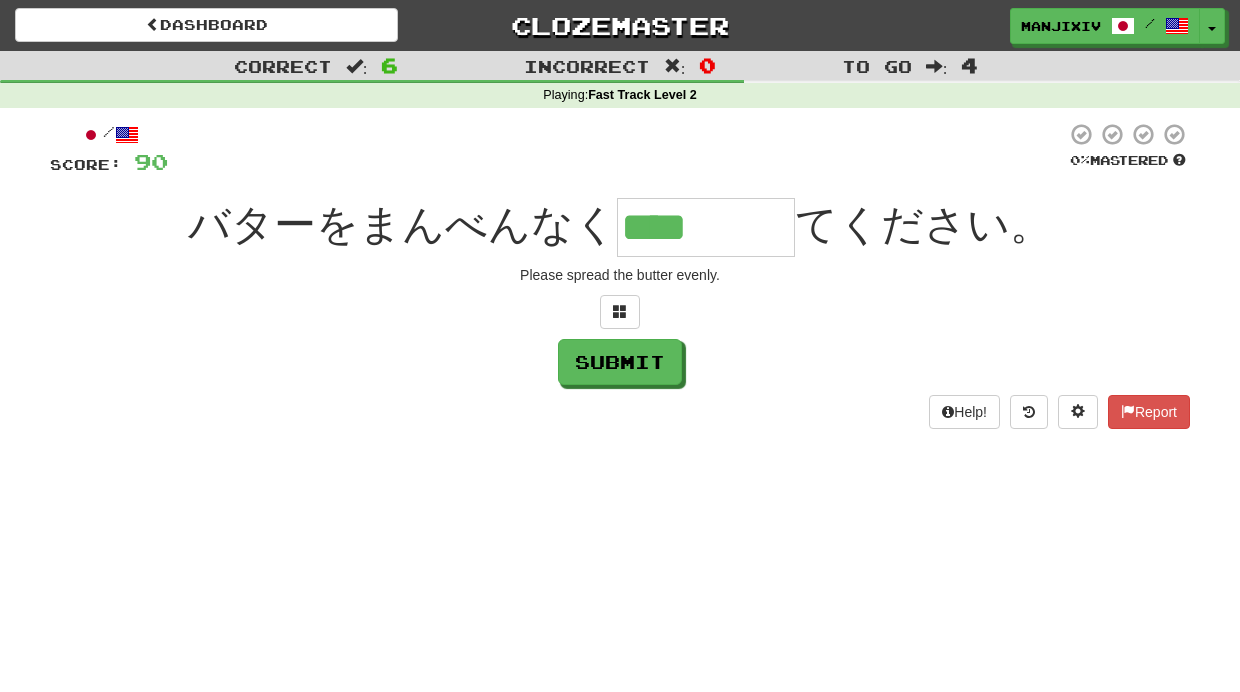type on "****" 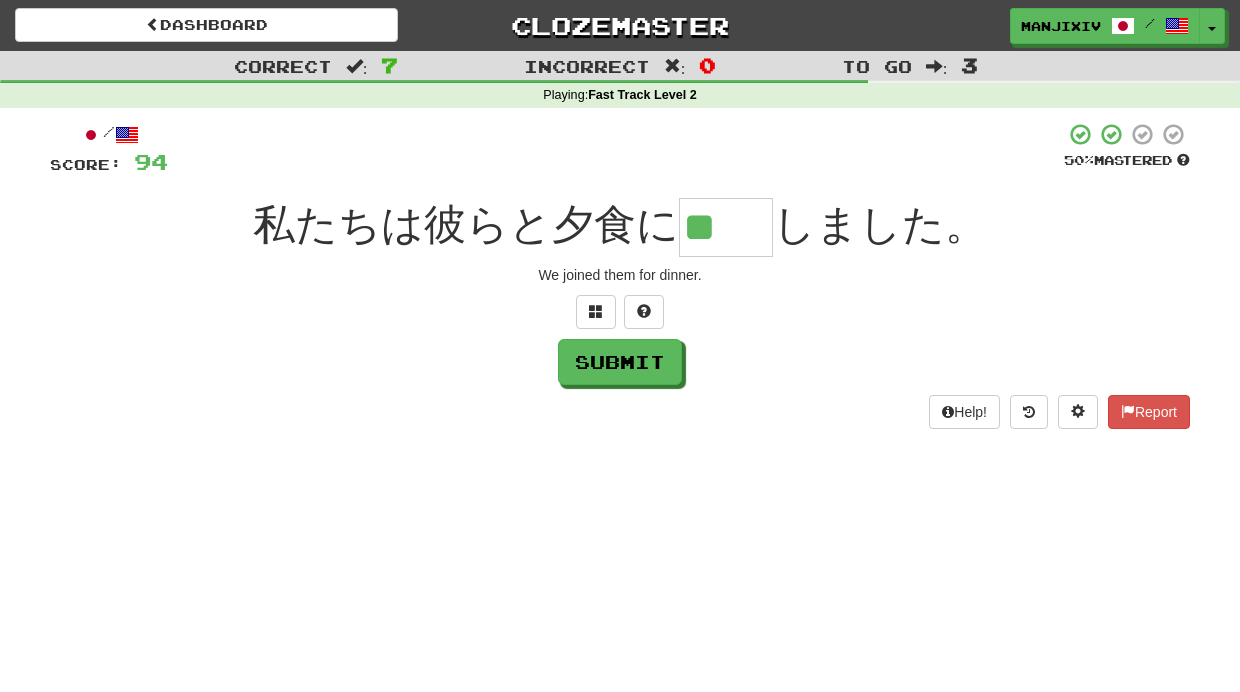 type on "**" 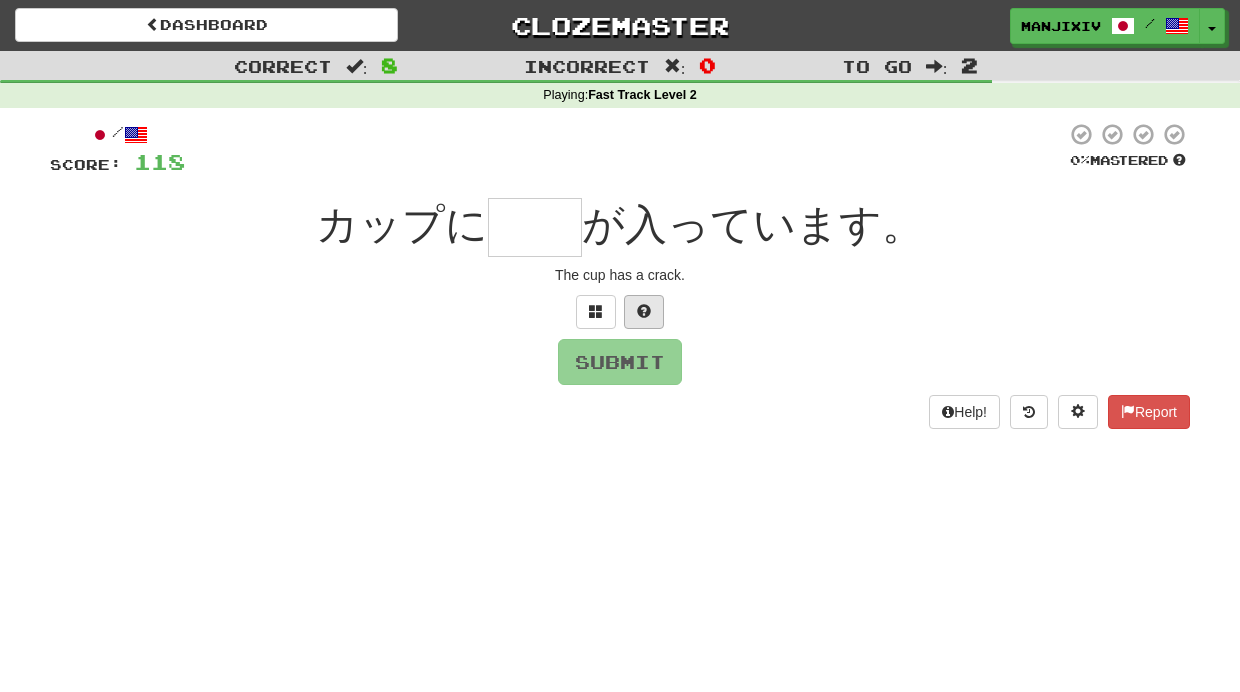 click at bounding box center (644, 312) 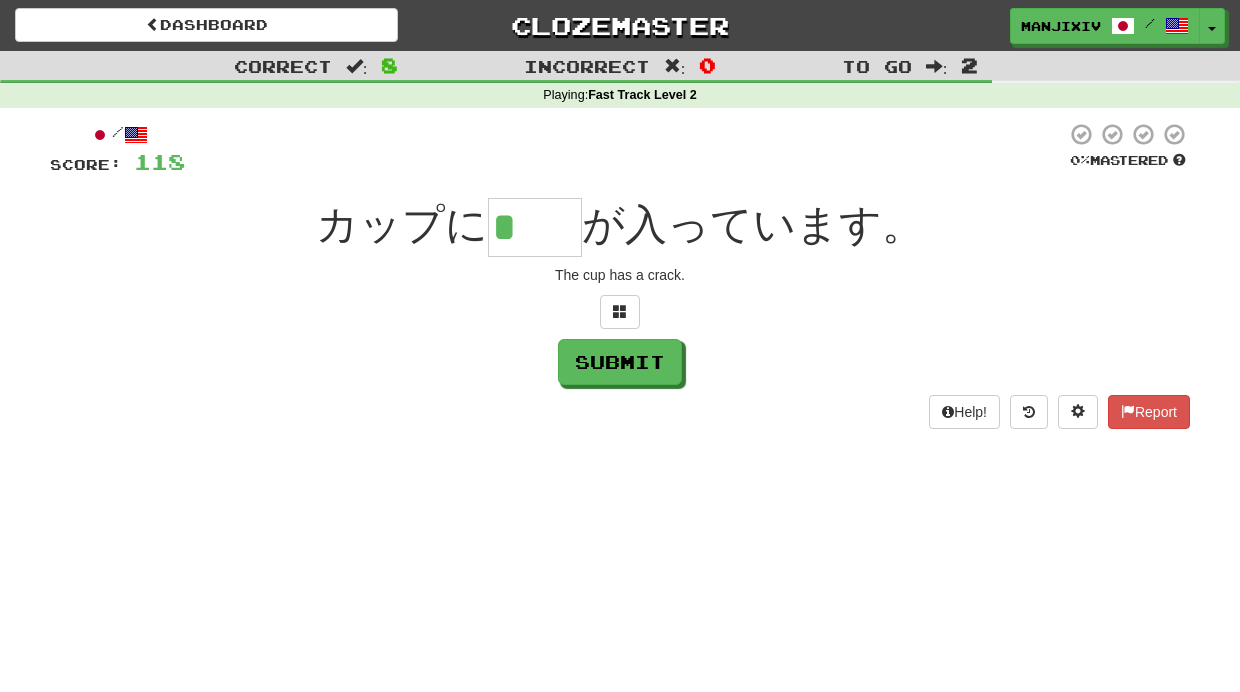 click on "*" at bounding box center [535, 227] 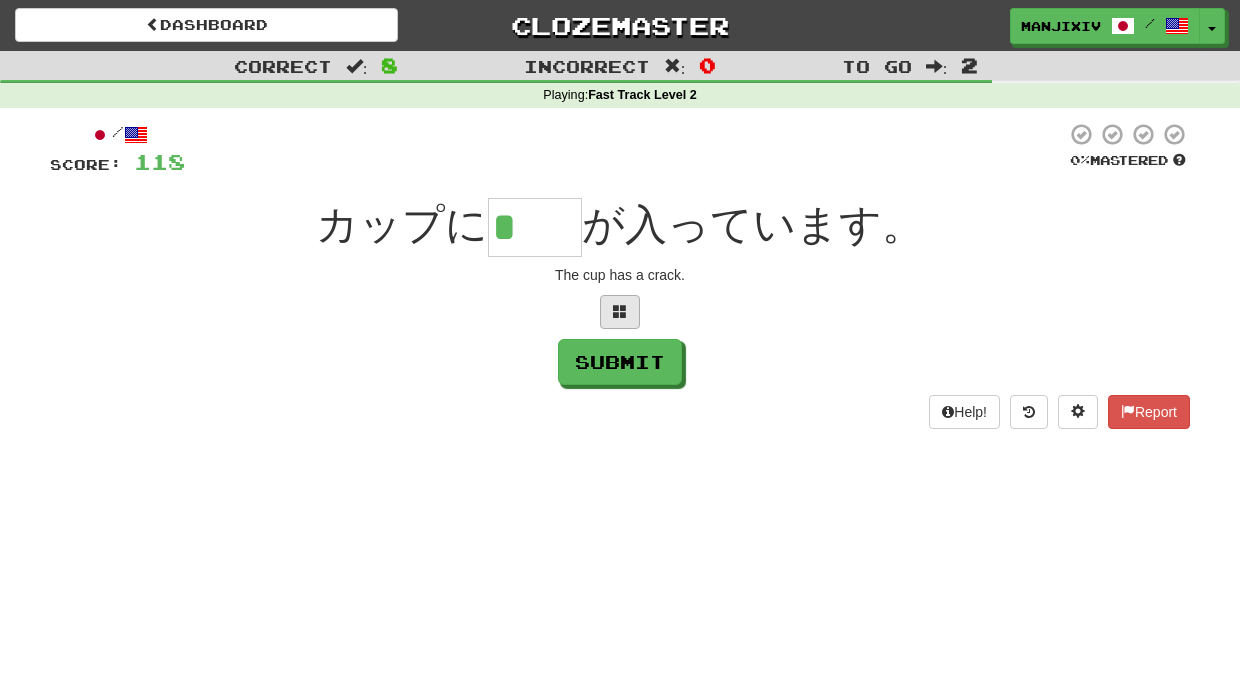 click at bounding box center (620, 312) 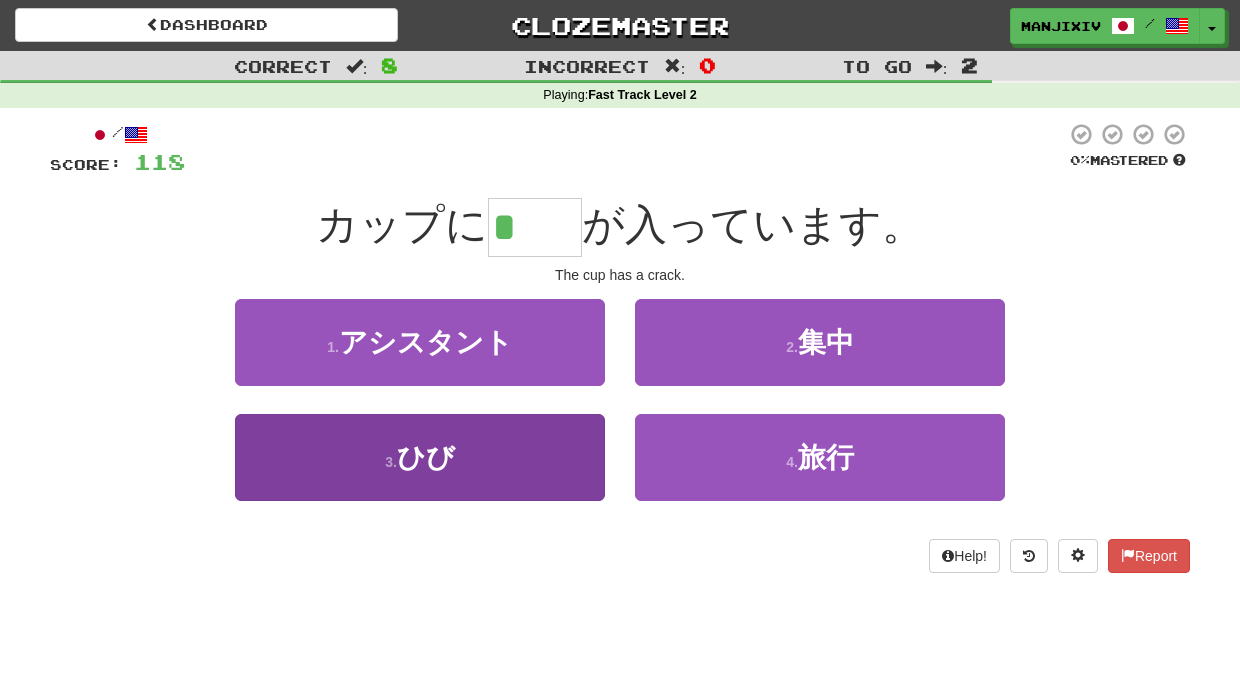 click on "ひび" at bounding box center (426, 457) 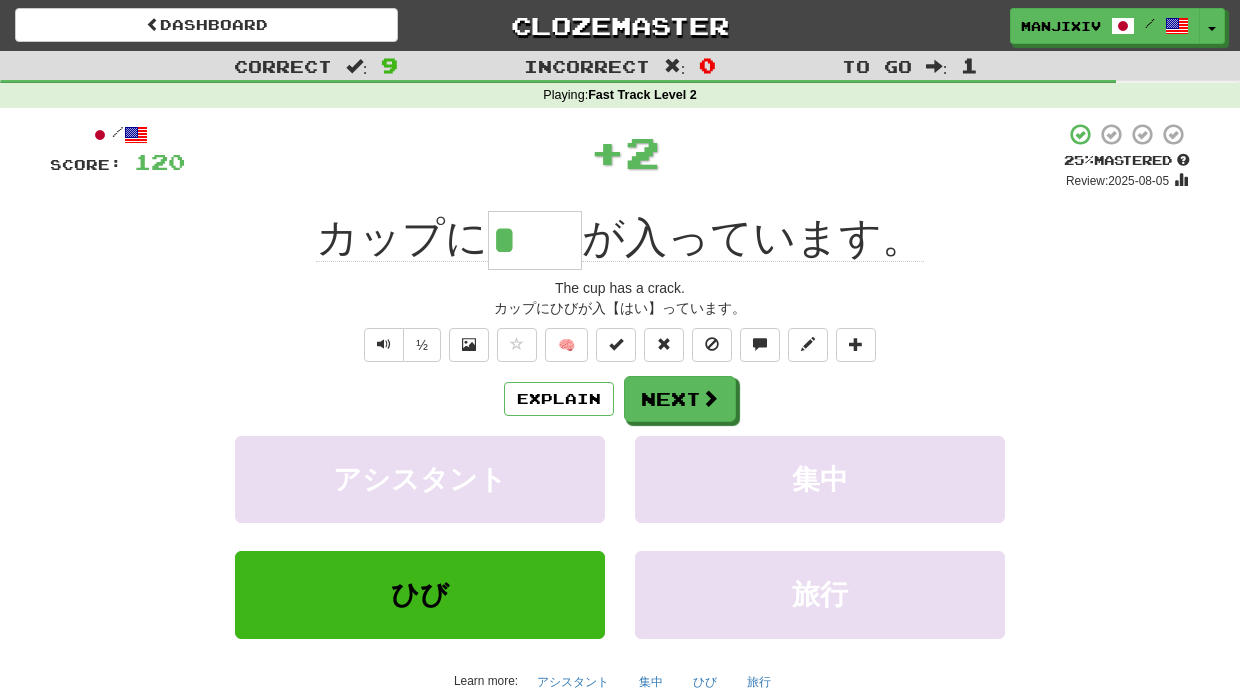 type on "**" 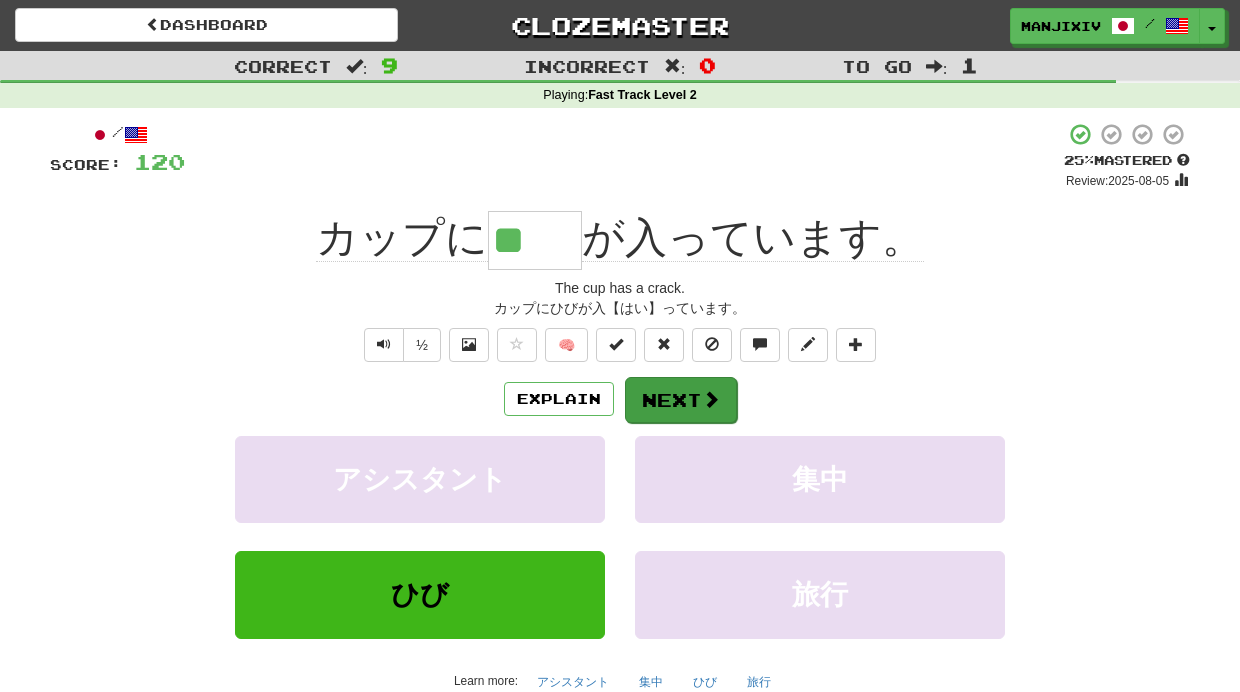 click on "Next" at bounding box center [681, 400] 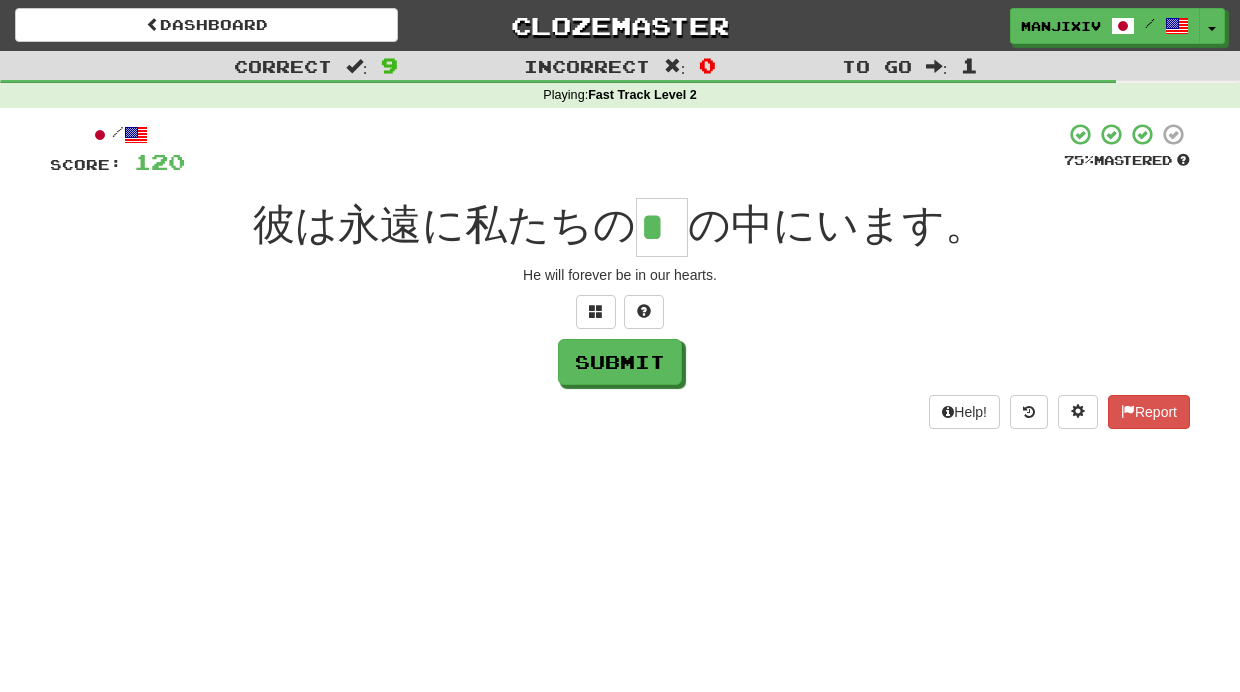 type on "*" 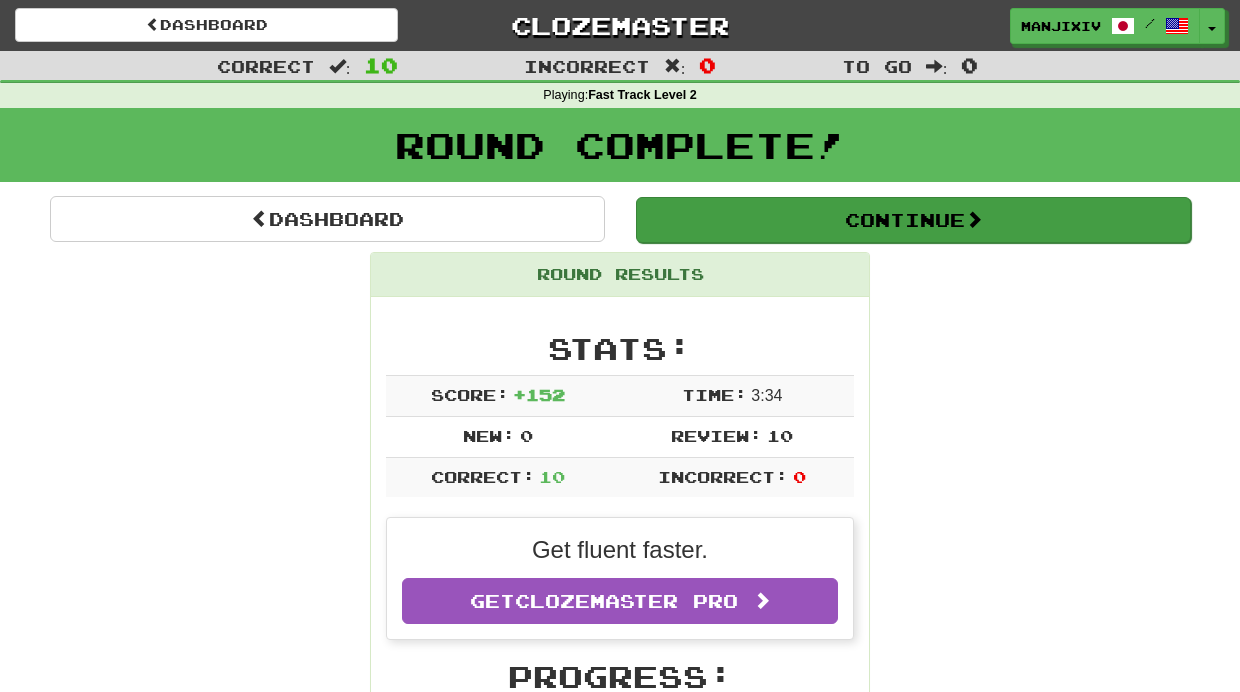 click on "Continue" at bounding box center (913, 220) 